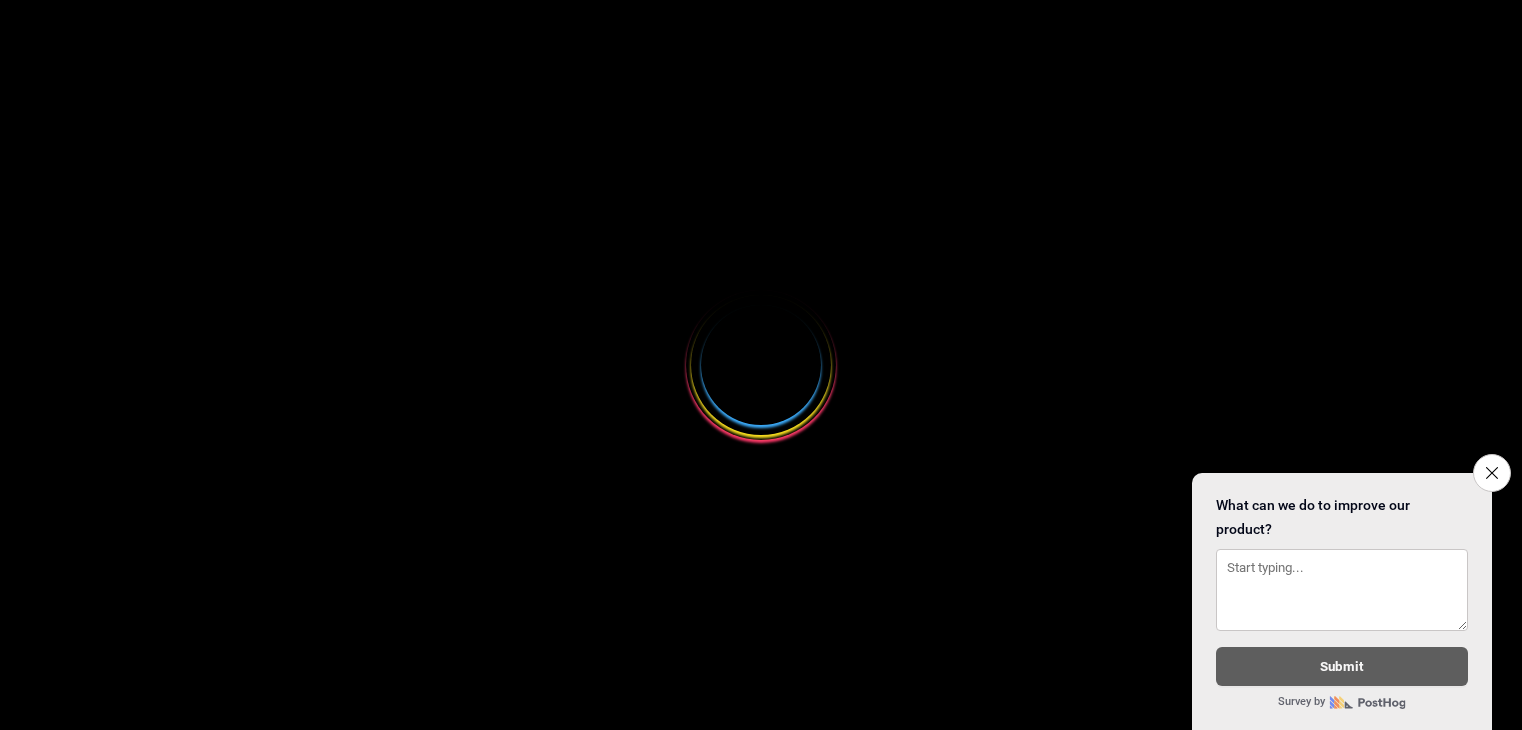 select 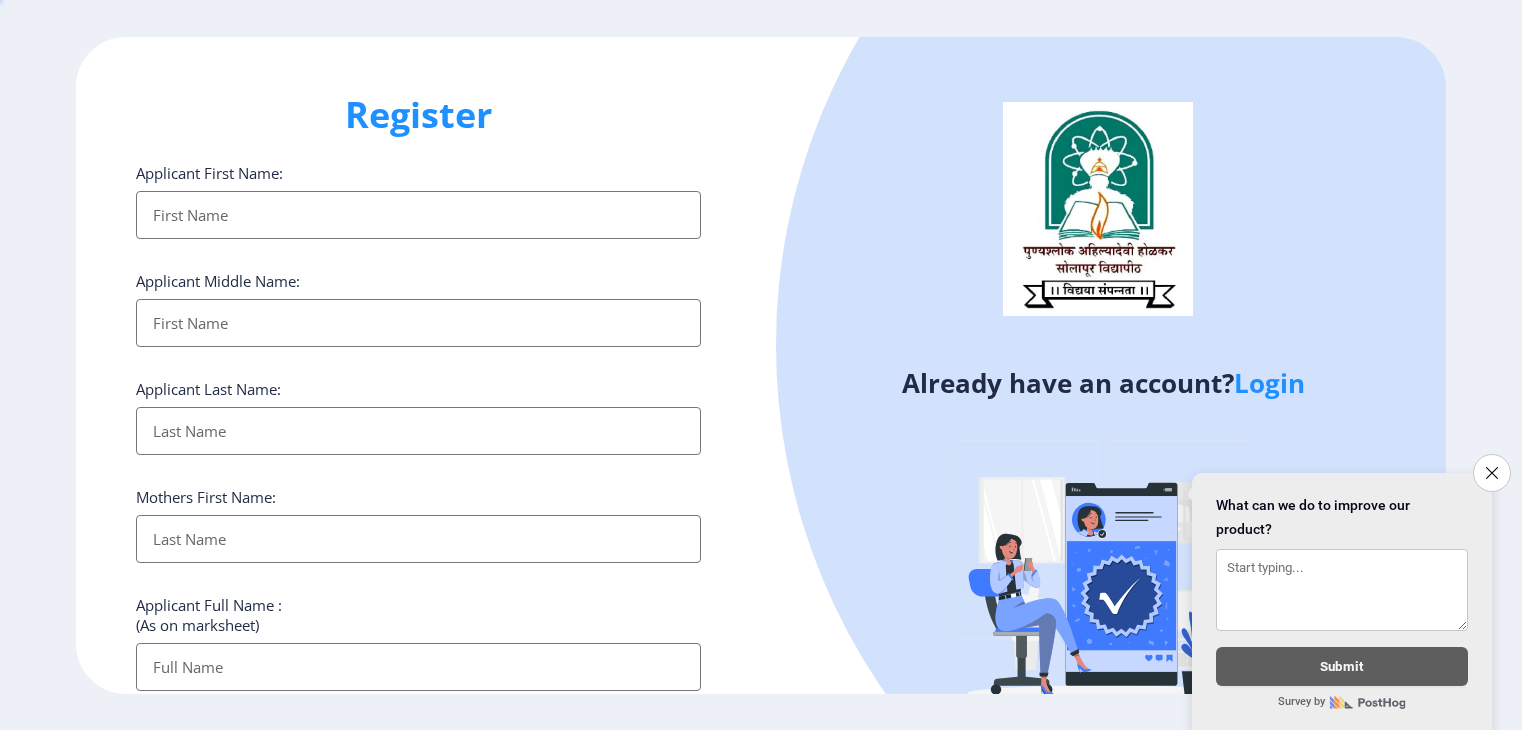 scroll, scrollTop: 0, scrollLeft: 0, axis: both 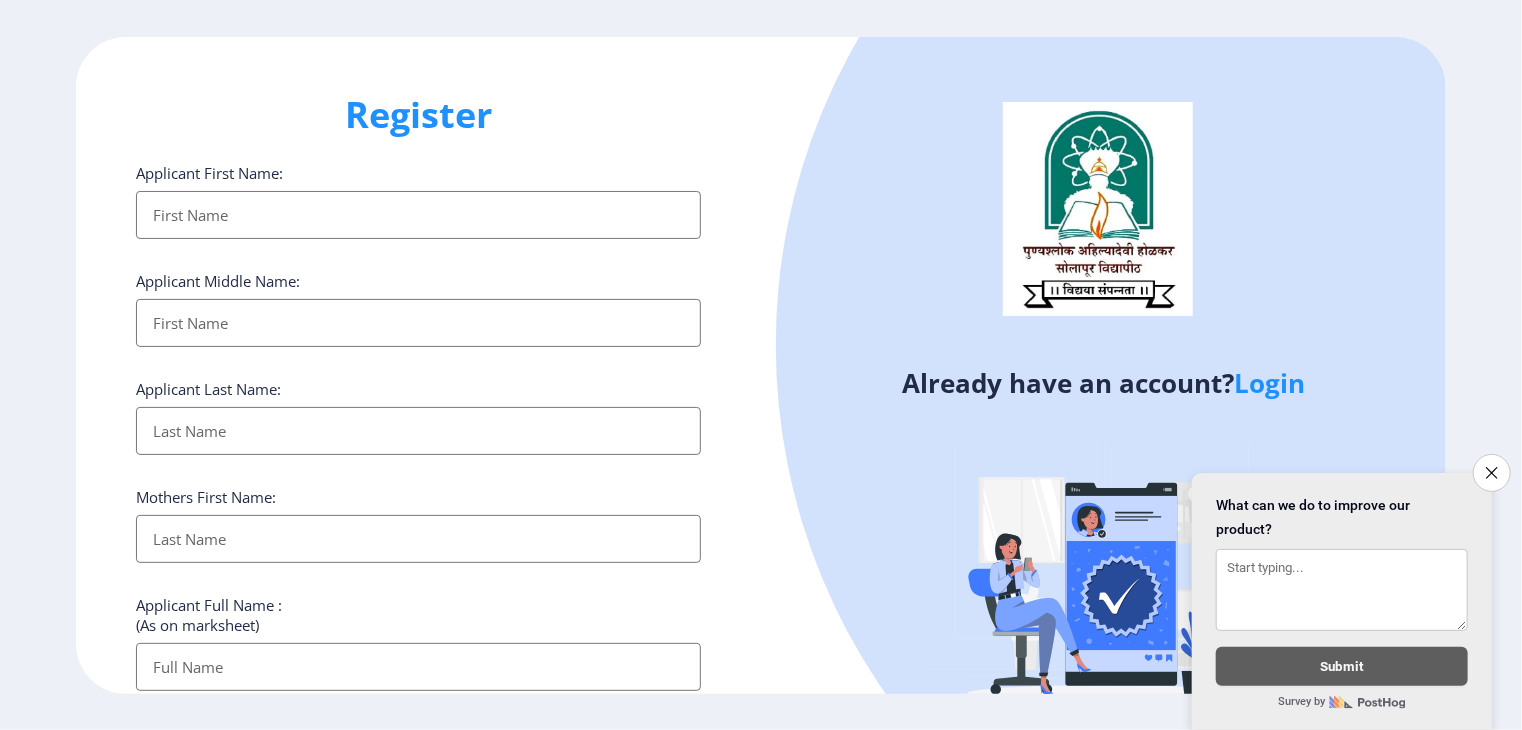 click on "Login" 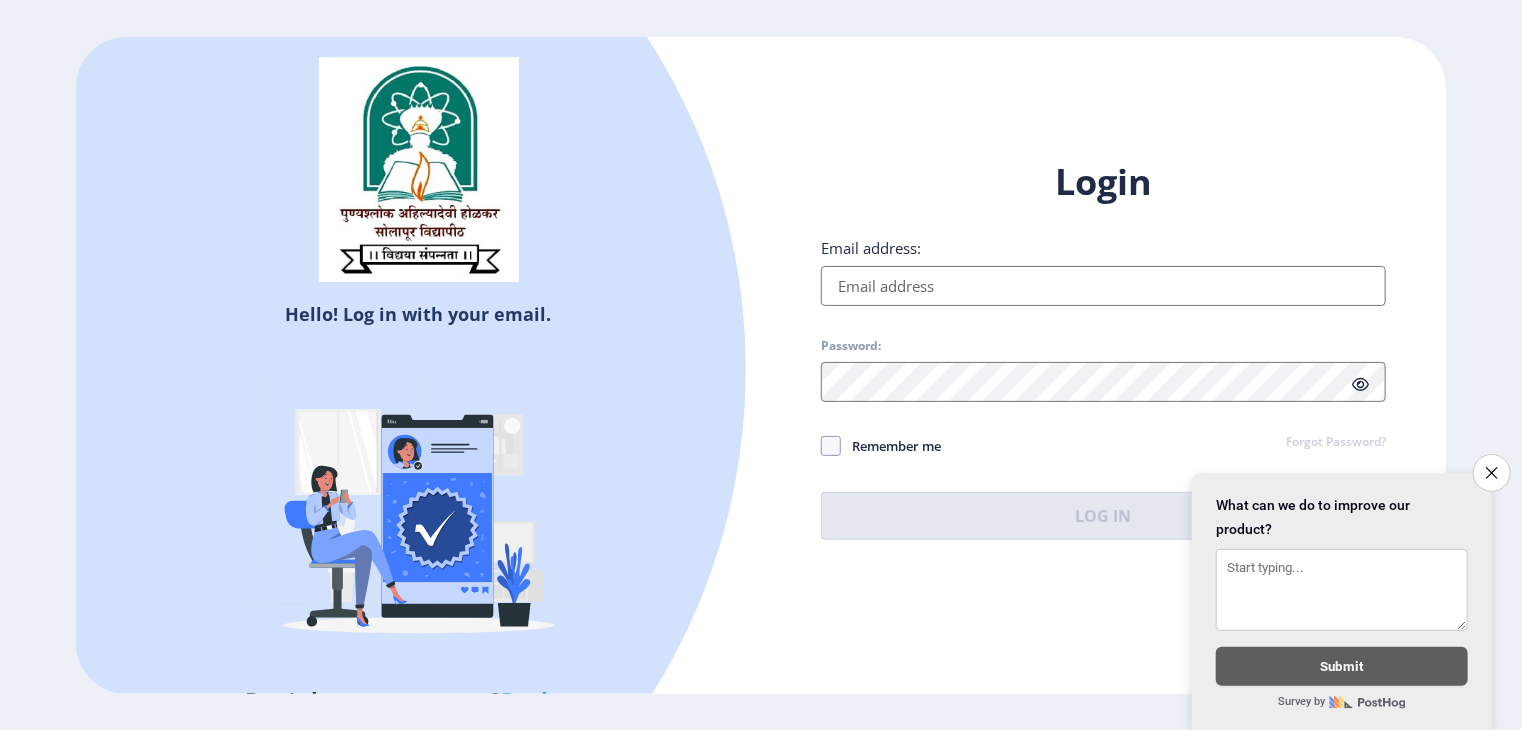 click on "Email address:" at bounding box center (1103, 286) 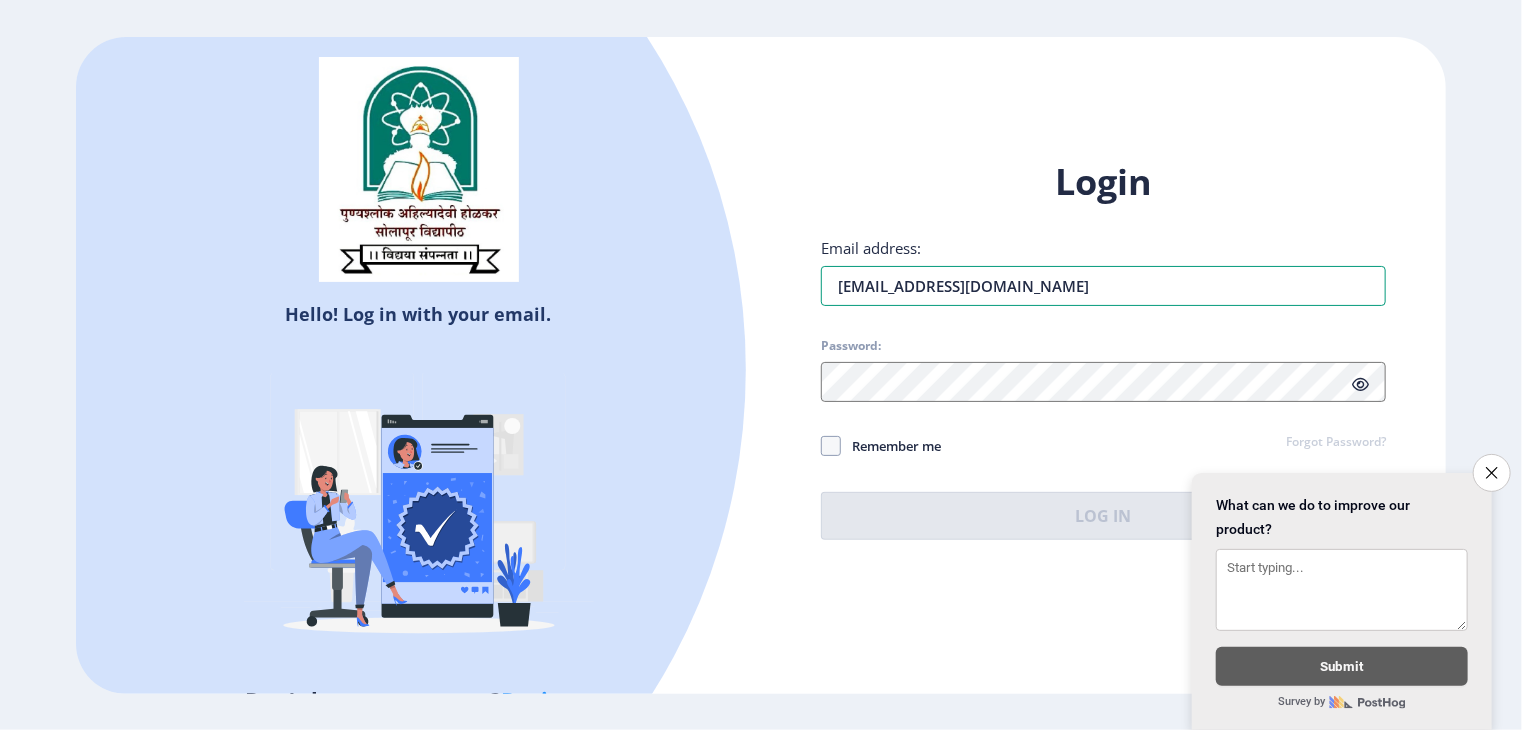 type on "[EMAIL_ADDRESS][DOMAIN_NAME]" 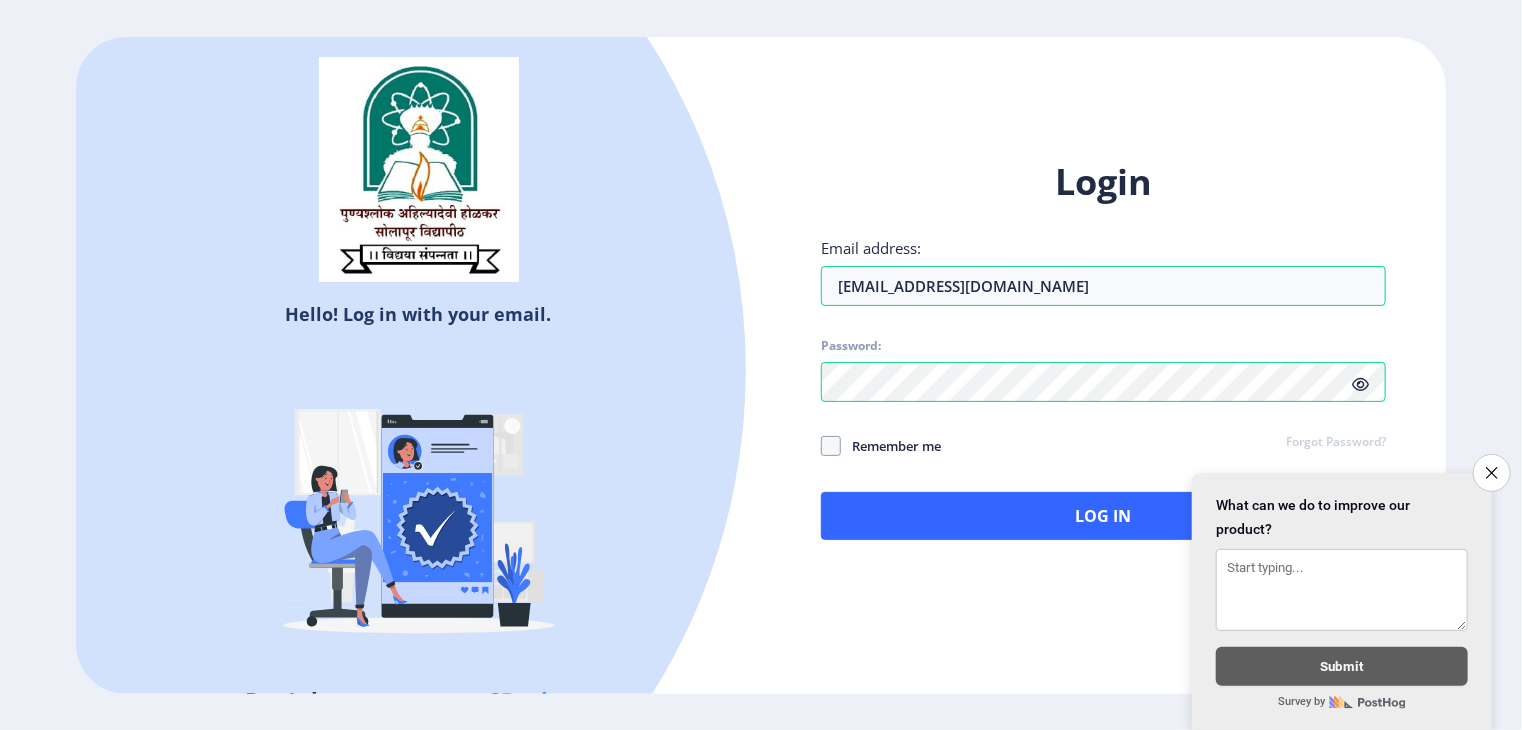 click 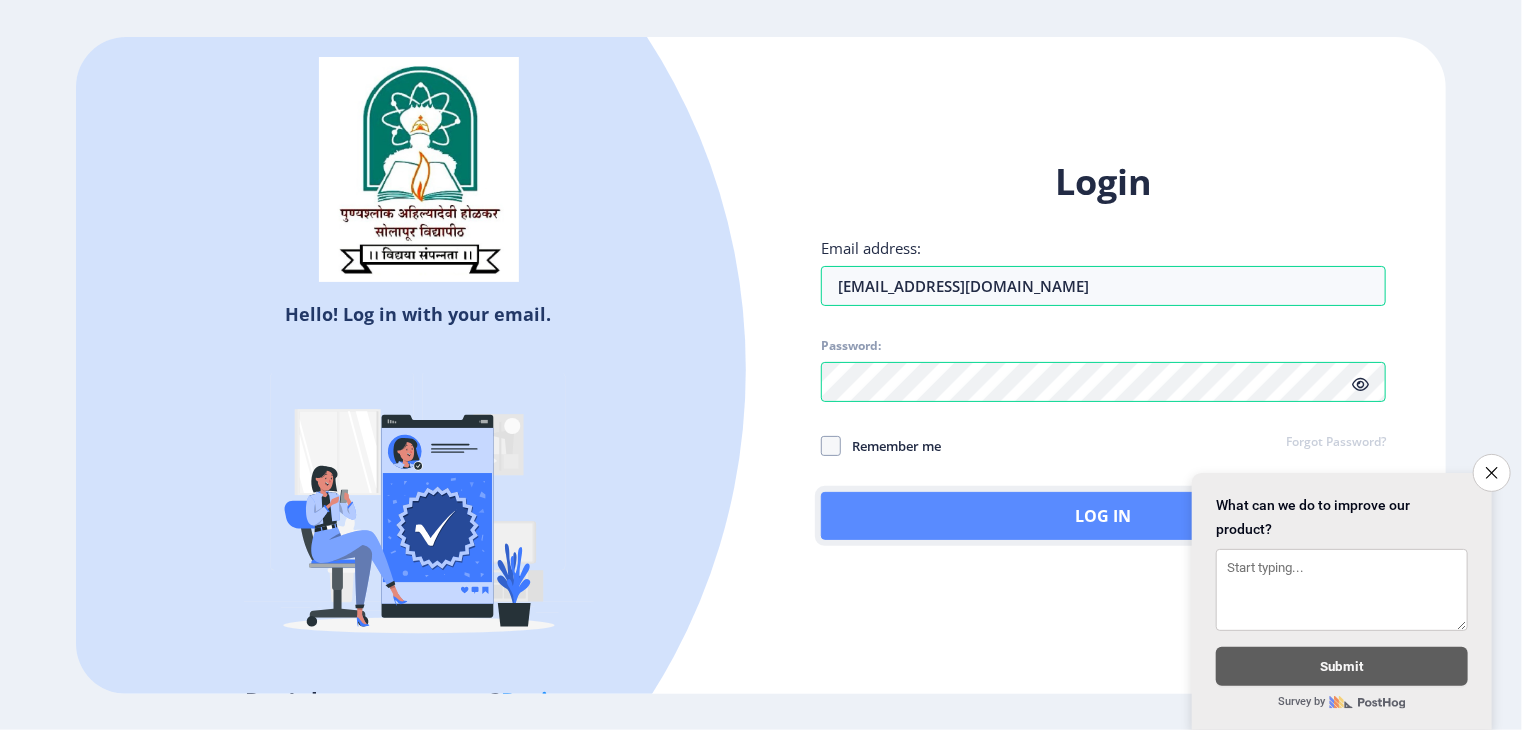 click on "Log In" 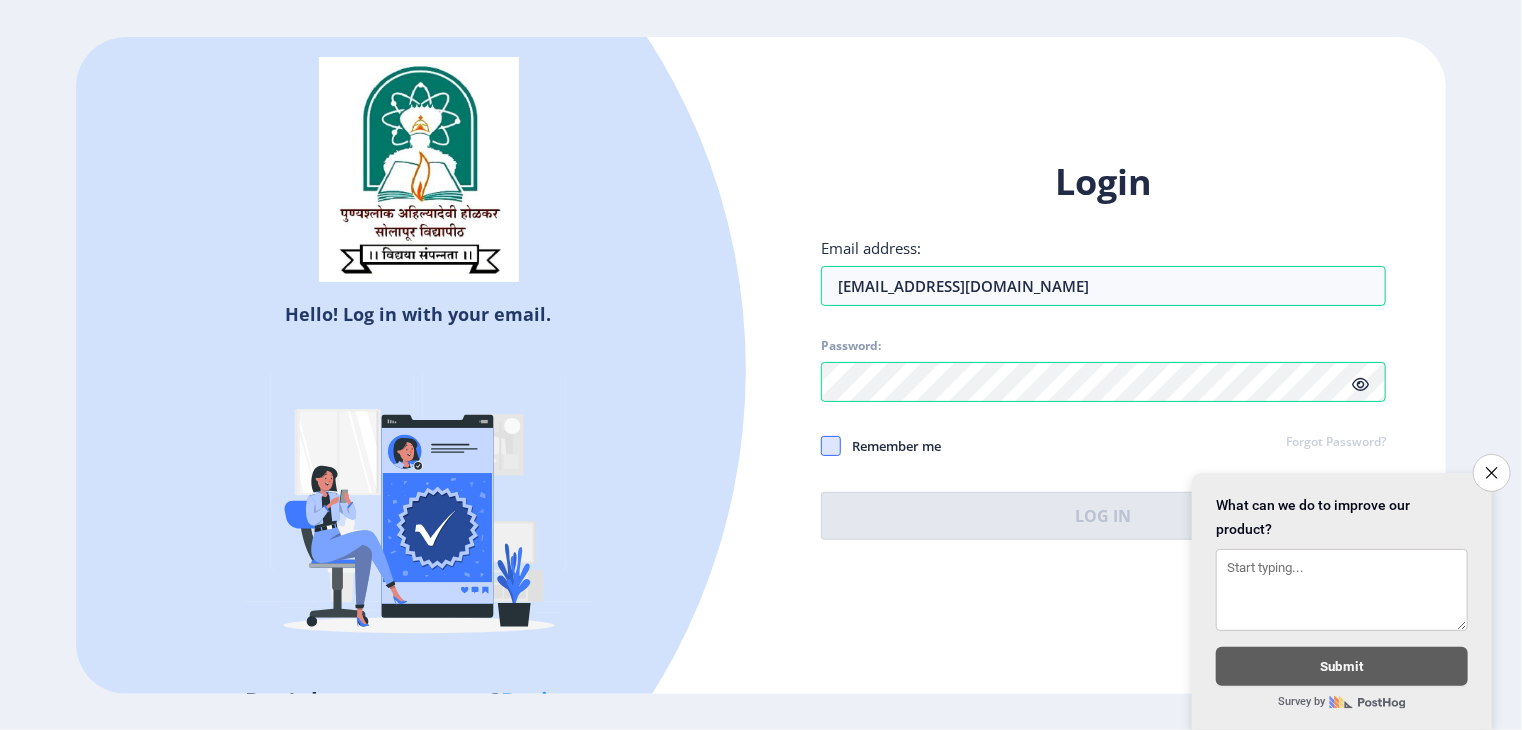 click 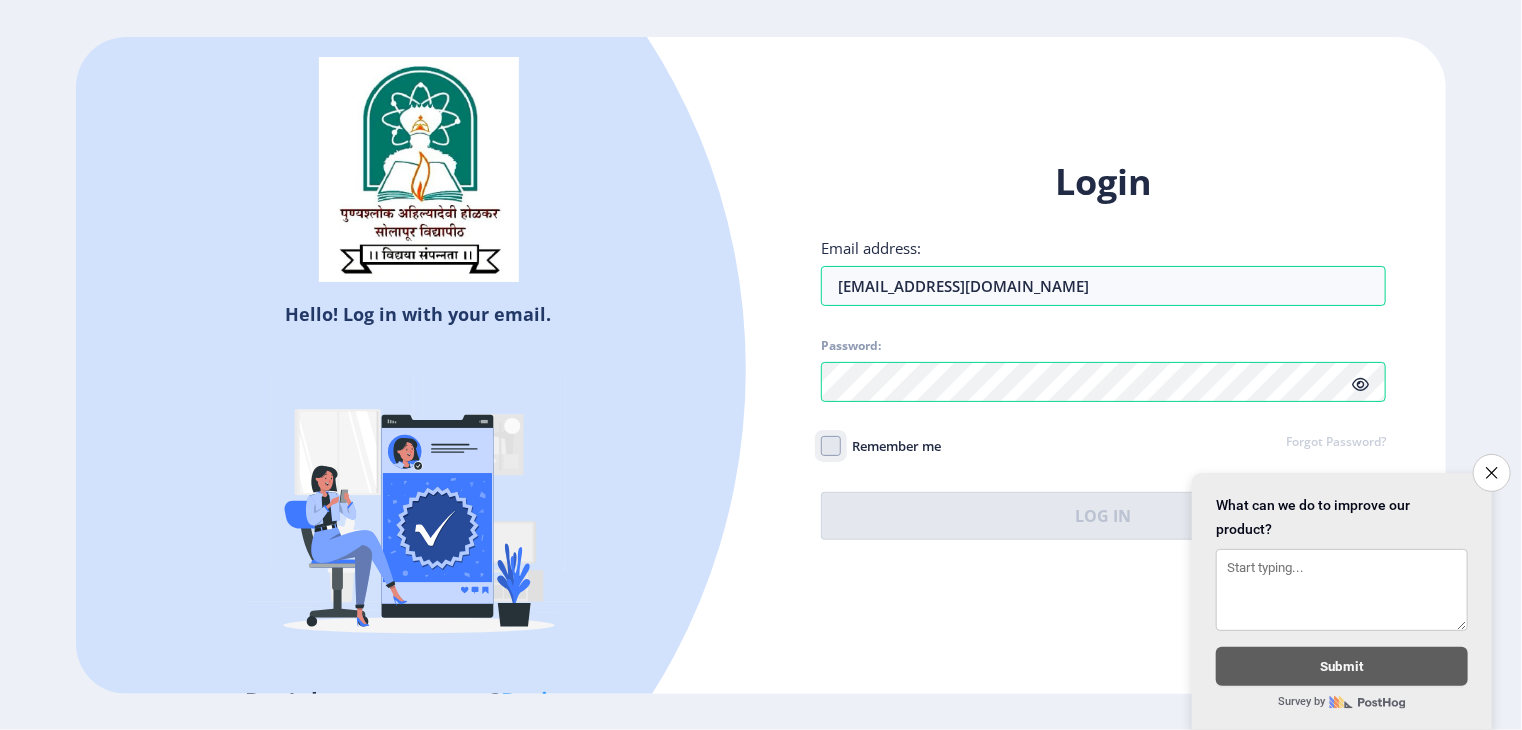 click on "Remember me" 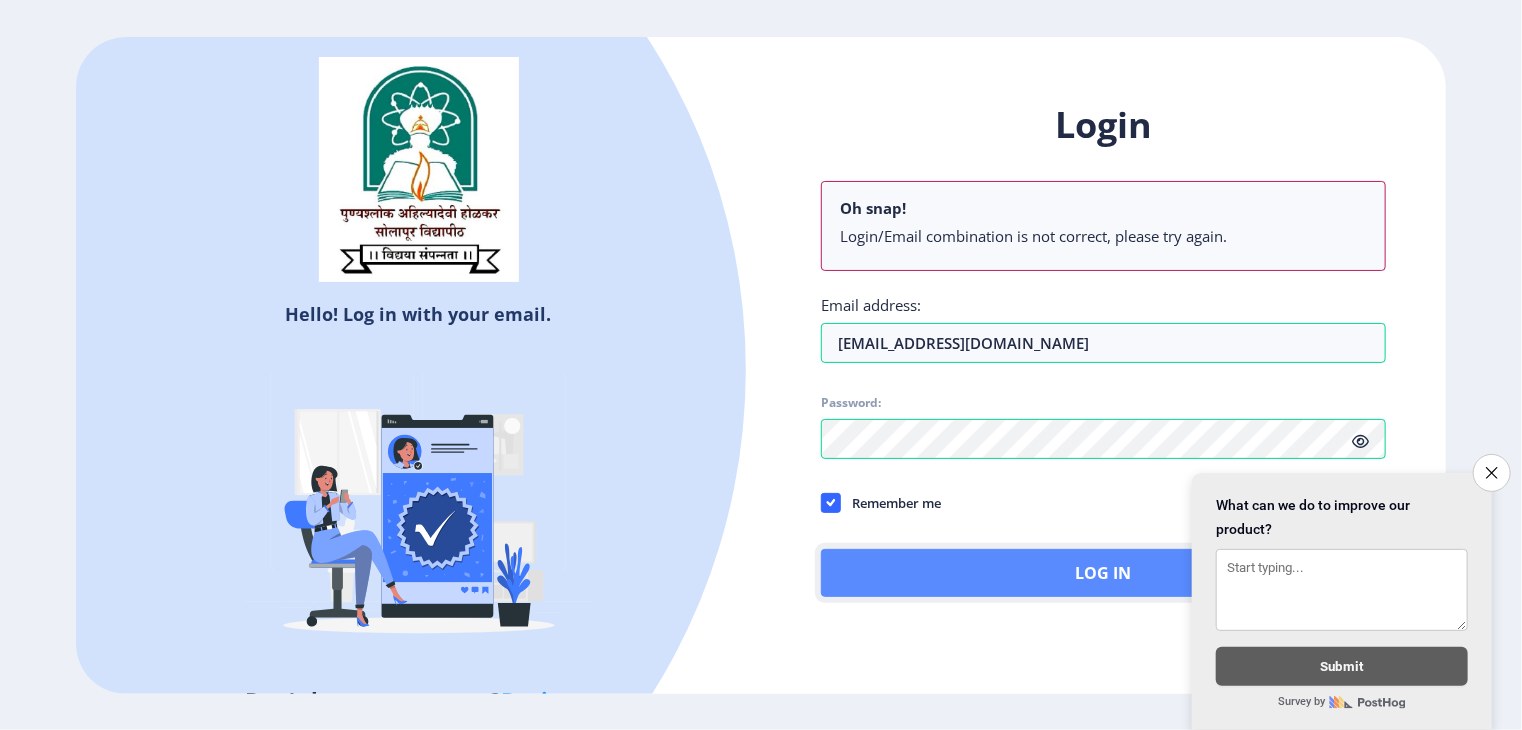 click on "Log In" 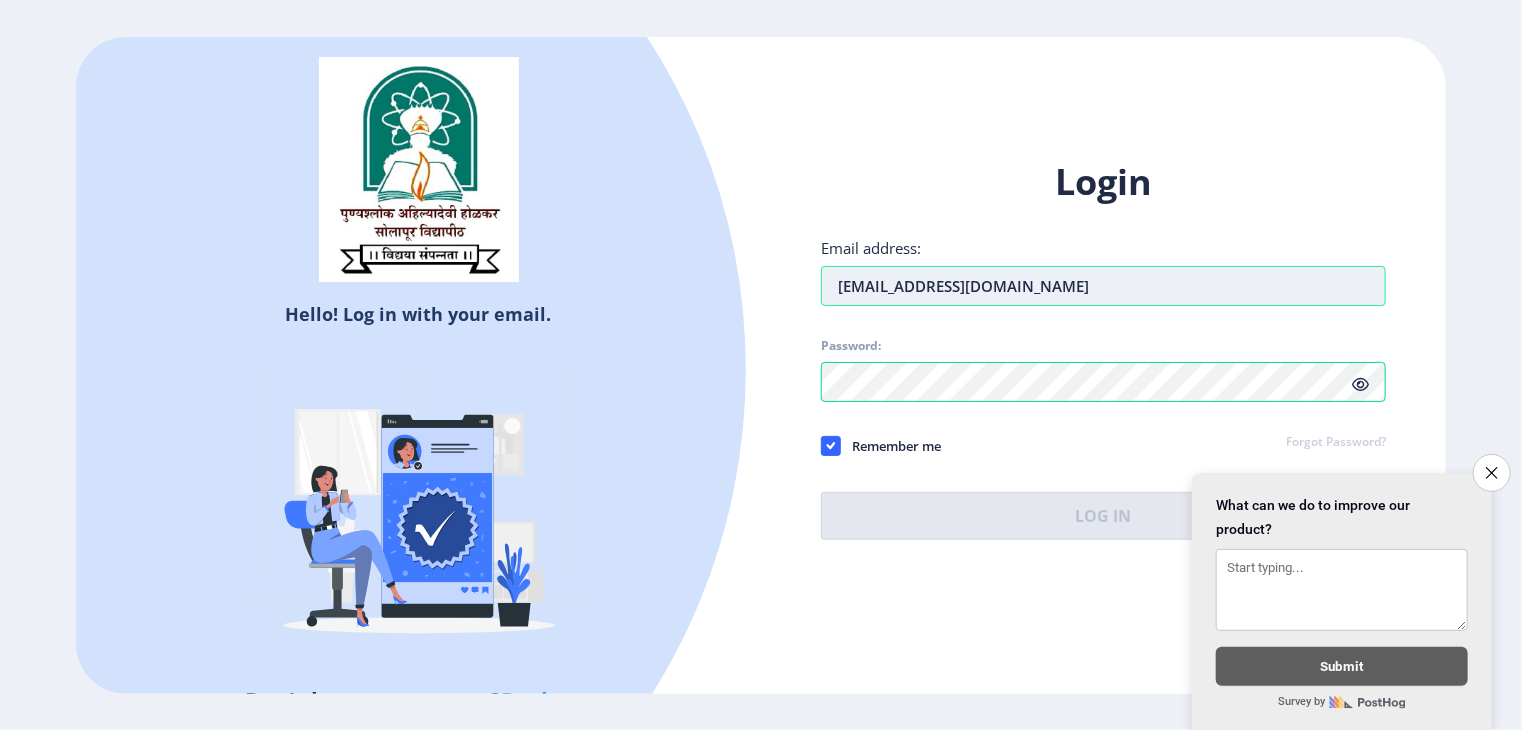click on "[EMAIL_ADDRESS][DOMAIN_NAME]" at bounding box center (1103, 286) 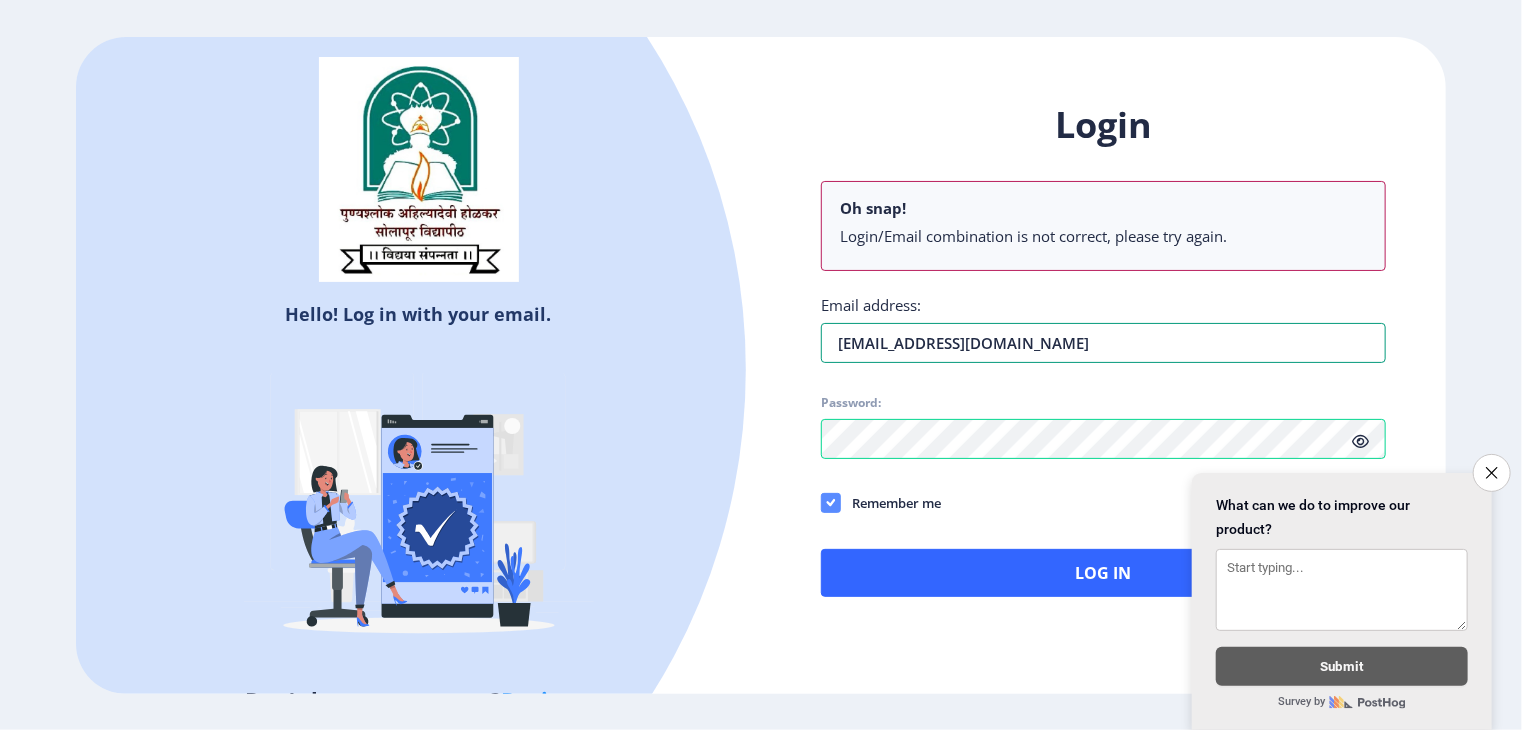 type on "[EMAIL_ADDRESS][DOMAIN_NAME]" 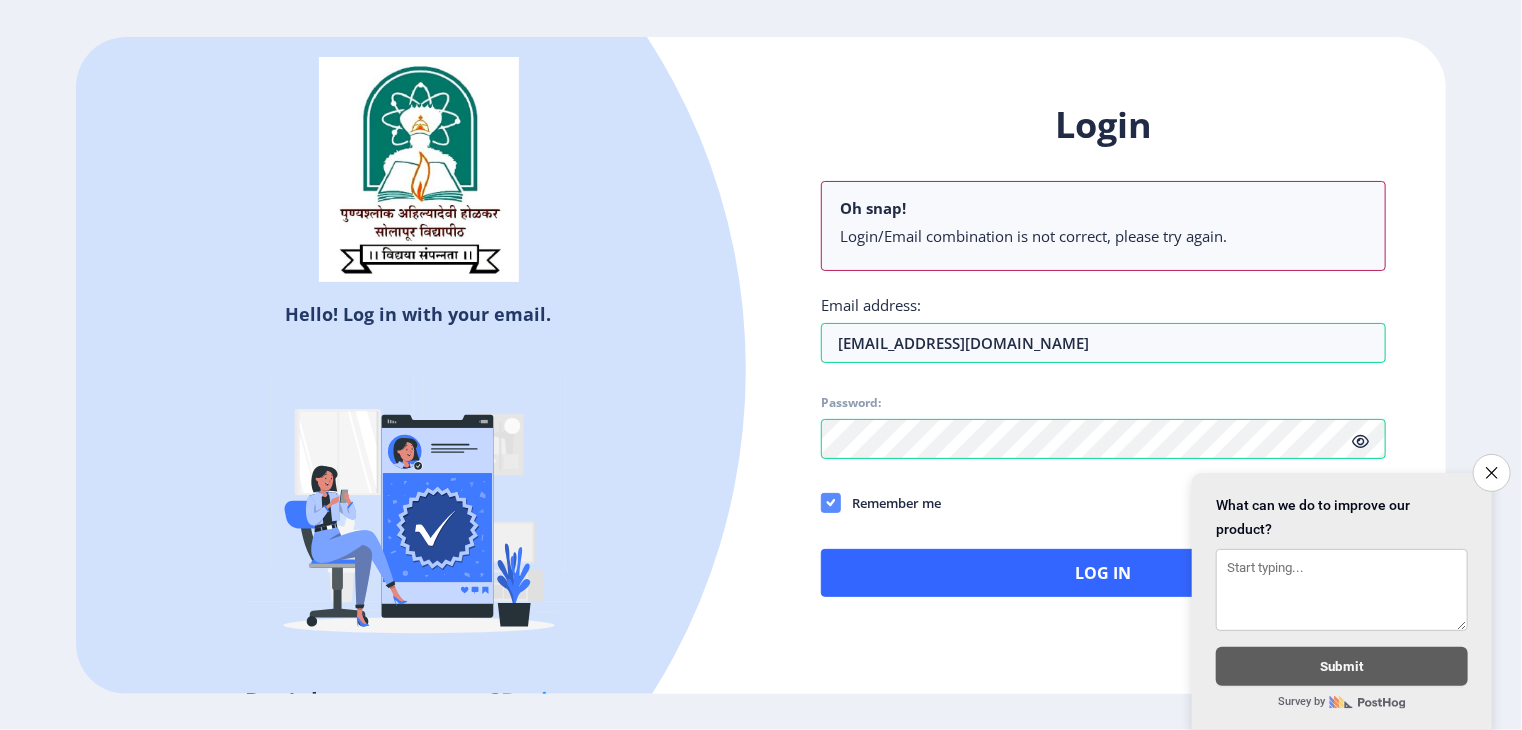 click 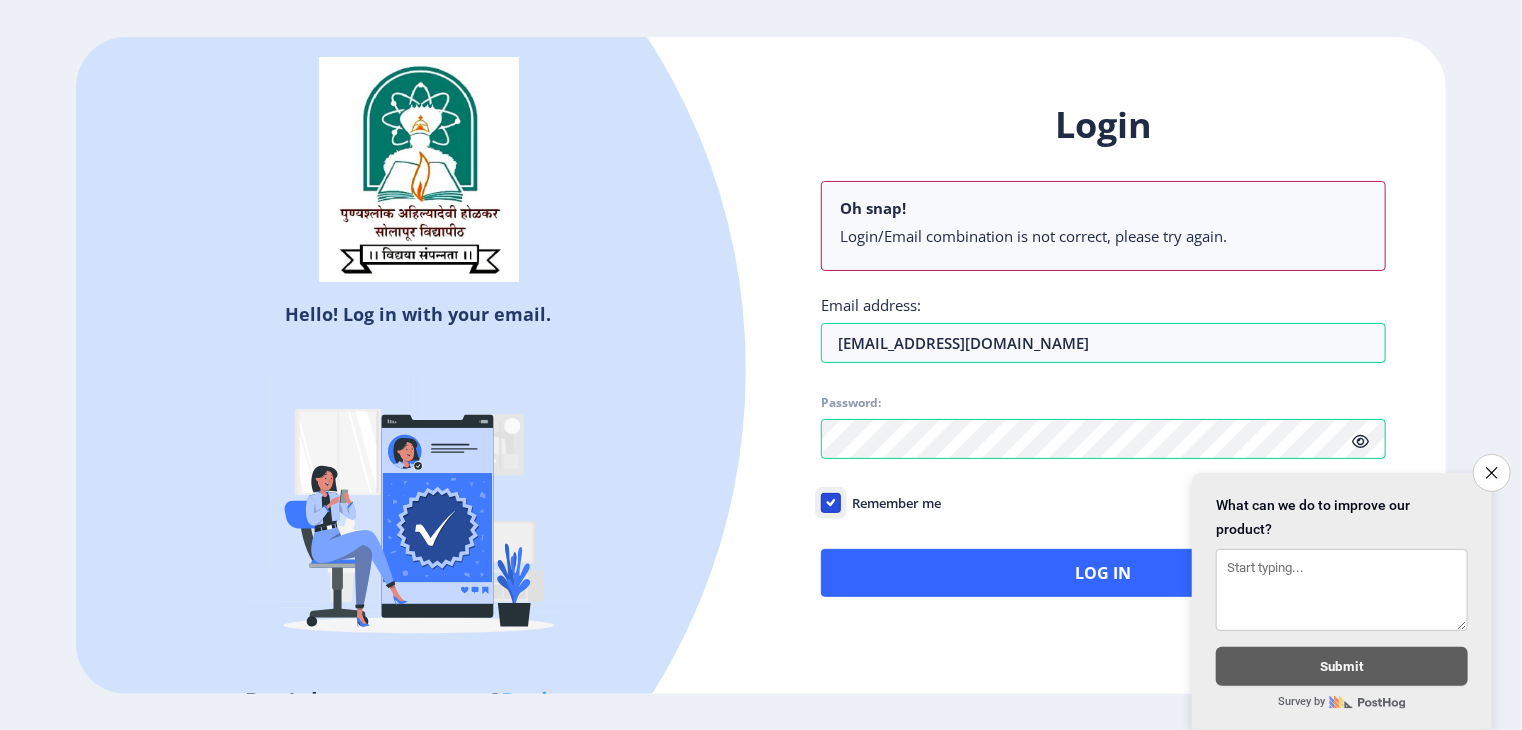 click on "Remember me" 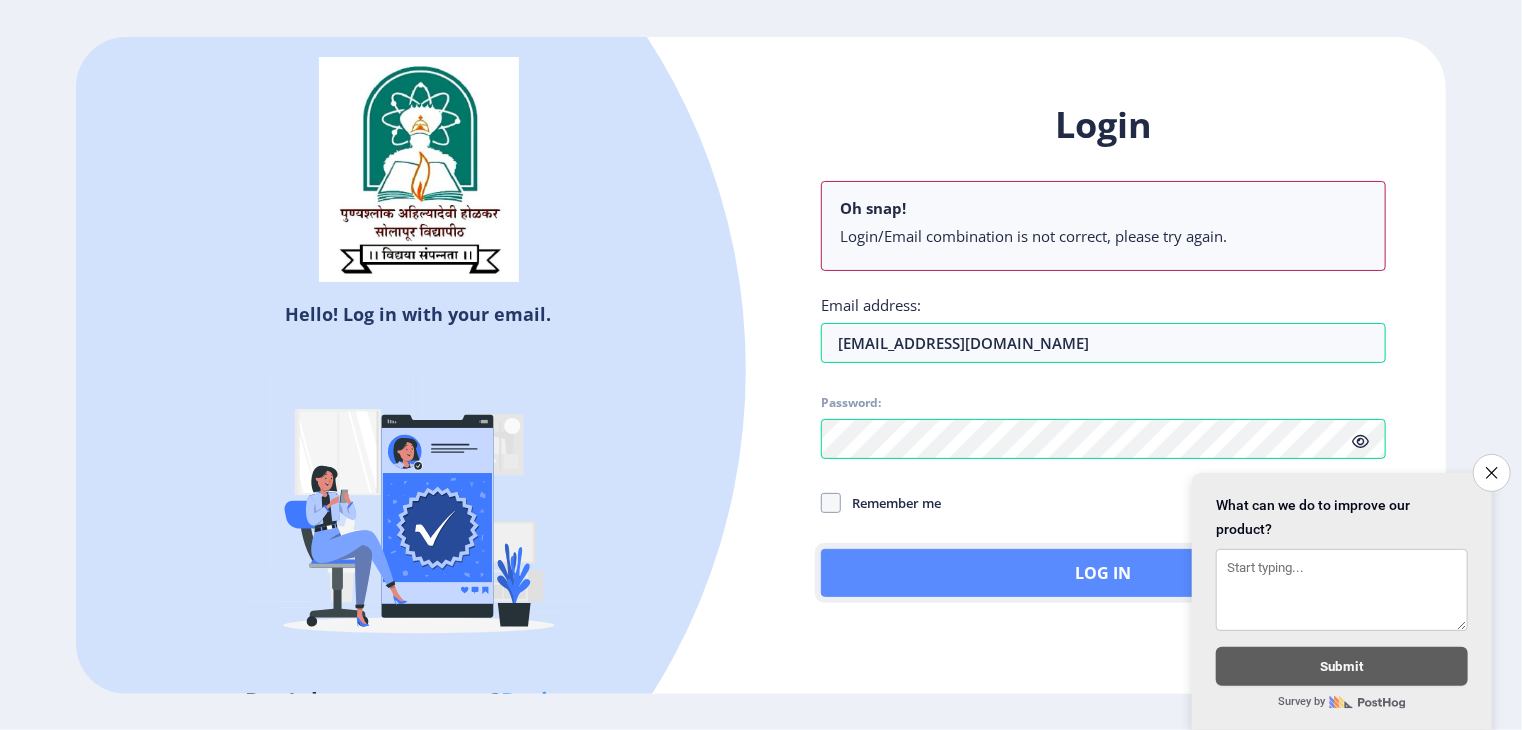 click on "Log In" 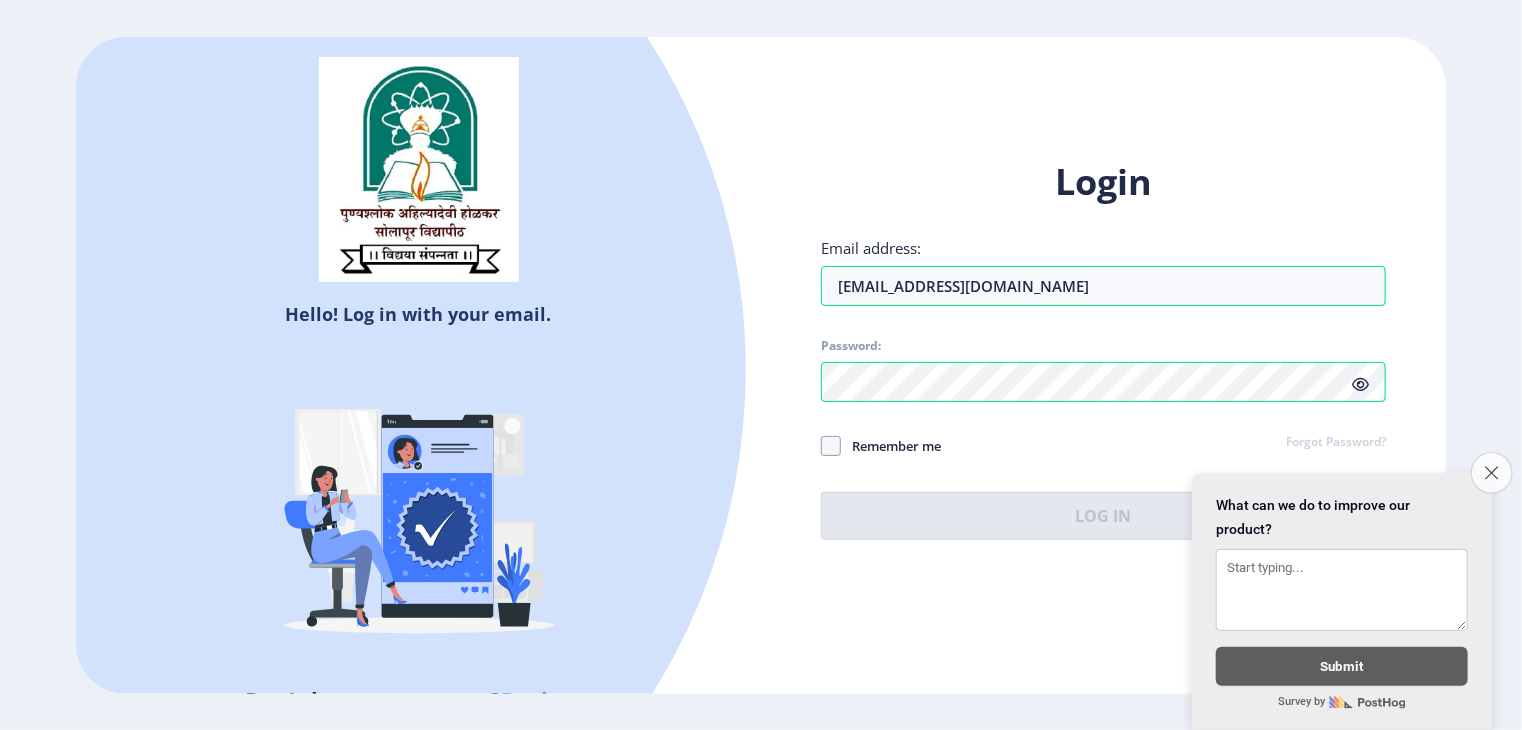 click on "Close survey" at bounding box center (1492, 473) 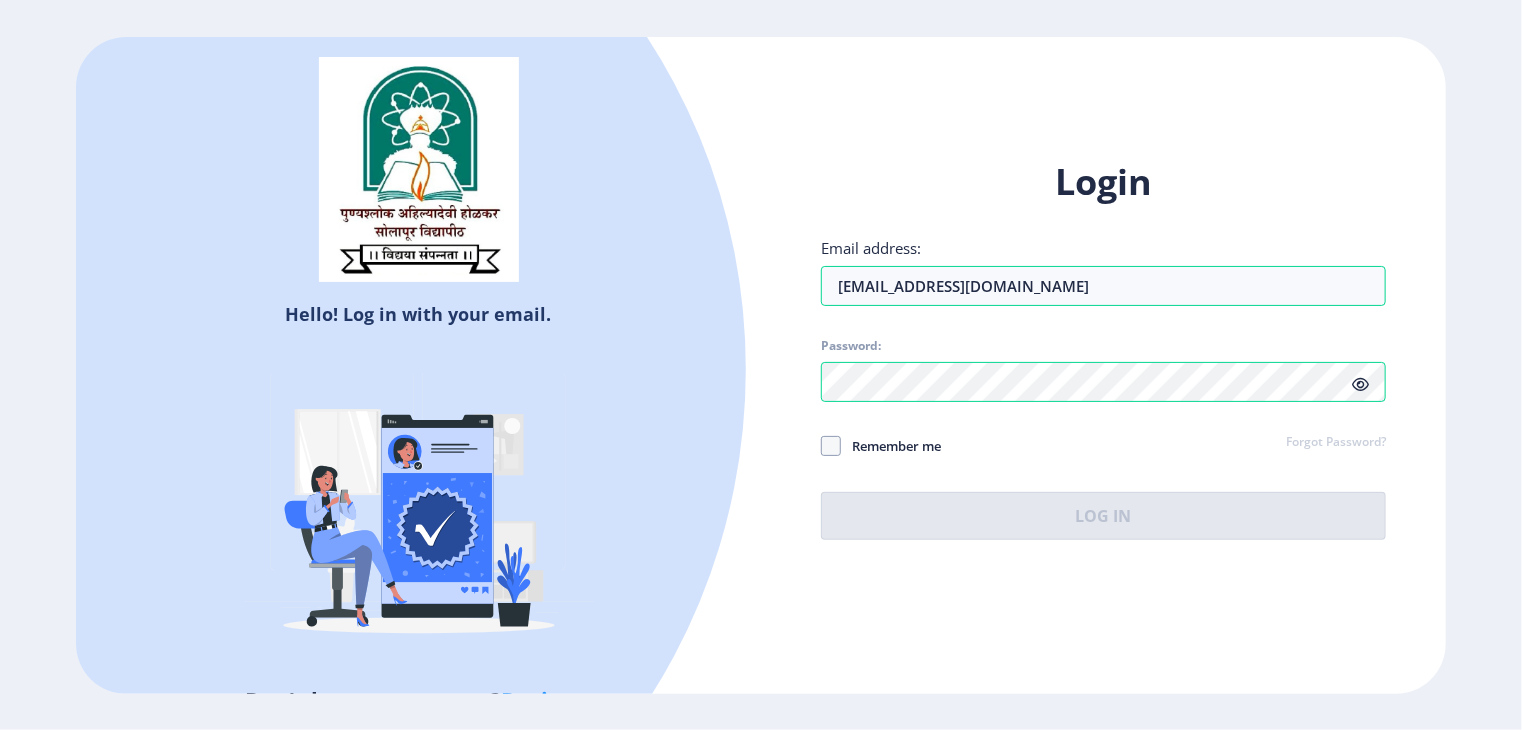 select 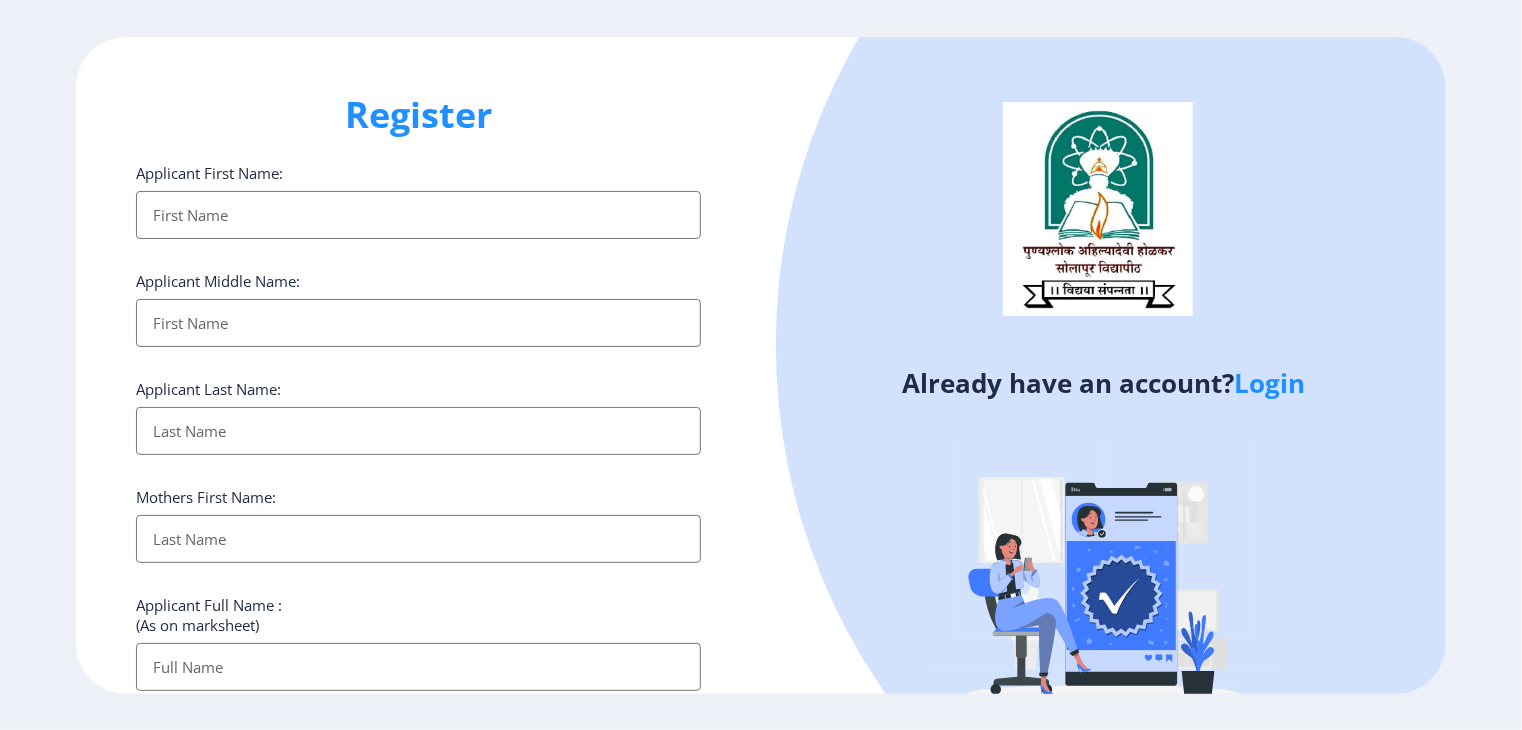 click on "Applicant First Name:" at bounding box center [418, 215] 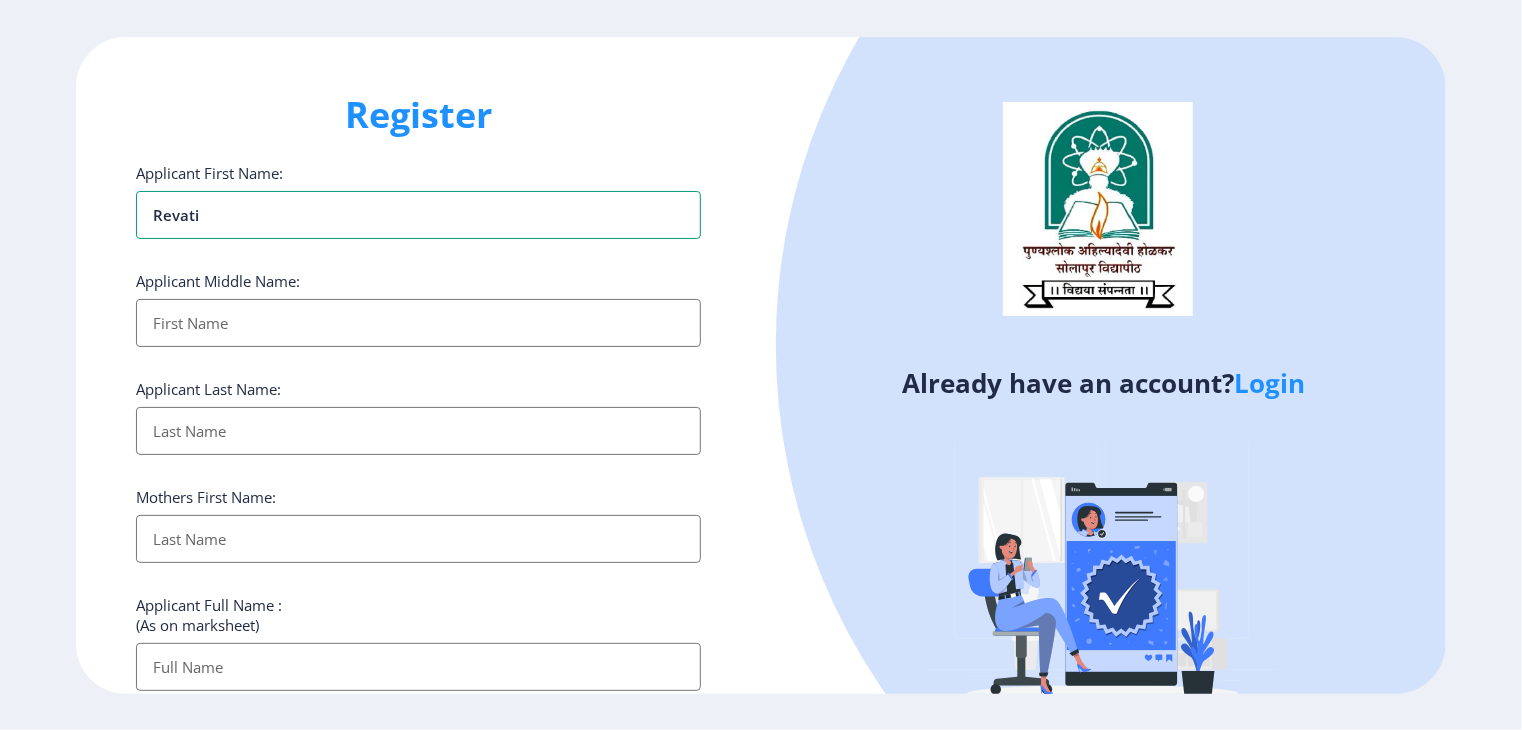 type on "revati" 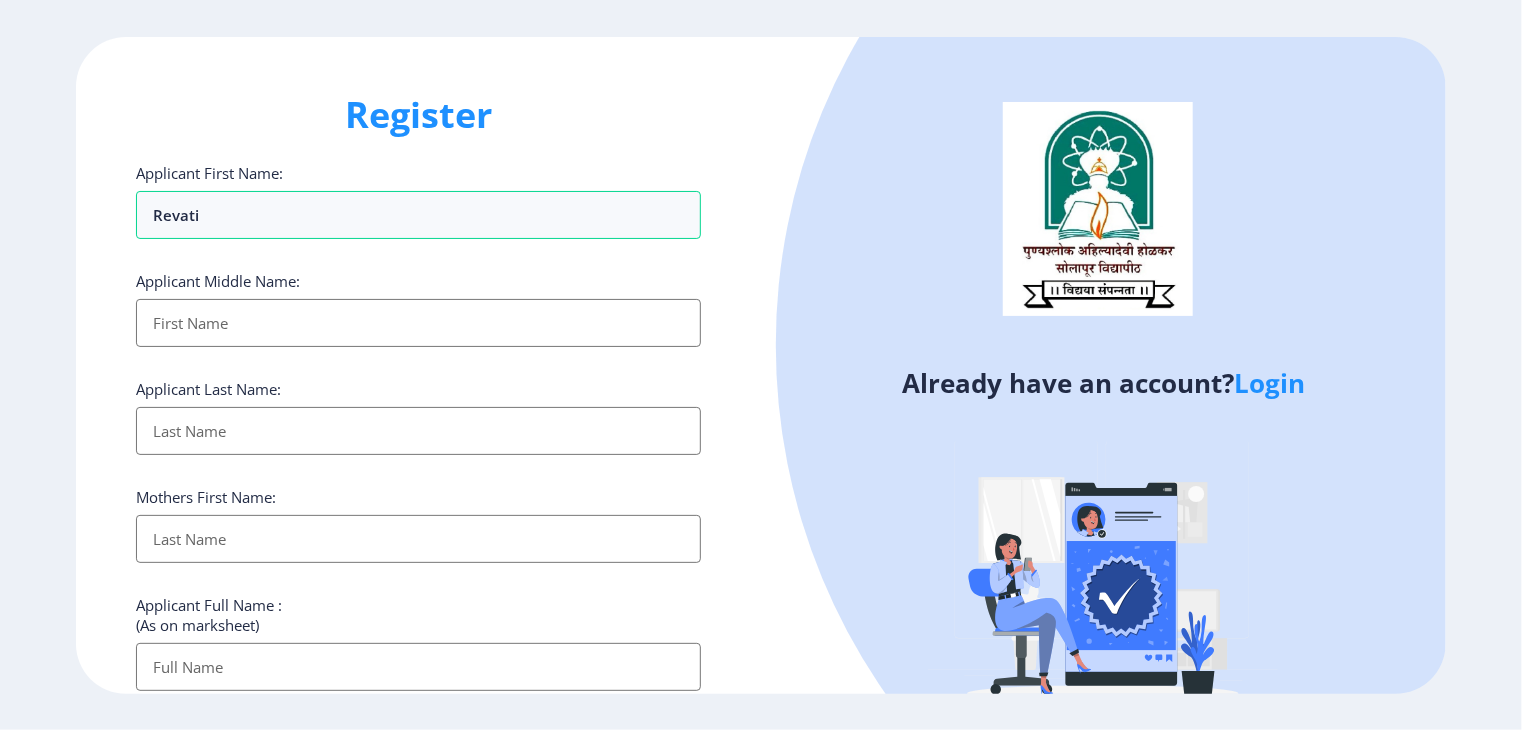 click on "Applicant First Name:" at bounding box center (418, 323) 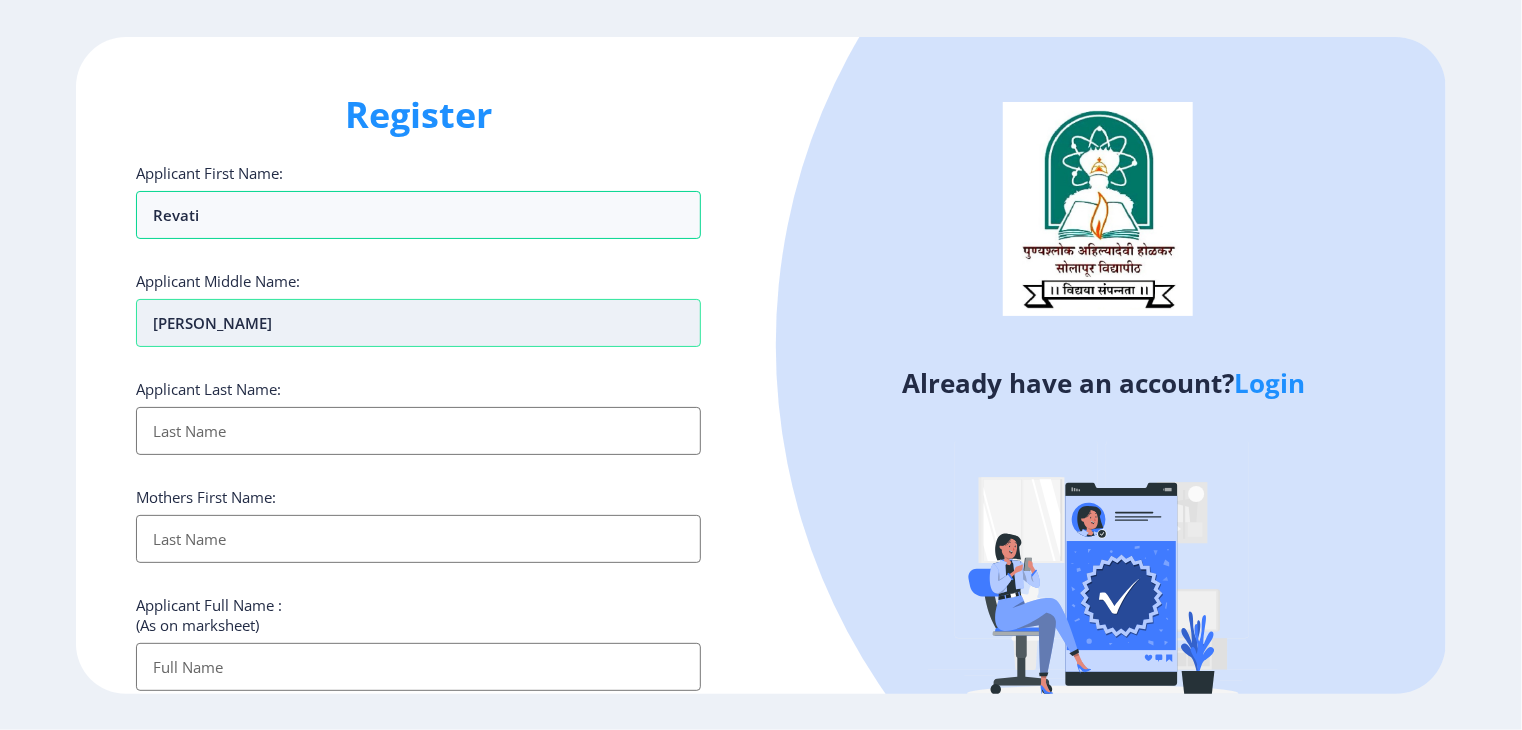 type on "[PERSON_NAME]" 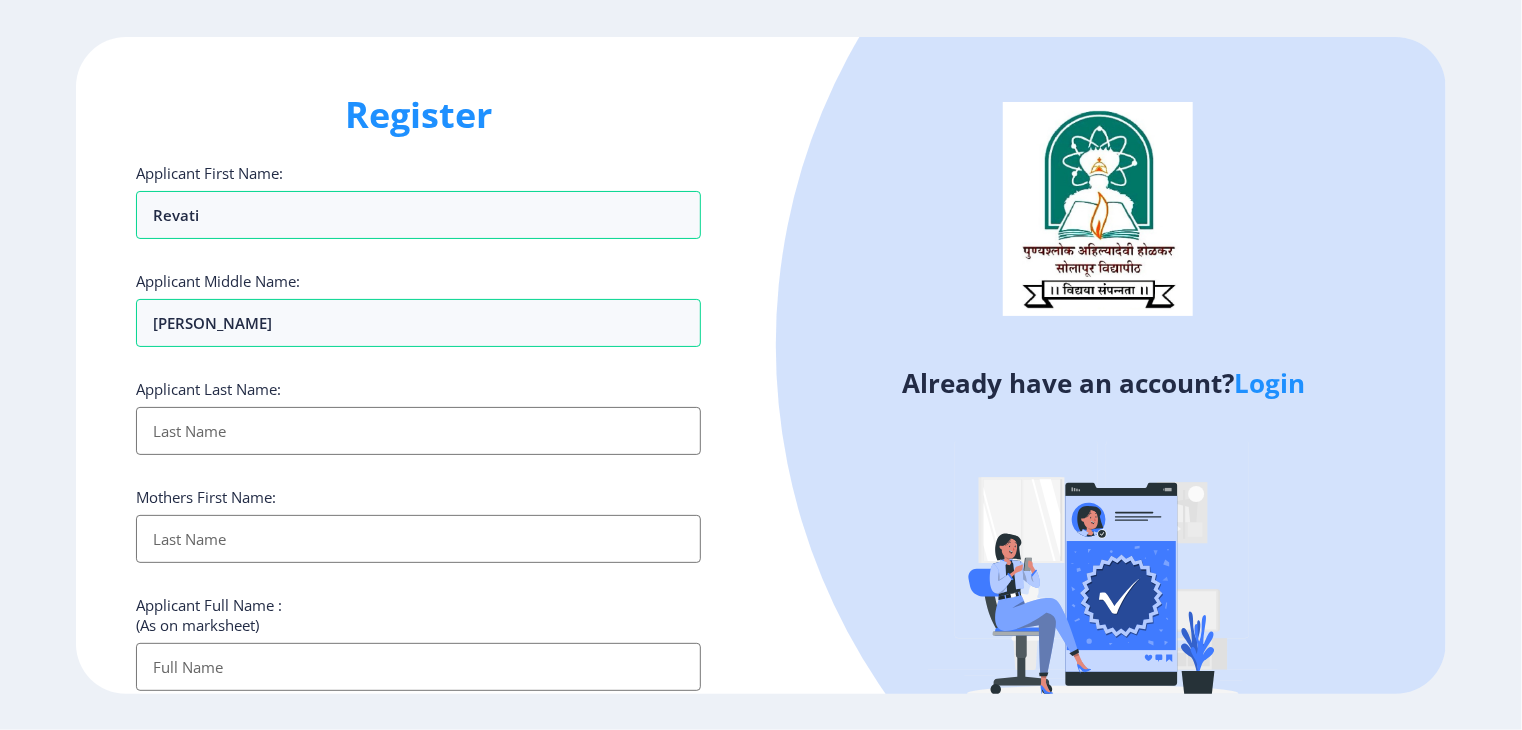 click on "Applicant First Name:" at bounding box center [418, 431] 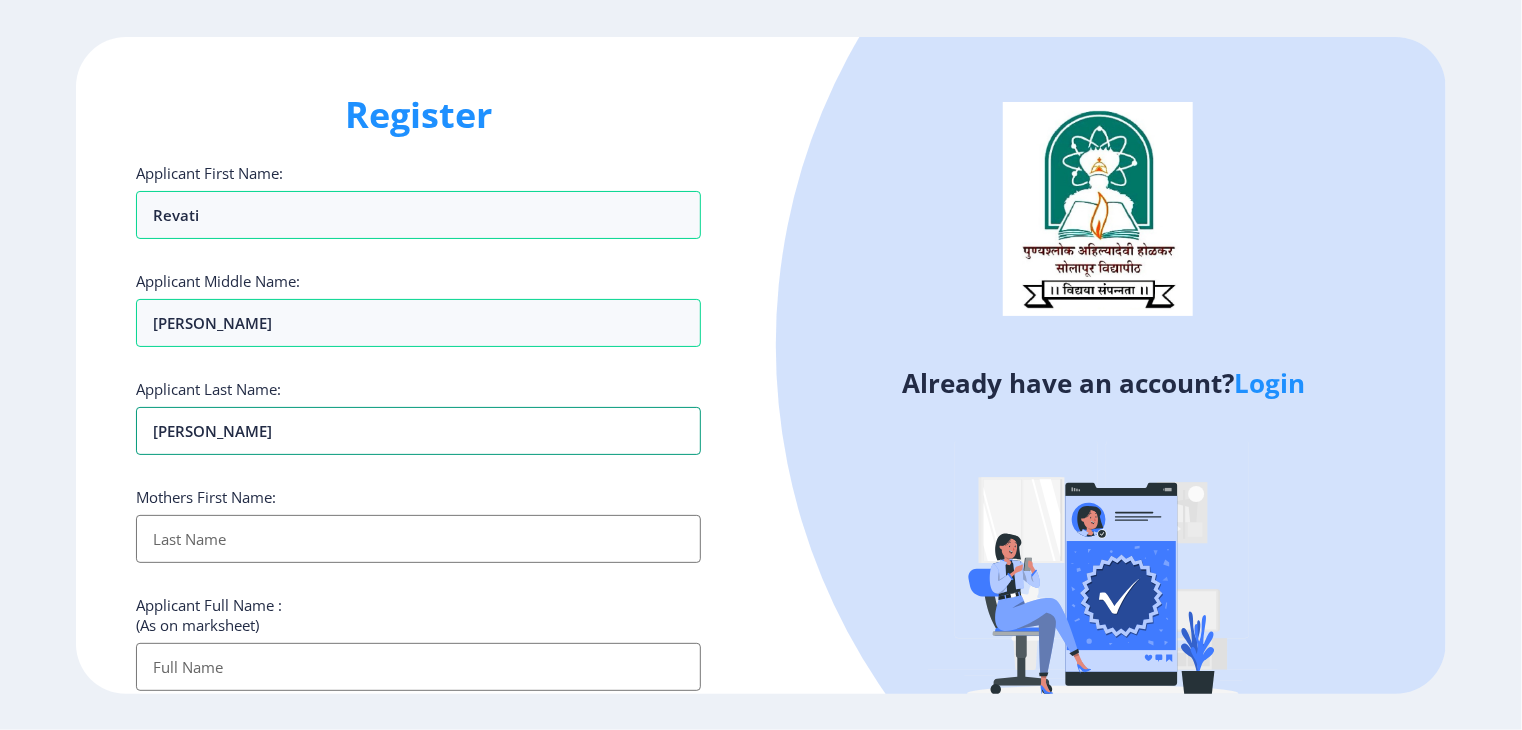 type on "[PERSON_NAME]" 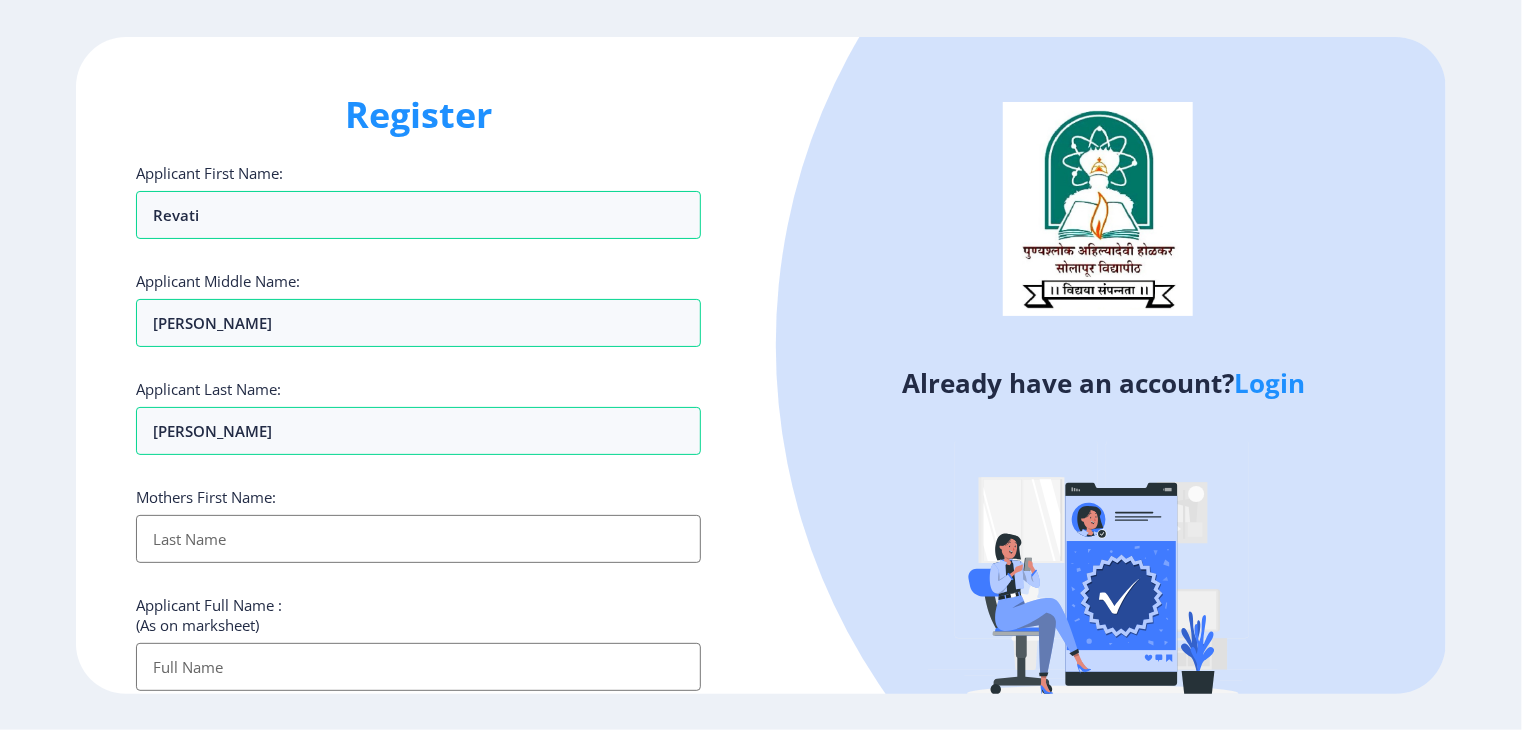 click on "Applicant First Name:" at bounding box center (418, 539) 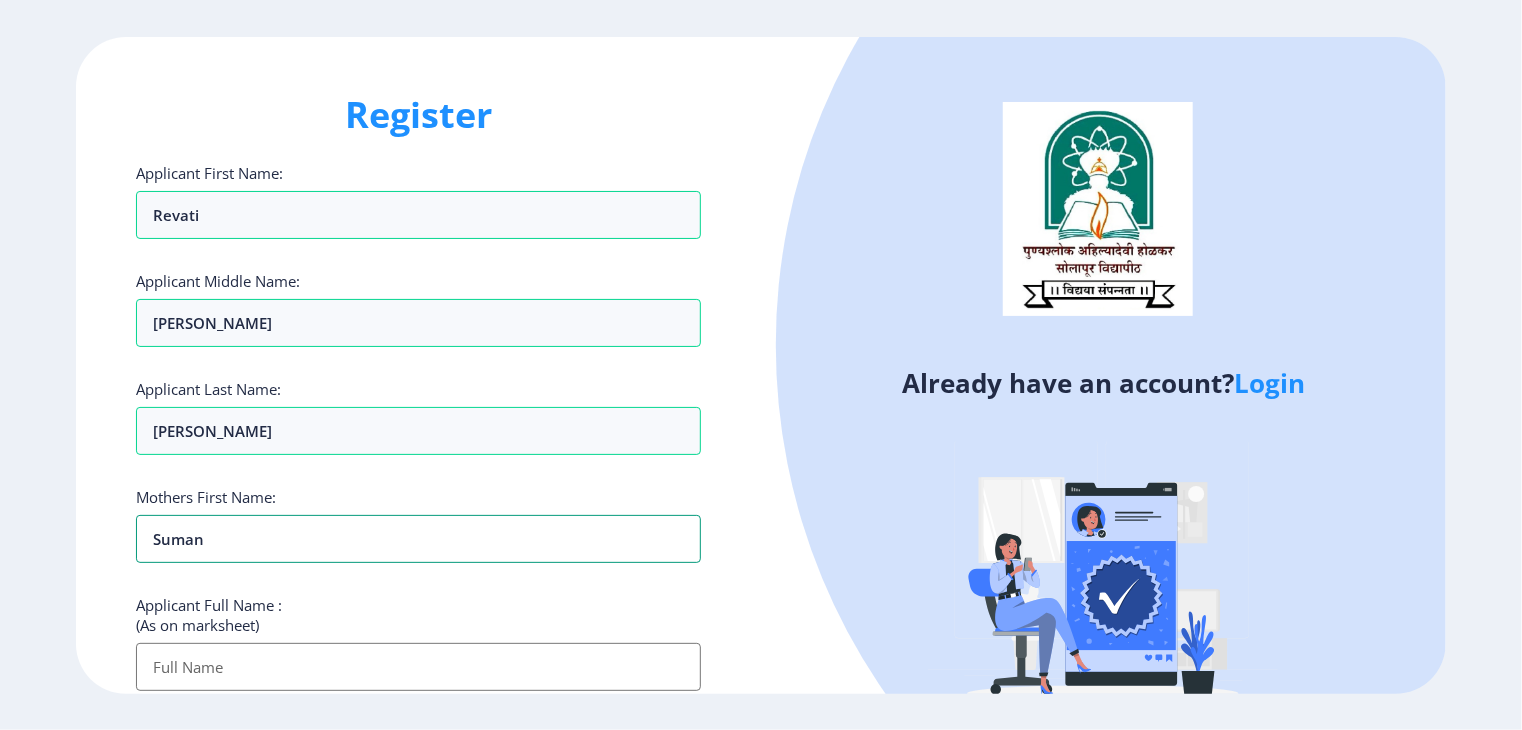 type on "suman" 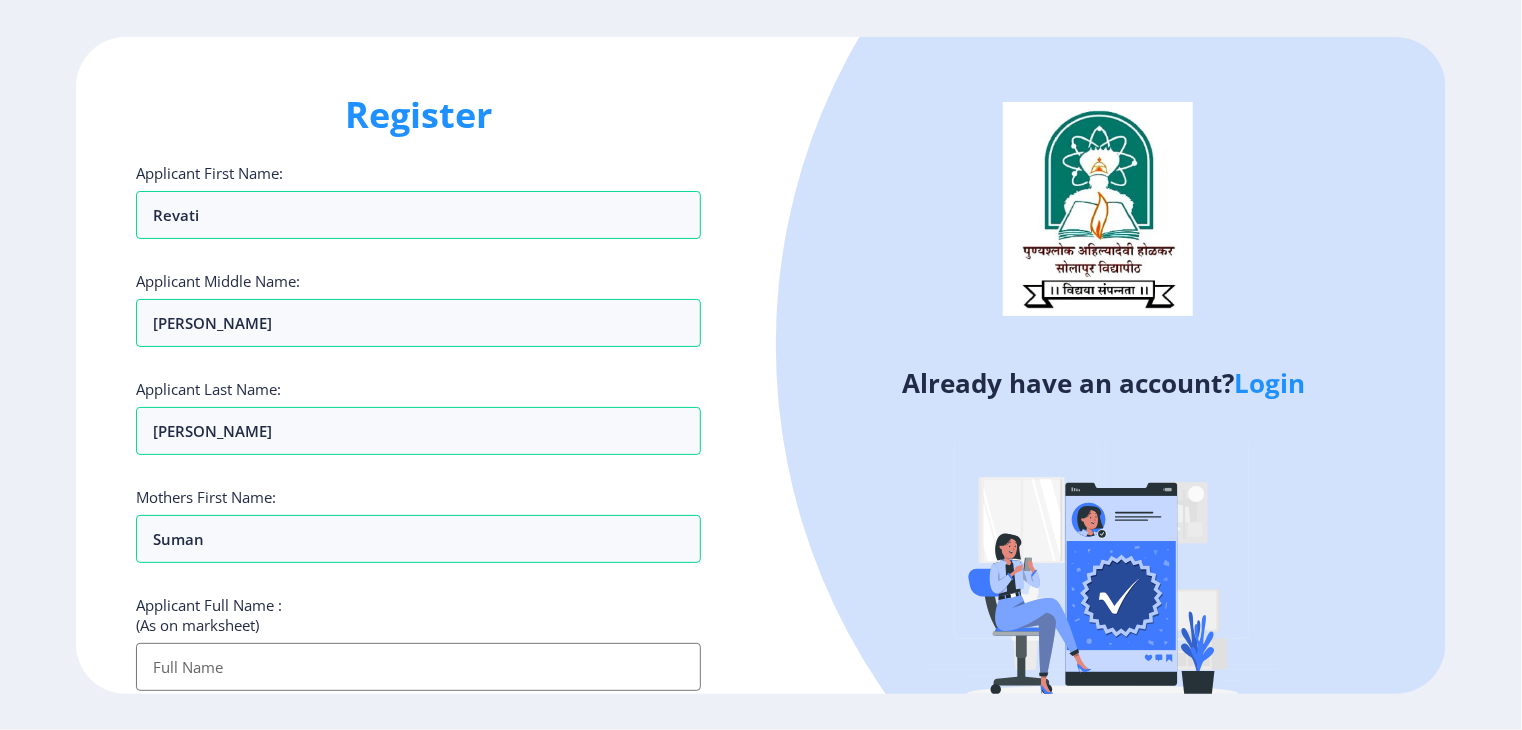 click on "Applicant First Name:" at bounding box center (418, 667) 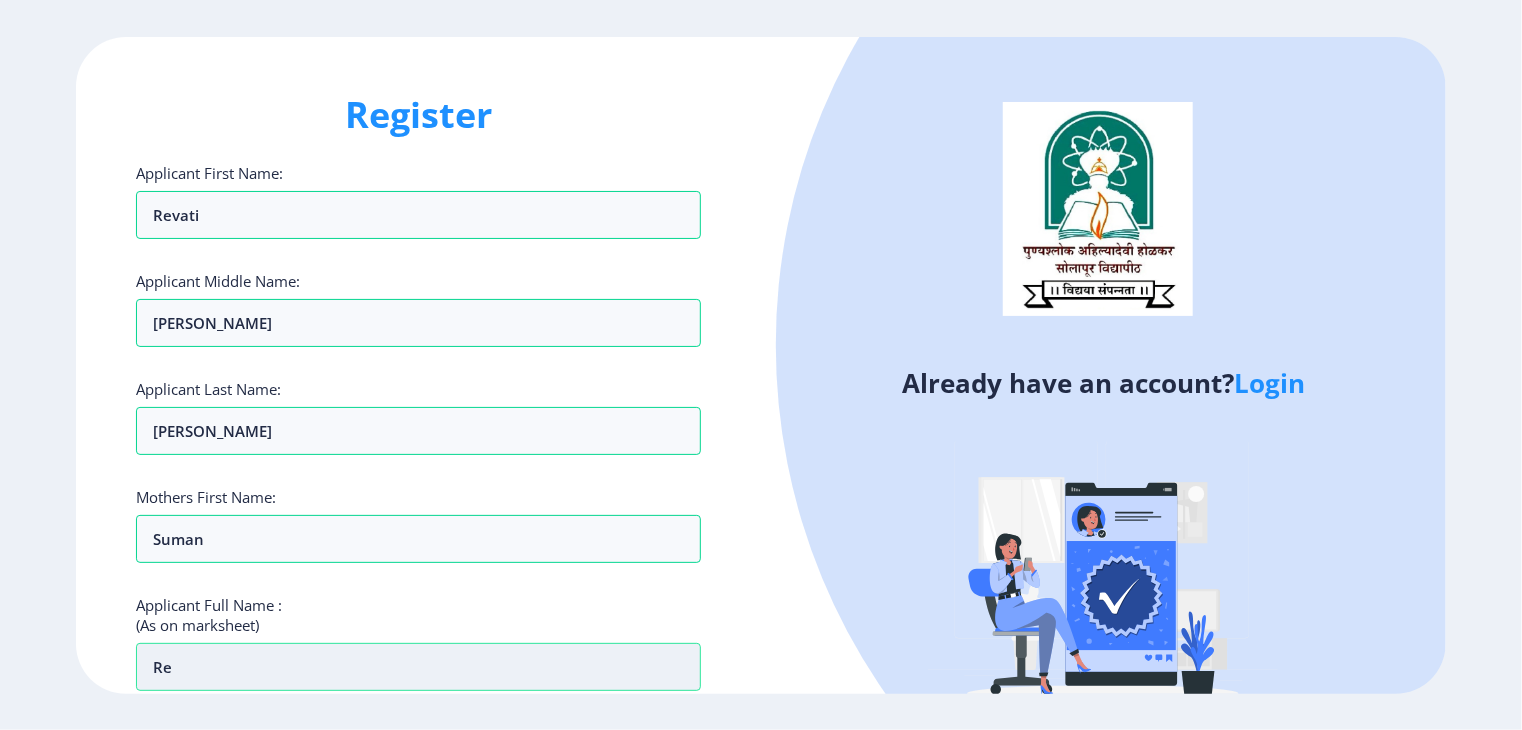 type on "r" 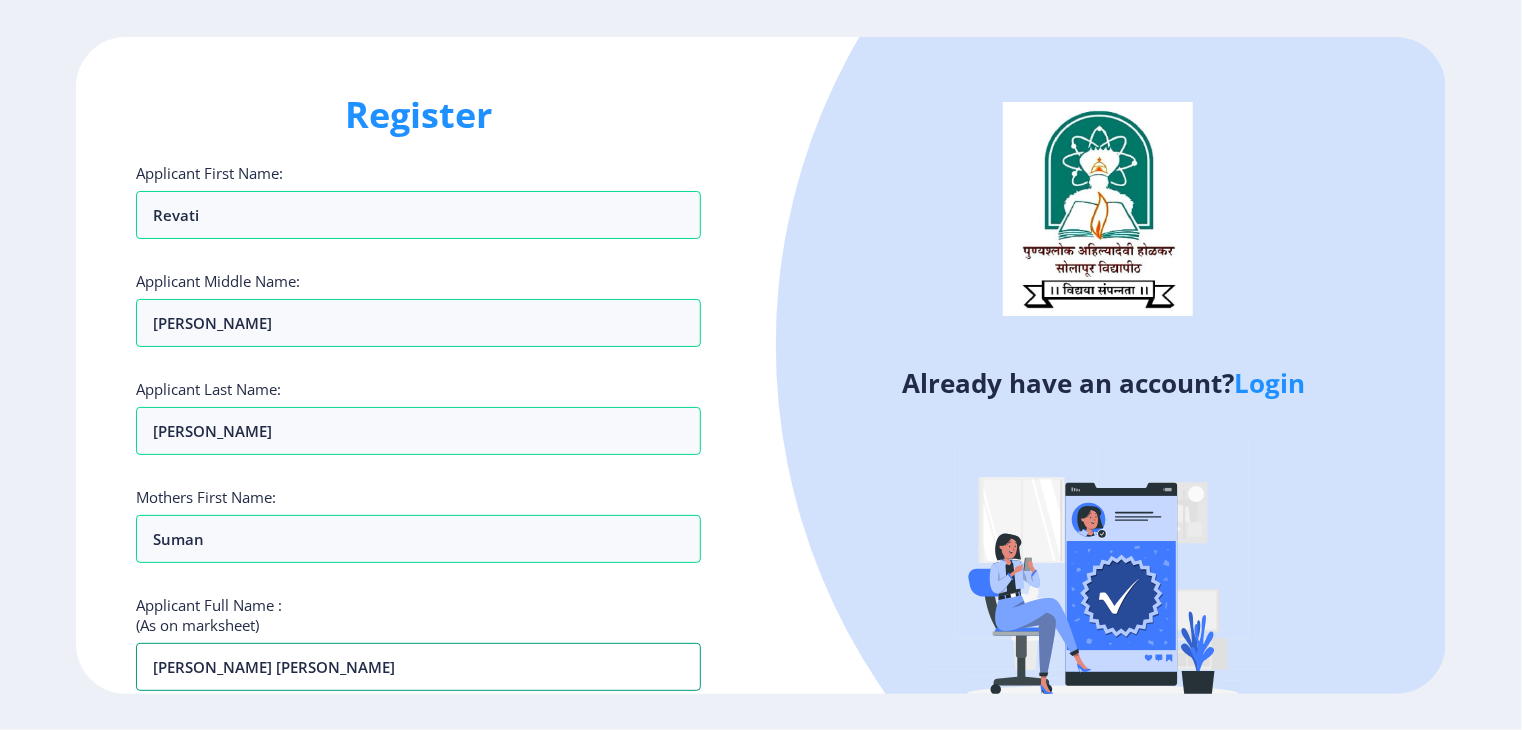 type on "[PERSON_NAME] [PERSON_NAME]" 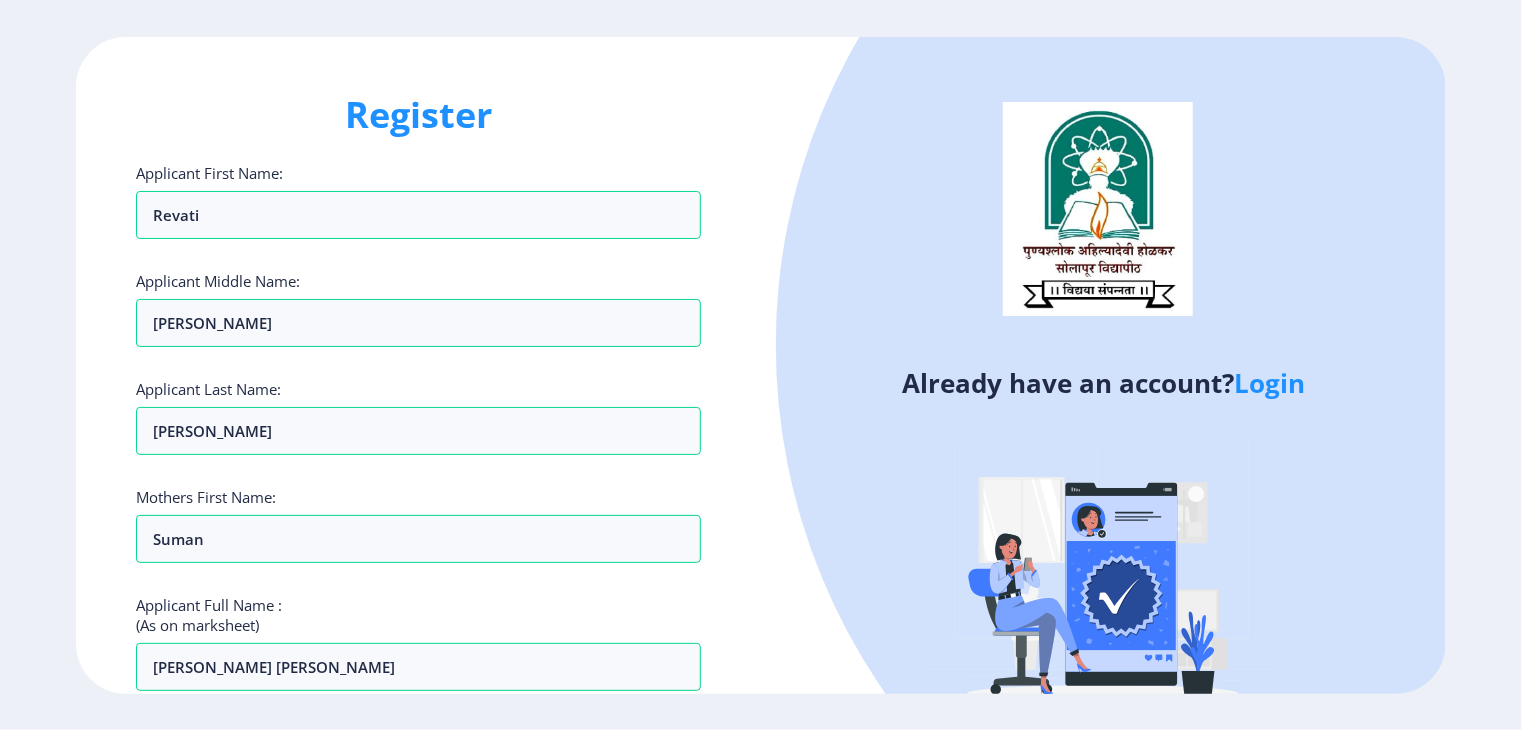 click on "Applicant First Name: [PERSON_NAME] Applicant Middle Name: [PERSON_NAME] Applicant Last Name: [PERSON_NAME] Mothers First Name: suman Applicant Full Name : (As on marksheet) [PERSON_NAME] [PERSON_NAME] Aadhar Number :  Gender: Select Gender [DEMOGRAPHIC_DATA] [DEMOGRAPHIC_DATA] Other  Country Code and Mobile number  *  +91 [GEOGRAPHIC_DATA] ([GEOGRAPHIC_DATA]) +91 [GEOGRAPHIC_DATA] (‫[GEOGRAPHIC_DATA]‬‎) +93 [GEOGRAPHIC_DATA] ([GEOGRAPHIC_DATA]) +355 [GEOGRAPHIC_DATA] (‫[GEOGRAPHIC_DATA]‬‎) +213 [US_STATE] +1 [GEOGRAPHIC_DATA] +376 [GEOGRAPHIC_DATA] +244 [GEOGRAPHIC_DATA] +1 [GEOGRAPHIC_DATA] +1 [GEOGRAPHIC_DATA] +54 [GEOGRAPHIC_DATA] ([GEOGRAPHIC_DATA]) +374 [GEOGRAPHIC_DATA] +297 [GEOGRAPHIC_DATA] +61 [GEOGRAPHIC_DATA] ([GEOGRAPHIC_DATA]) +43 [GEOGRAPHIC_DATA] ([GEOGRAPHIC_DATA]) +994 [GEOGRAPHIC_DATA] +1 [GEOGRAPHIC_DATA] ([GEOGRAPHIC_DATA][GEOGRAPHIC_DATA]‬‎) +973 [GEOGRAPHIC_DATA] ([GEOGRAPHIC_DATA]) +880 [GEOGRAPHIC_DATA] +1 [GEOGRAPHIC_DATA] ([GEOGRAPHIC_DATA]) +375 [GEOGRAPHIC_DATA] ([GEOGRAPHIC_DATA]) +32 [GEOGRAPHIC_DATA] +501 [GEOGRAPHIC_DATA] ([GEOGRAPHIC_DATA]) +229 [GEOGRAPHIC_DATA] +1 [GEOGRAPHIC_DATA] (འབྲུག) +975 [GEOGRAPHIC_DATA] +591 [GEOGRAPHIC_DATA] ([GEOGRAPHIC_DATA]) +387 [GEOGRAPHIC_DATA] +267 [GEOGRAPHIC_DATA] ([GEOGRAPHIC_DATA]) +55 [GEOGRAPHIC_DATA] +246 [GEOGRAPHIC_DATA] +1 [GEOGRAPHIC_DATA]" 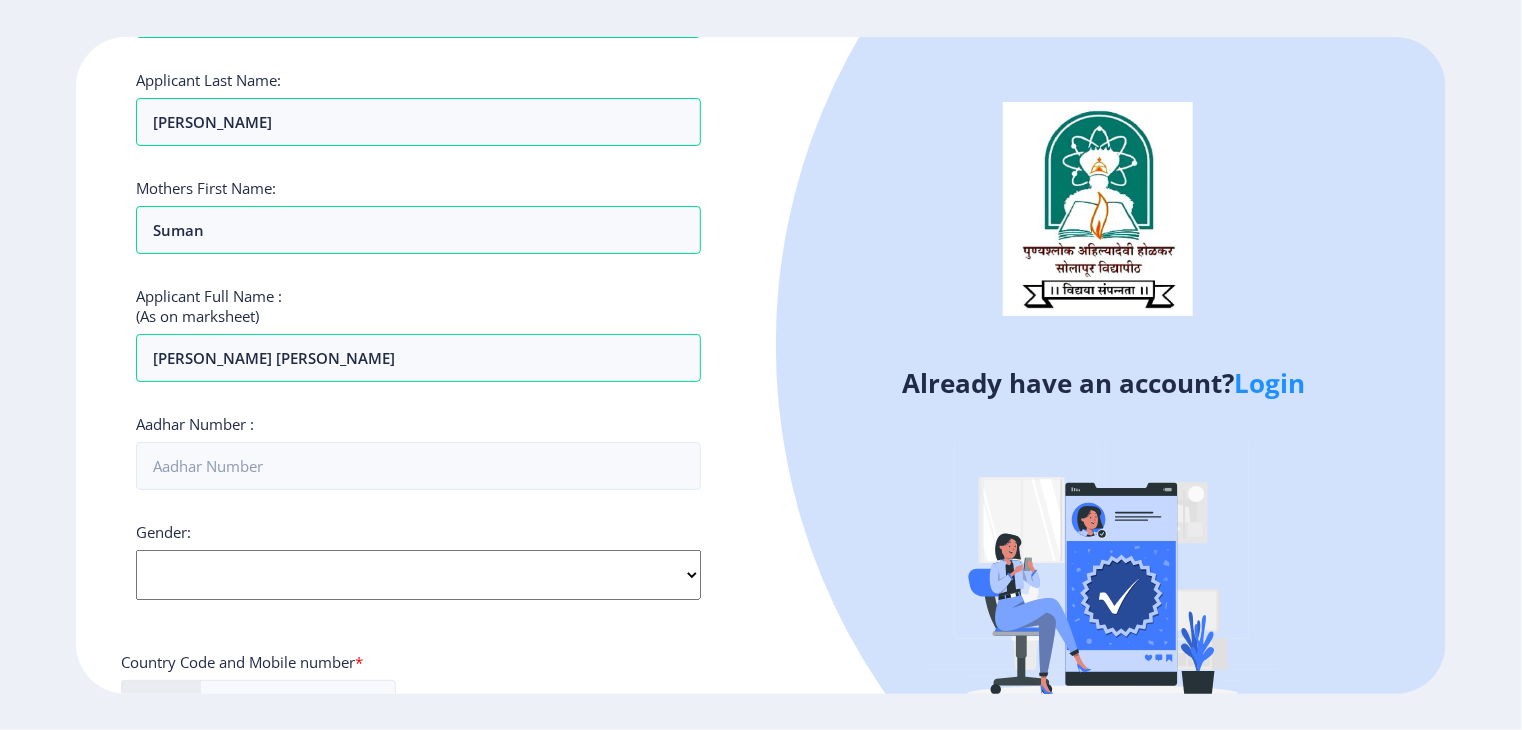 scroll, scrollTop: 320, scrollLeft: 0, axis: vertical 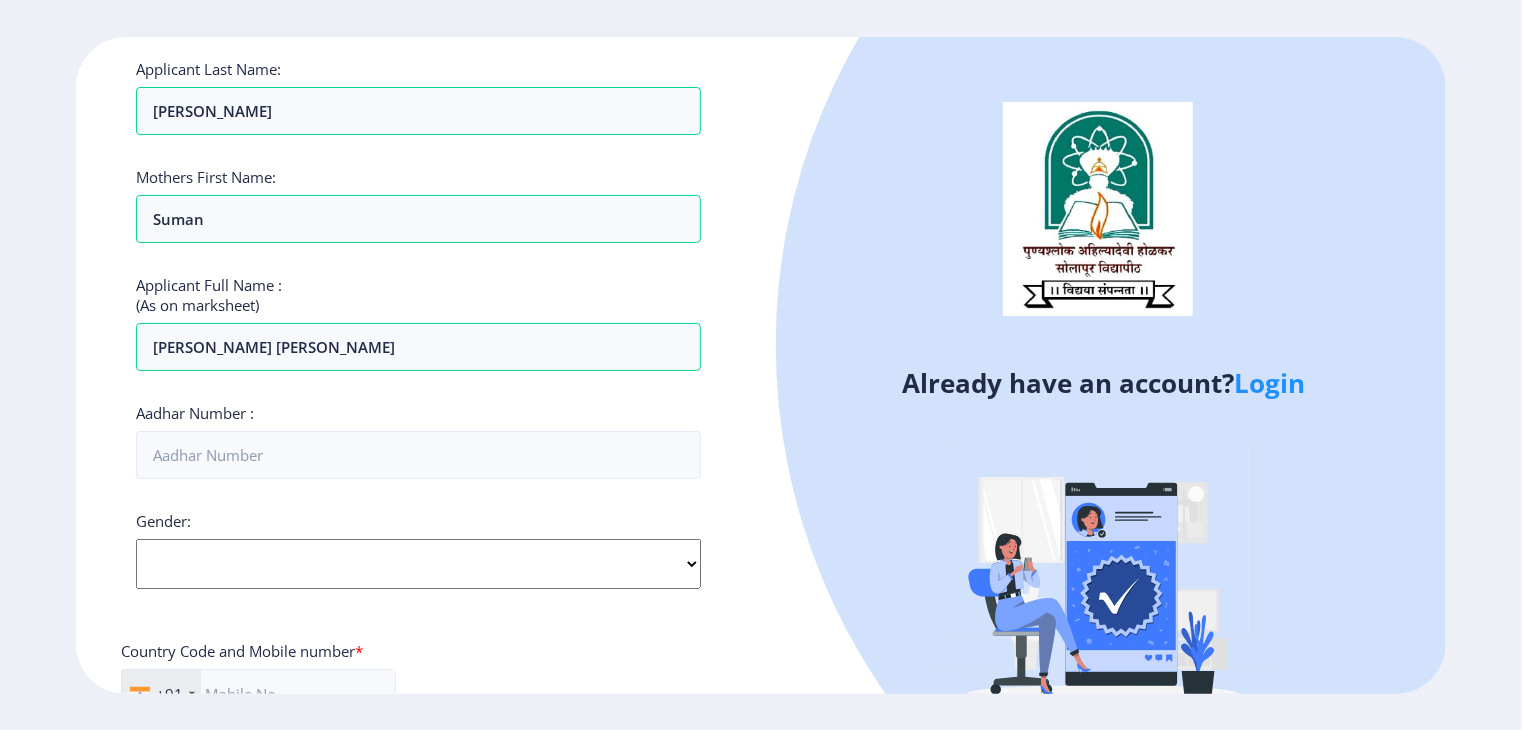 click on "Select Gender [DEMOGRAPHIC_DATA] [DEMOGRAPHIC_DATA] Other" 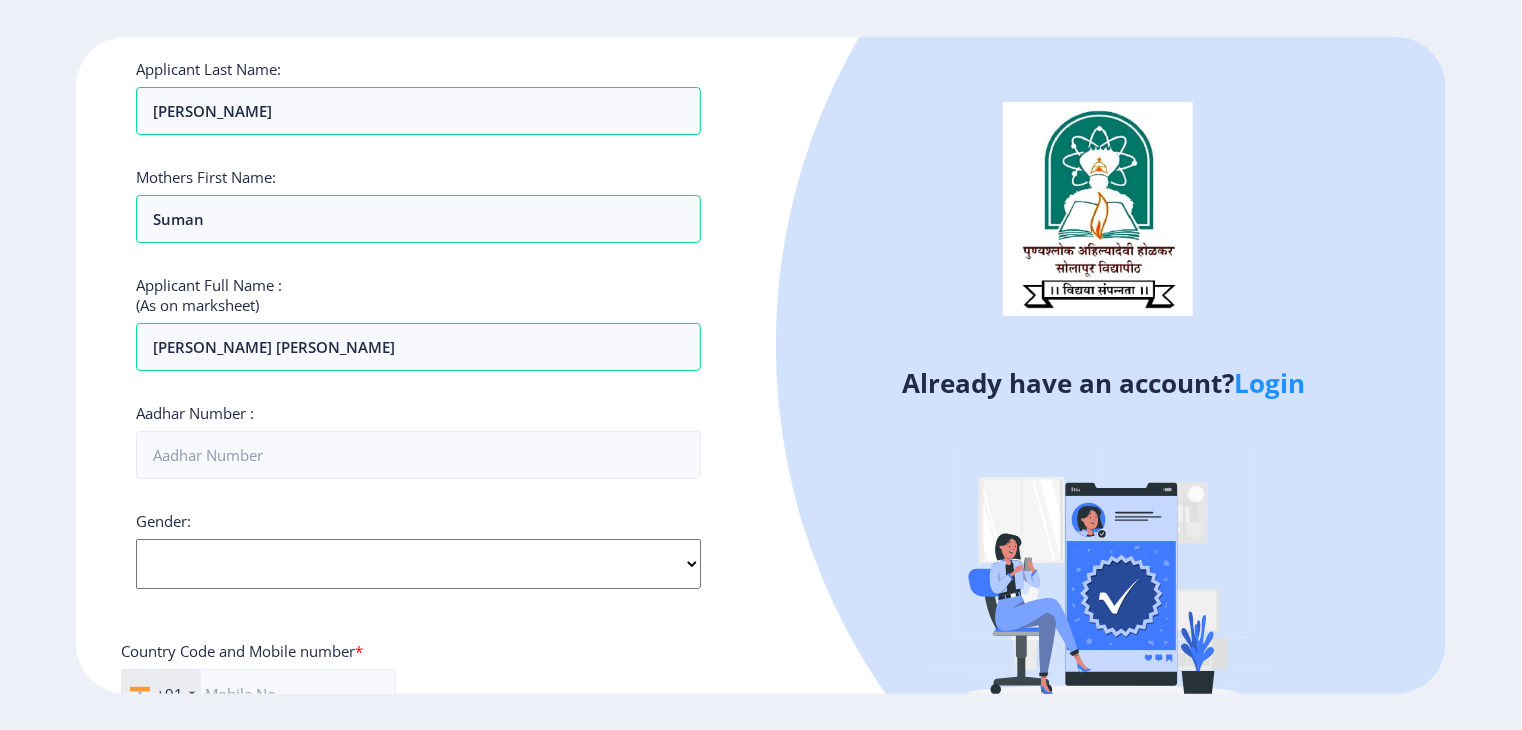 select on "[DEMOGRAPHIC_DATA]" 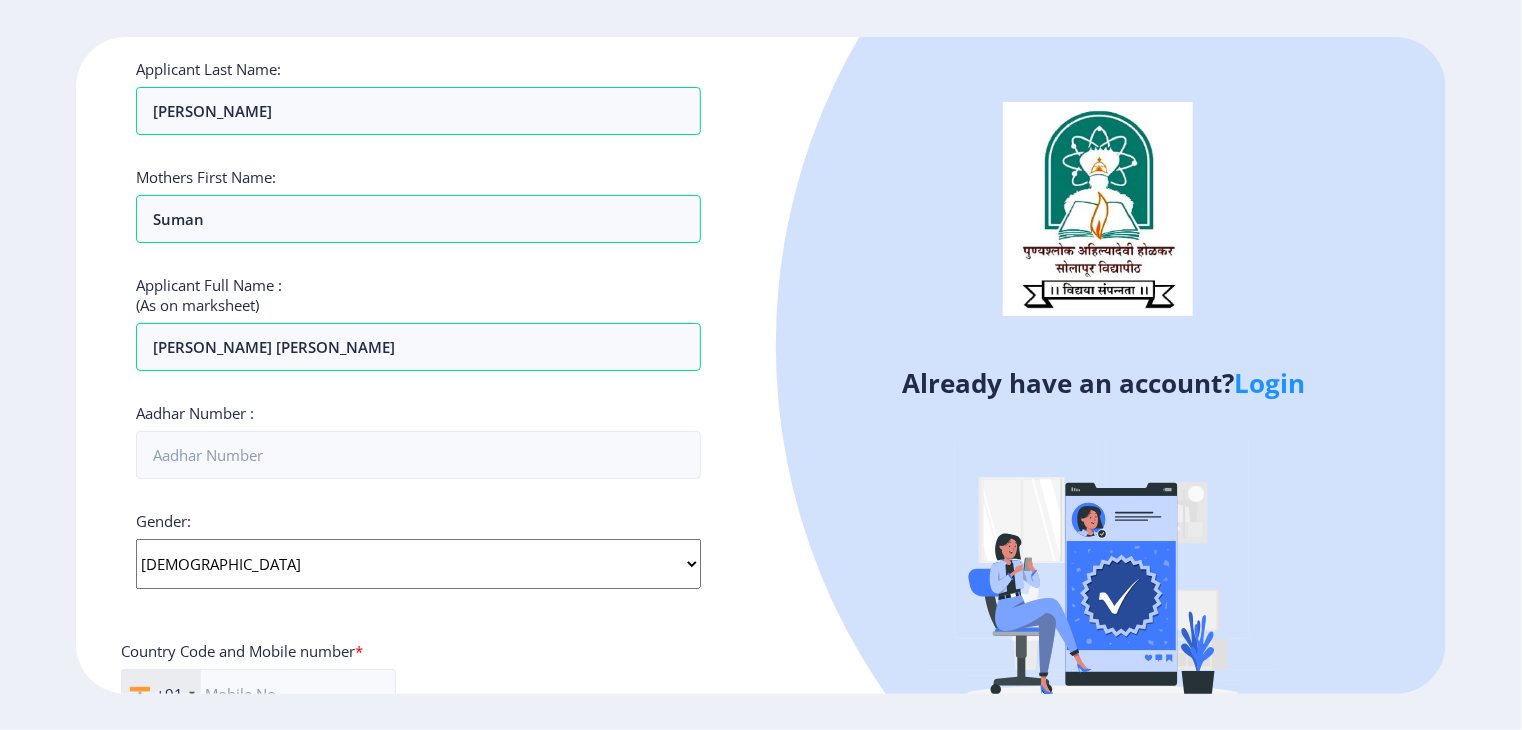 click on "Select Gender [DEMOGRAPHIC_DATA] [DEMOGRAPHIC_DATA] Other" 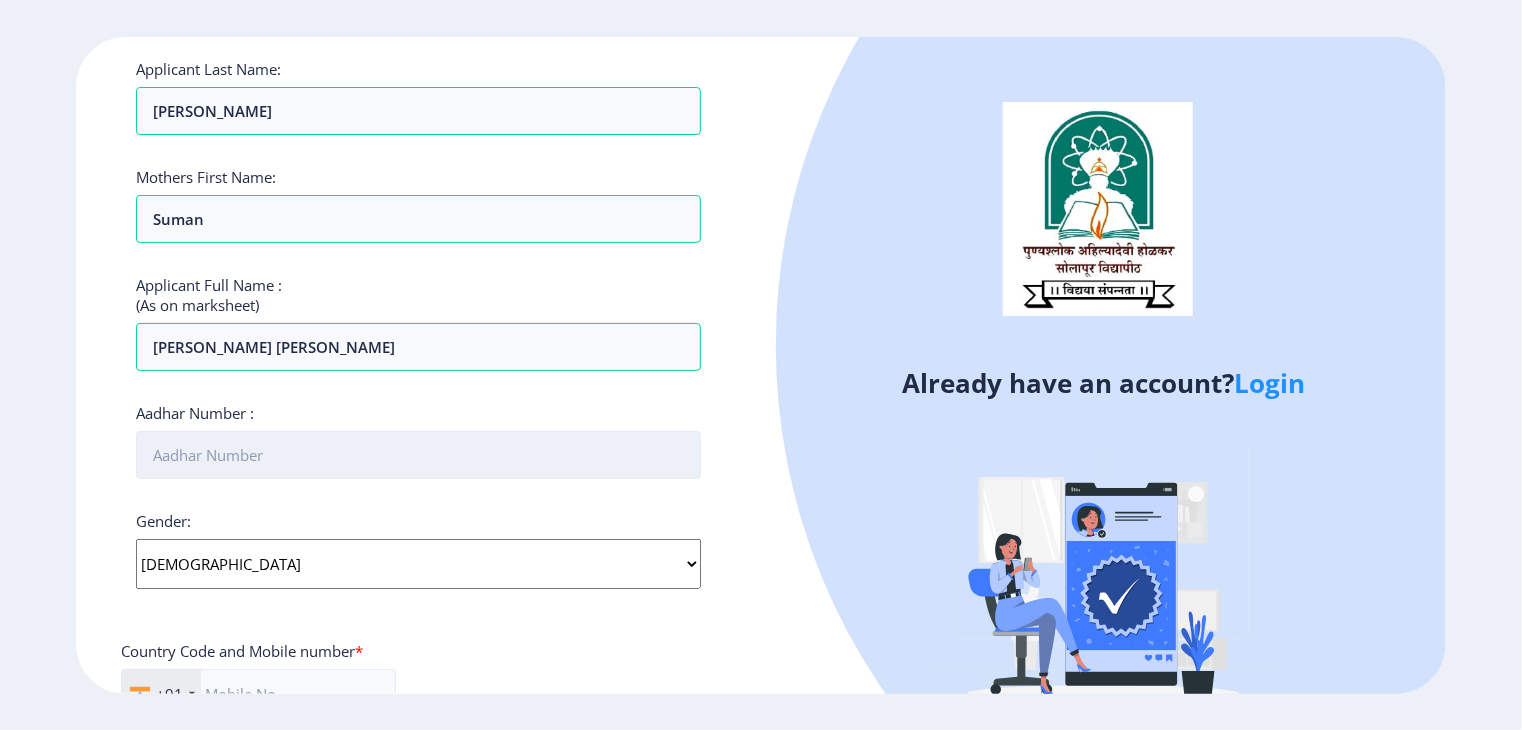 click on "Aadhar Number :" at bounding box center [418, 455] 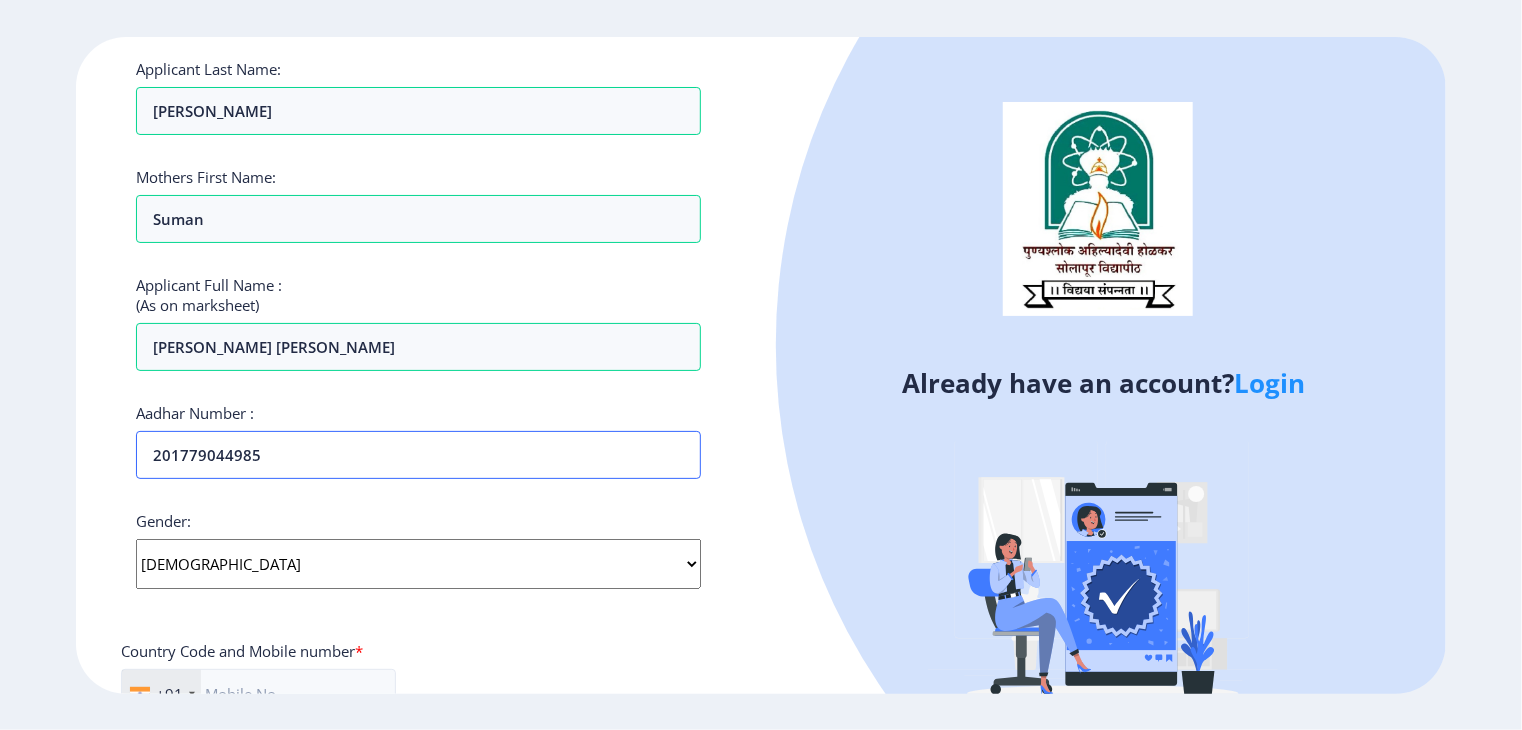 type on "201779044985" 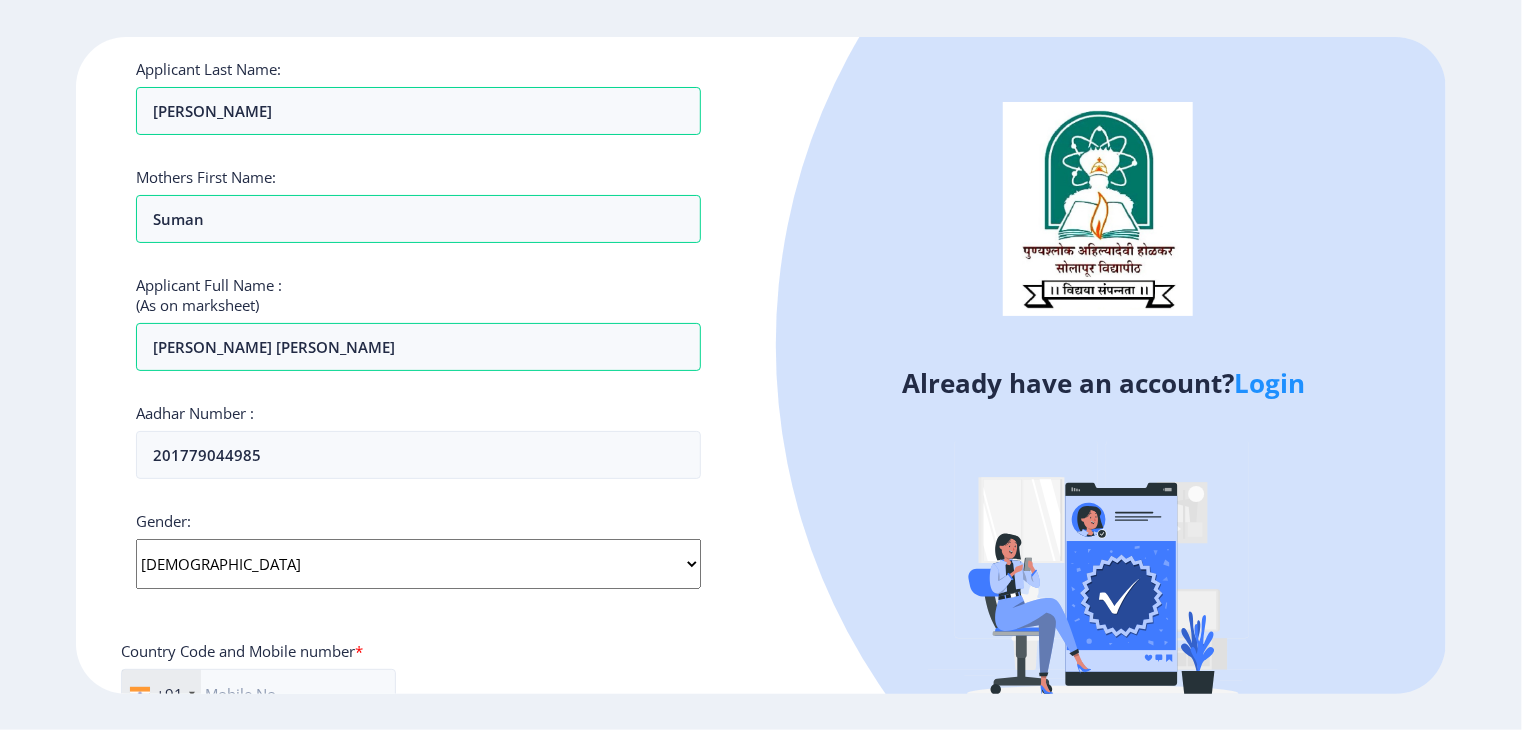 click on "Applicant First Name: [PERSON_NAME] Applicant Middle Name: [PERSON_NAME] Applicant Last Name: [PERSON_NAME] Mothers First Name: suman Applicant Full Name : (As on marksheet) [PERSON_NAME] [PERSON_NAME] Aadhar Number :  201779044985 Gender: Select Gender [DEMOGRAPHIC_DATA] [DEMOGRAPHIC_DATA] Other  Country Code and Mobile number  *  +91 [GEOGRAPHIC_DATA] ([GEOGRAPHIC_DATA]) +91 [GEOGRAPHIC_DATA] (‫[GEOGRAPHIC_DATA]‬‎) +93 [GEOGRAPHIC_DATA] ([GEOGRAPHIC_DATA]) +355 [GEOGRAPHIC_DATA] (‫[GEOGRAPHIC_DATA]‬‎) +213 [US_STATE] +1 [GEOGRAPHIC_DATA] +376 [GEOGRAPHIC_DATA] +244 [GEOGRAPHIC_DATA] +1 [GEOGRAPHIC_DATA] +1 [GEOGRAPHIC_DATA] +54 [GEOGRAPHIC_DATA] ([GEOGRAPHIC_DATA]) +374 [GEOGRAPHIC_DATA] +297 [GEOGRAPHIC_DATA] +61 [GEOGRAPHIC_DATA] ([GEOGRAPHIC_DATA]) +43 [GEOGRAPHIC_DATA] ([GEOGRAPHIC_DATA]) +994 [GEOGRAPHIC_DATA] +1 [GEOGRAPHIC_DATA] ([GEOGRAPHIC_DATA][GEOGRAPHIC_DATA]‬‎) +973 [GEOGRAPHIC_DATA] ([GEOGRAPHIC_DATA]) +880 [GEOGRAPHIC_DATA] +1 [GEOGRAPHIC_DATA] ([GEOGRAPHIC_DATA]) +375 [GEOGRAPHIC_DATA] ([GEOGRAPHIC_DATA]) +32 [GEOGRAPHIC_DATA] +501 [GEOGRAPHIC_DATA] ([GEOGRAPHIC_DATA]) +229 [GEOGRAPHIC_DATA] +1 [GEOGRAPHIC_DATA] (འབྲུག) +975 [GEOGRAPHIC_DATA] +591 [GEOGRAPHIC_DATA] ([GEOGRAPHIC_DATA]) +387 [GEOGRAPHIC_DATA] +267 [GEOGRAPHIC_DATA] ([GEOGRAPHIC_DATA]) +55 [GEOGRAPHIC_DATA] +246 +1 [GEOGRAPHIC_DATA] +673 +359" 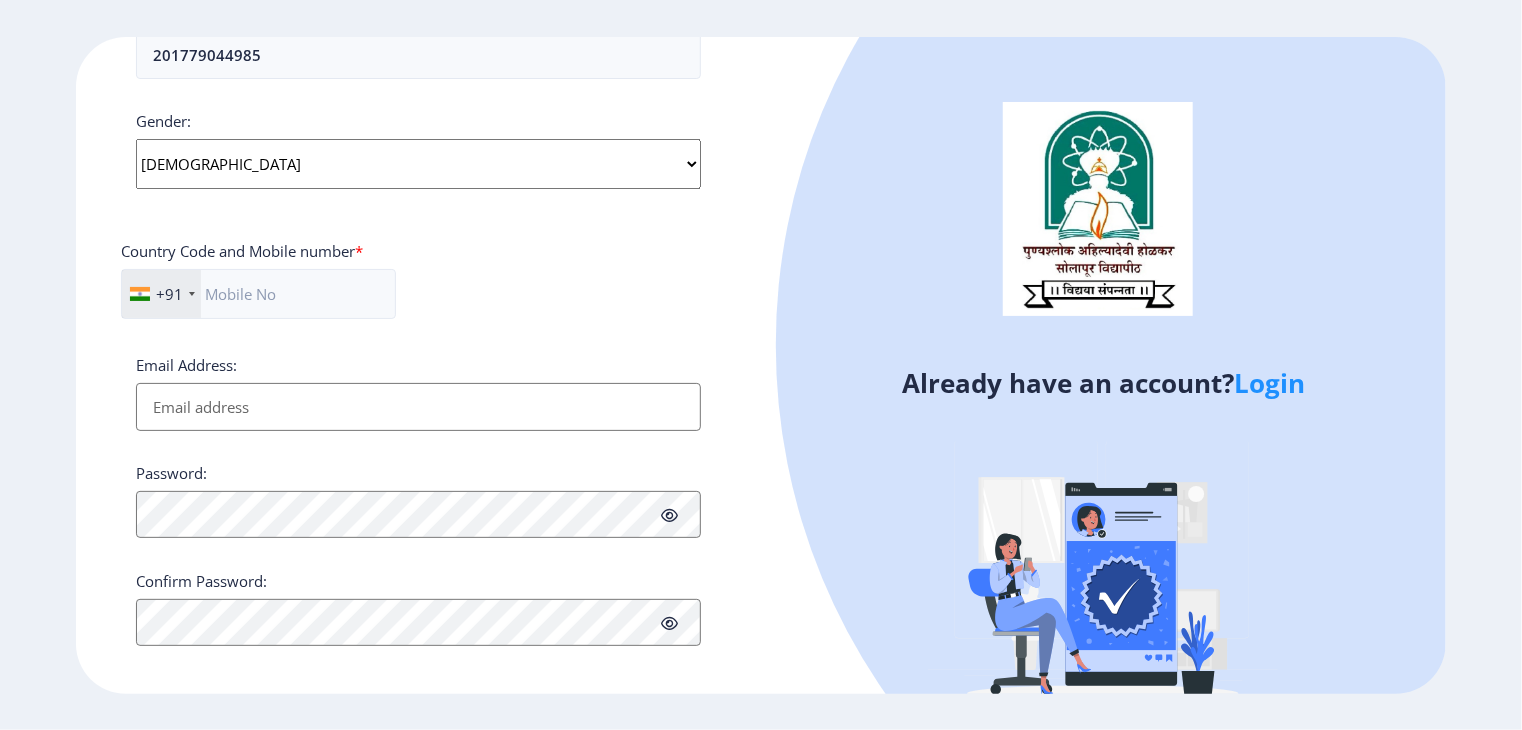 scroll, scrollTop: 732, scrollLeft: 0, axis: vertical 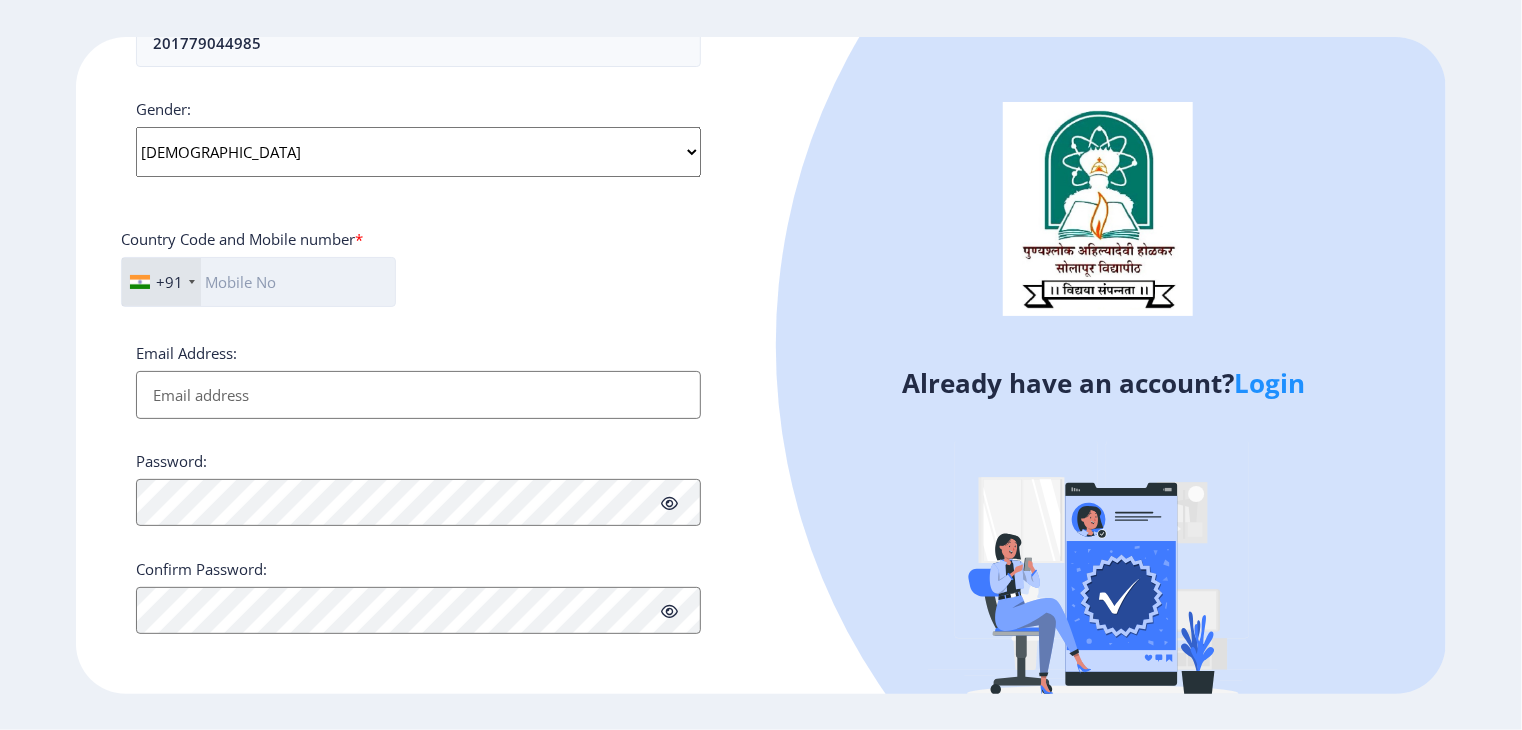 click 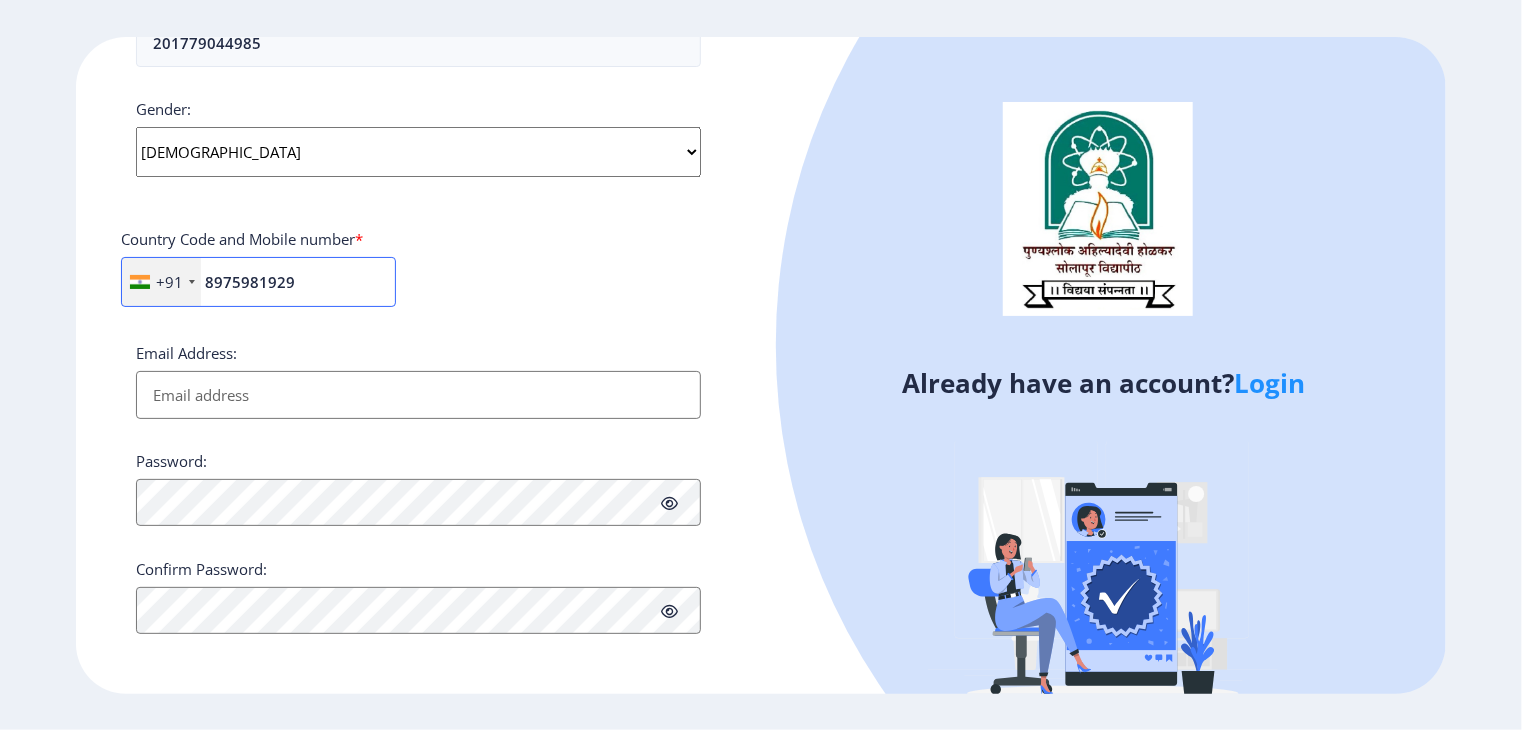 type on "8975981929" 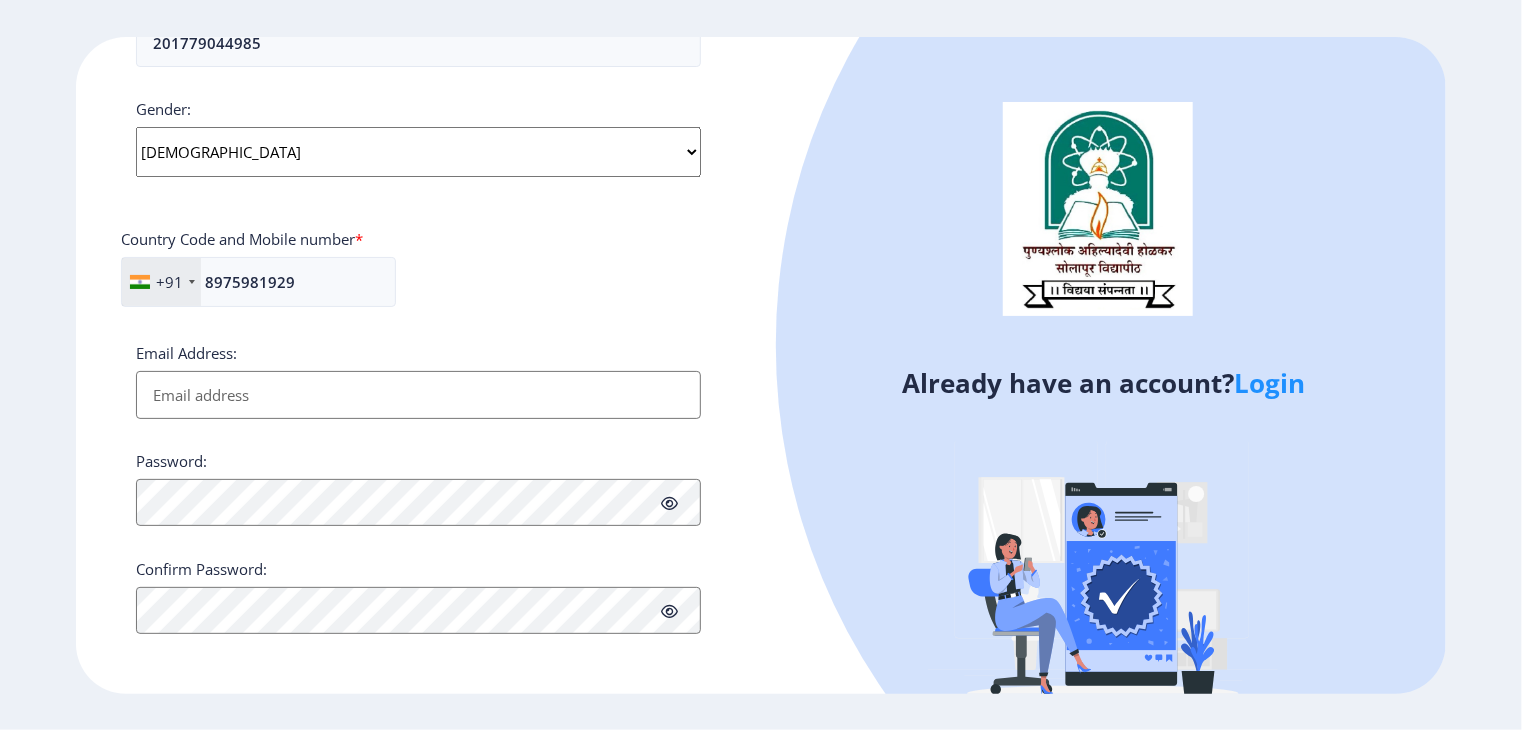click on "Email Address:" at bounding box center (418, 395) 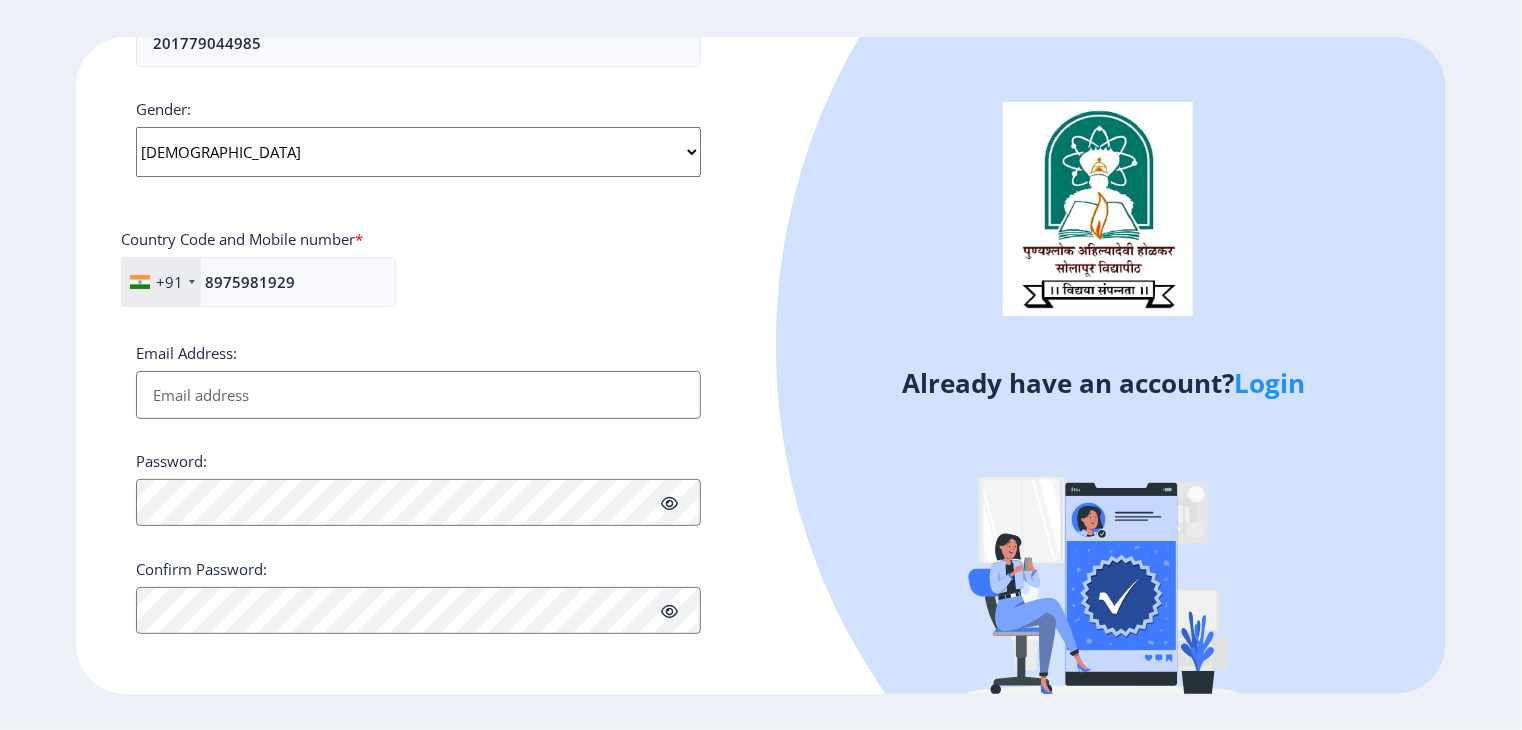 type on "[EMAIL_ADDRESS][DOMAIN_NAME]" 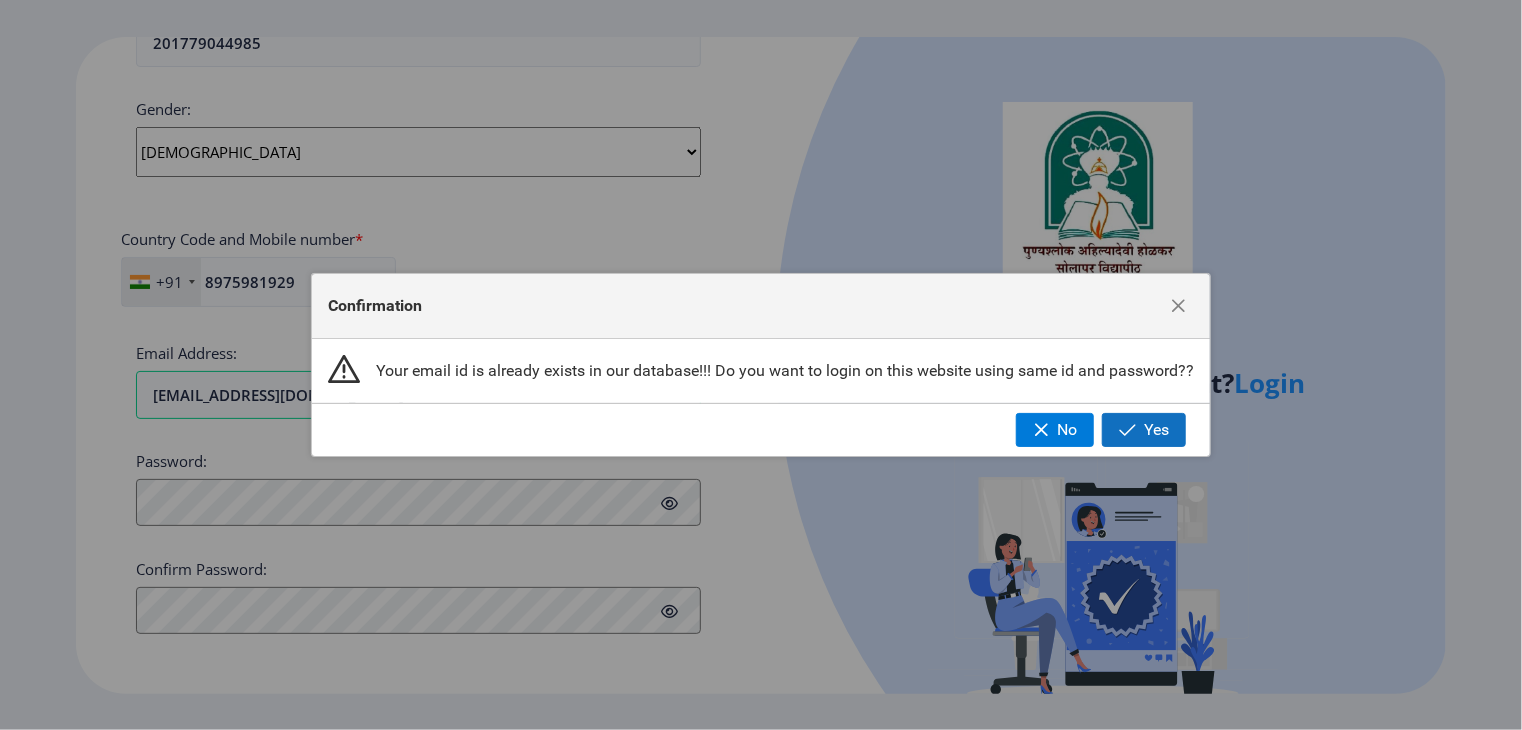click on "Yes" 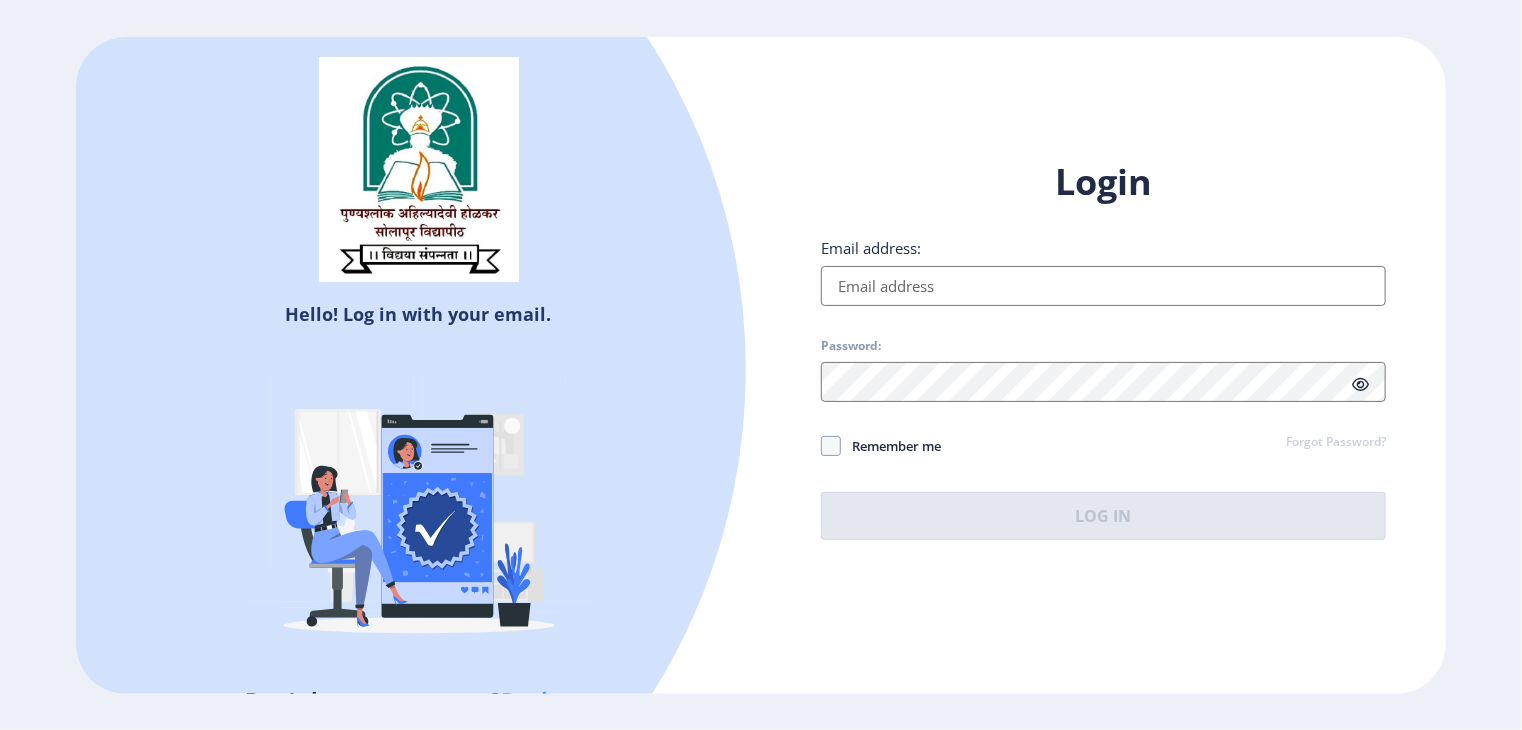 click on "Email address:" at bounding box center (1103, 286) 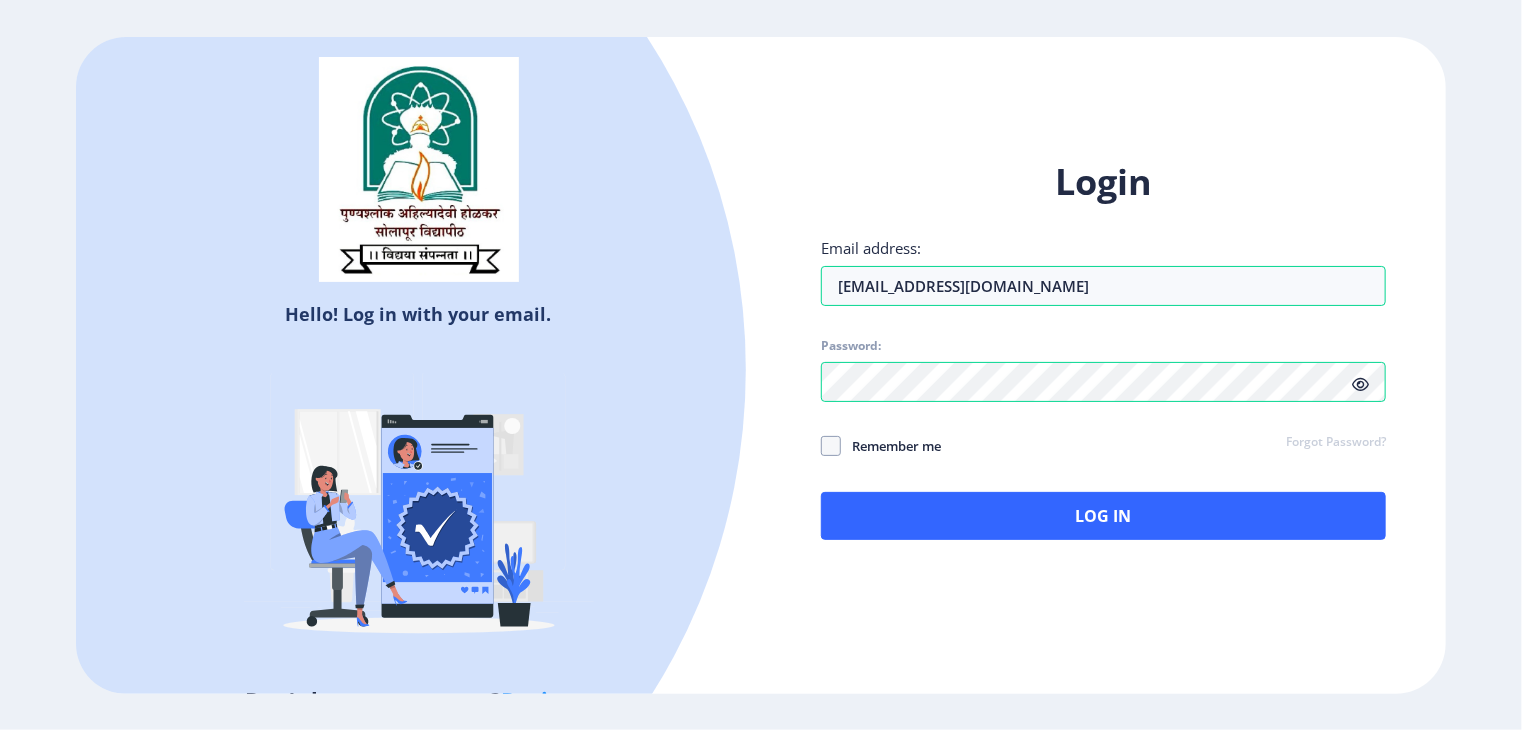 click 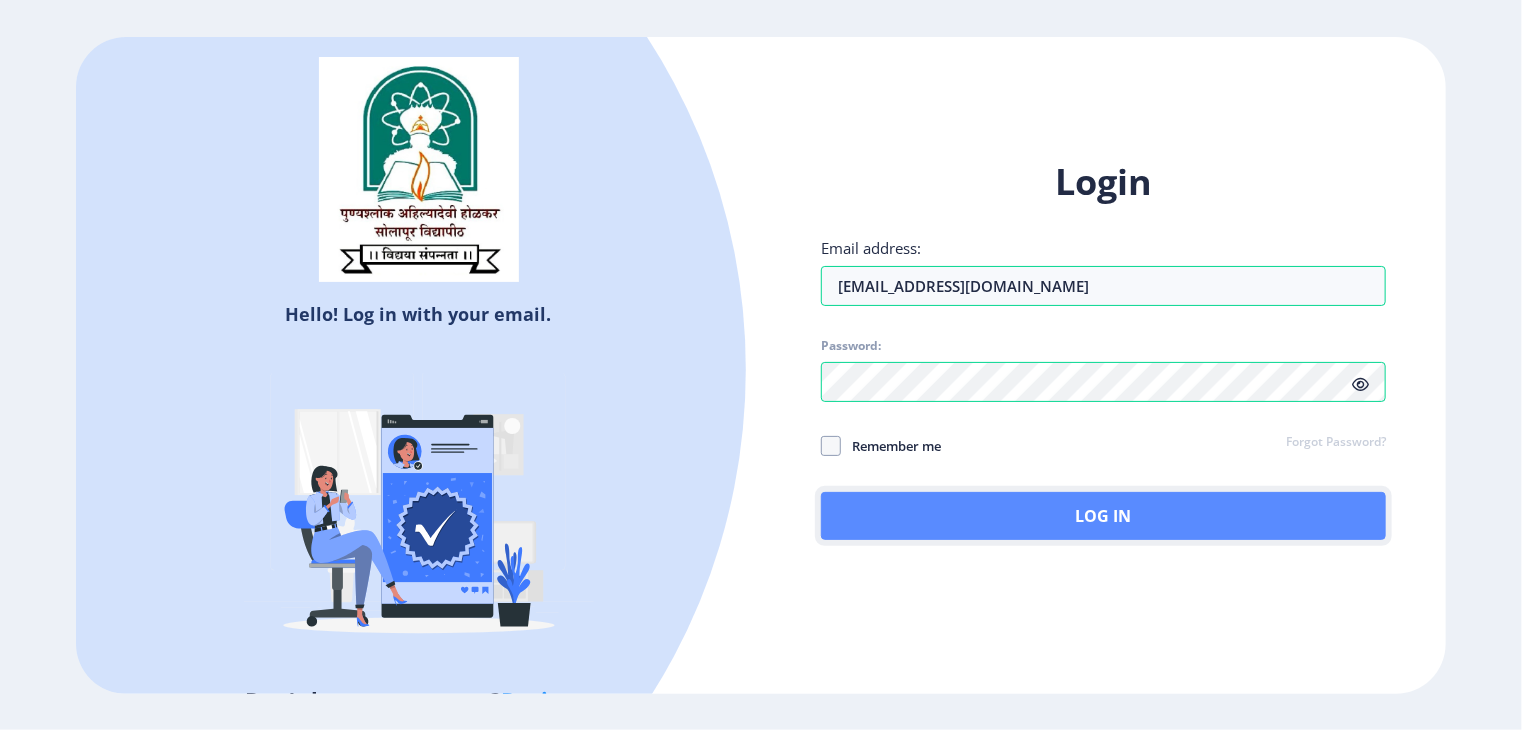 click on "Log In" 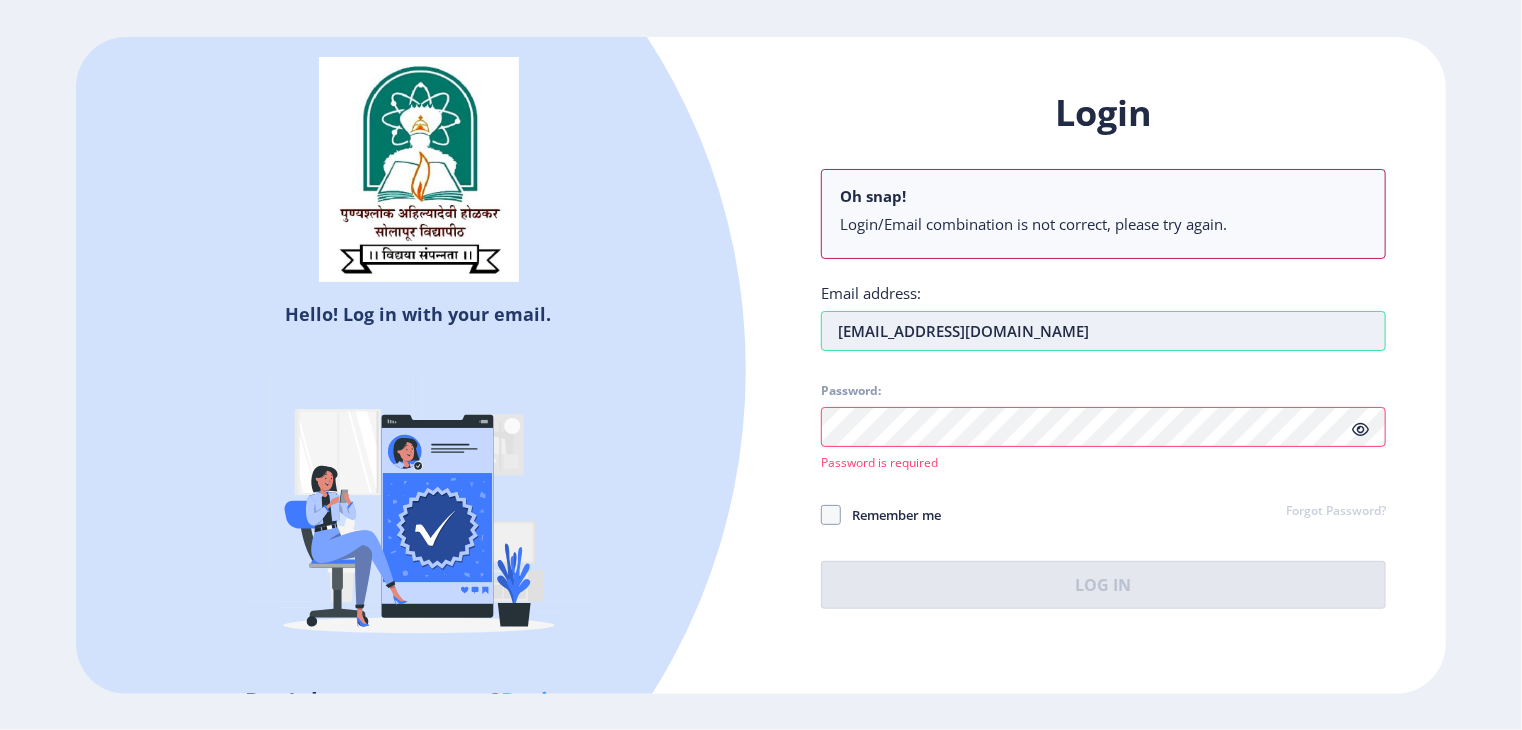 click on "[EMAIL_ADDRESS][DOMAIN_NAME]" at bounding box center [1103, 331] 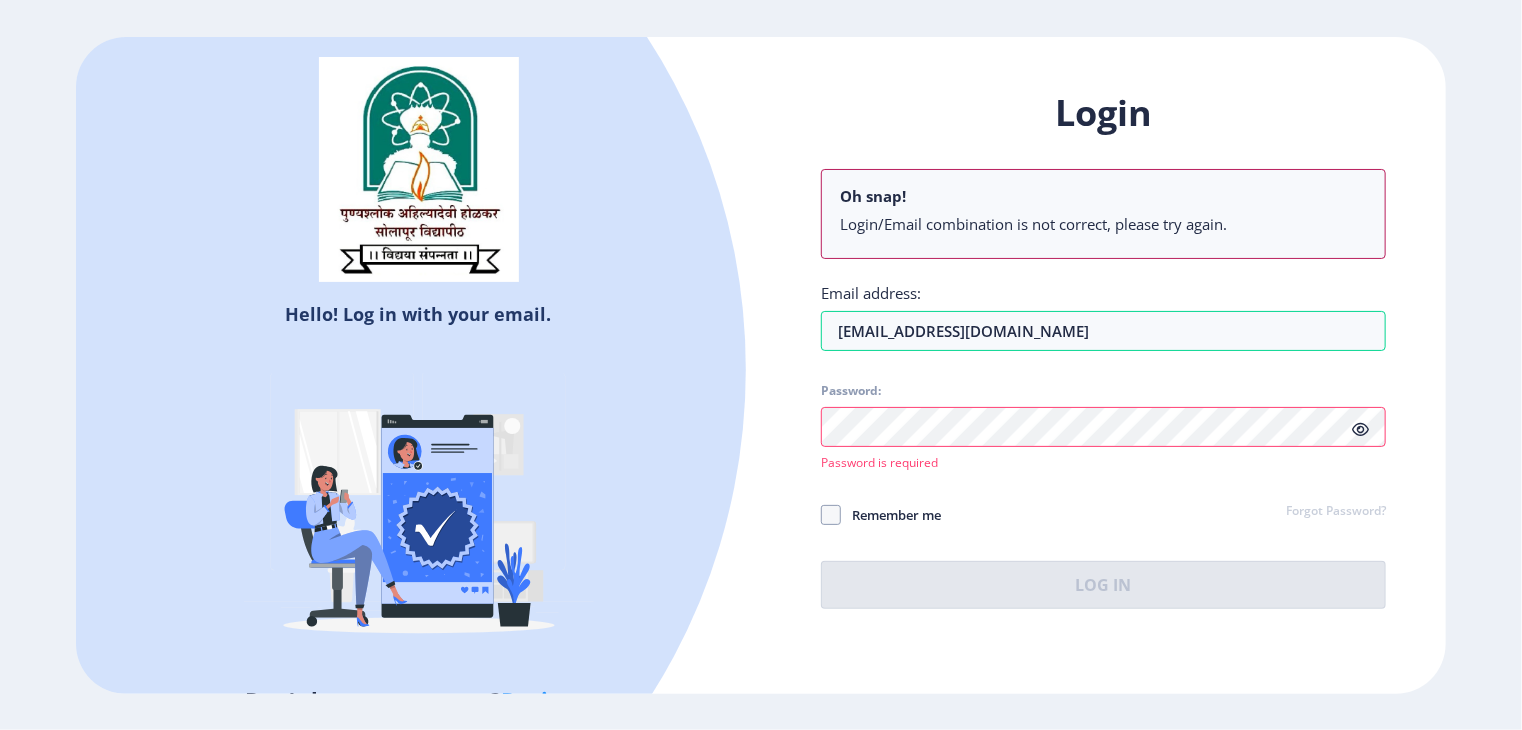 select 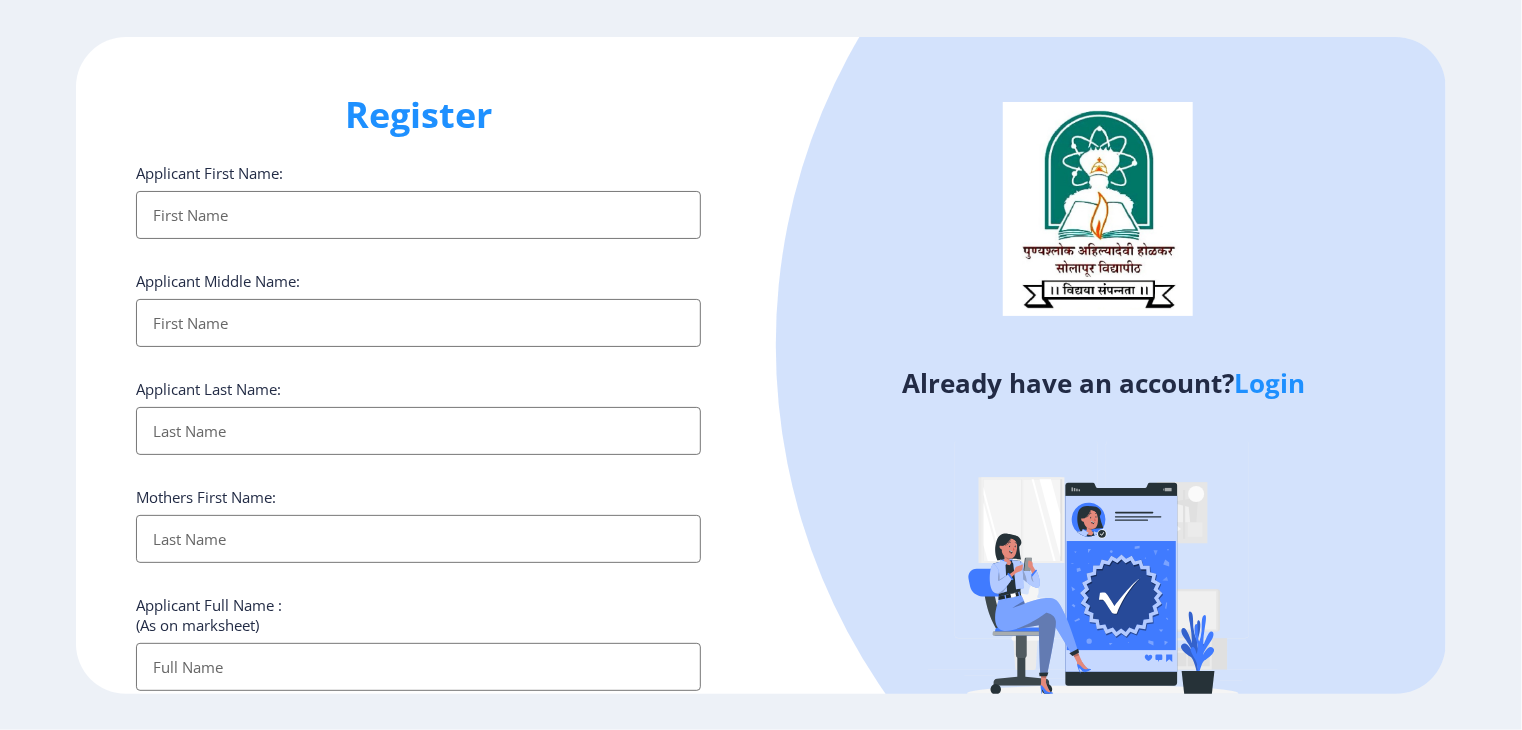click on "Login" 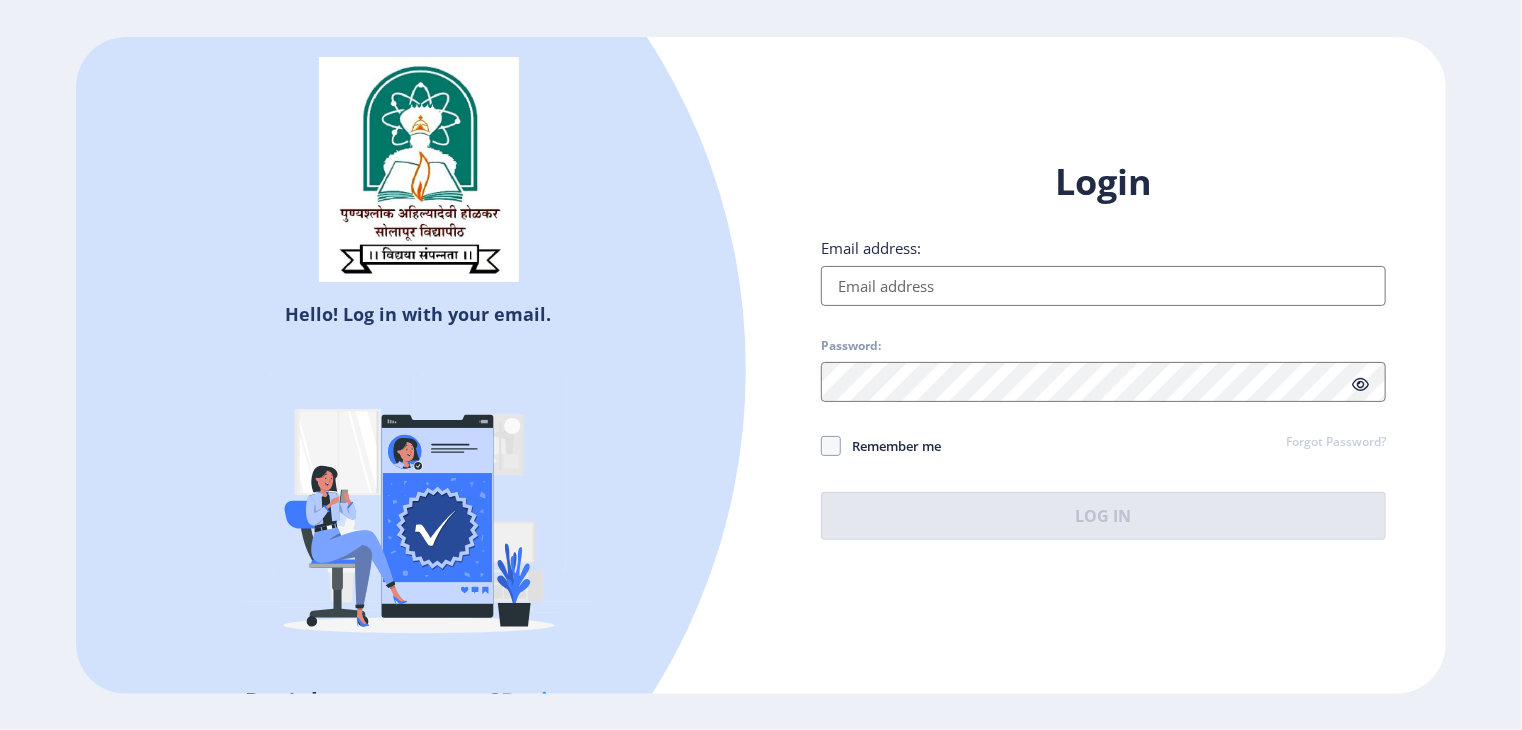 click on "Forgot Password?" 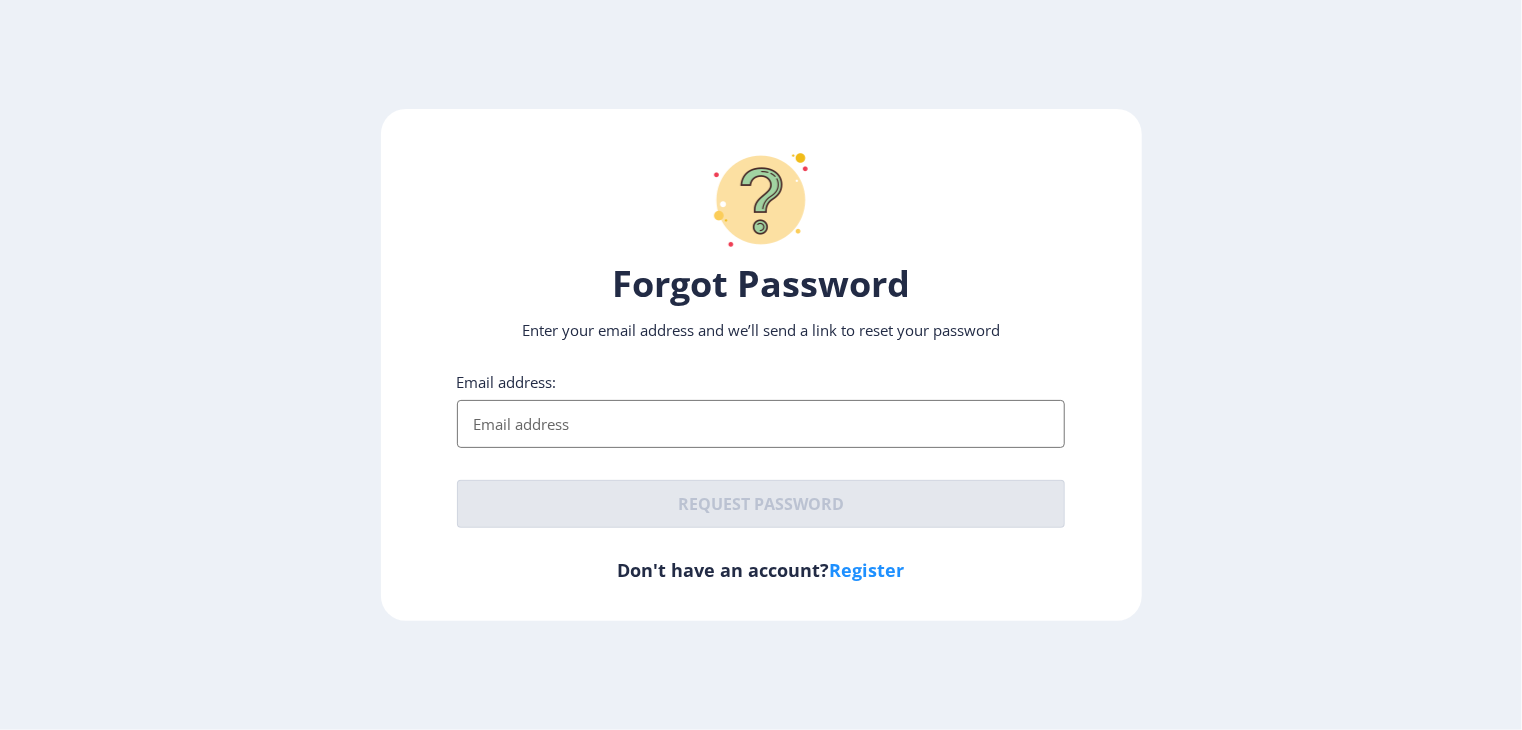 click on "Email address:" at bounding box center [761, 424] 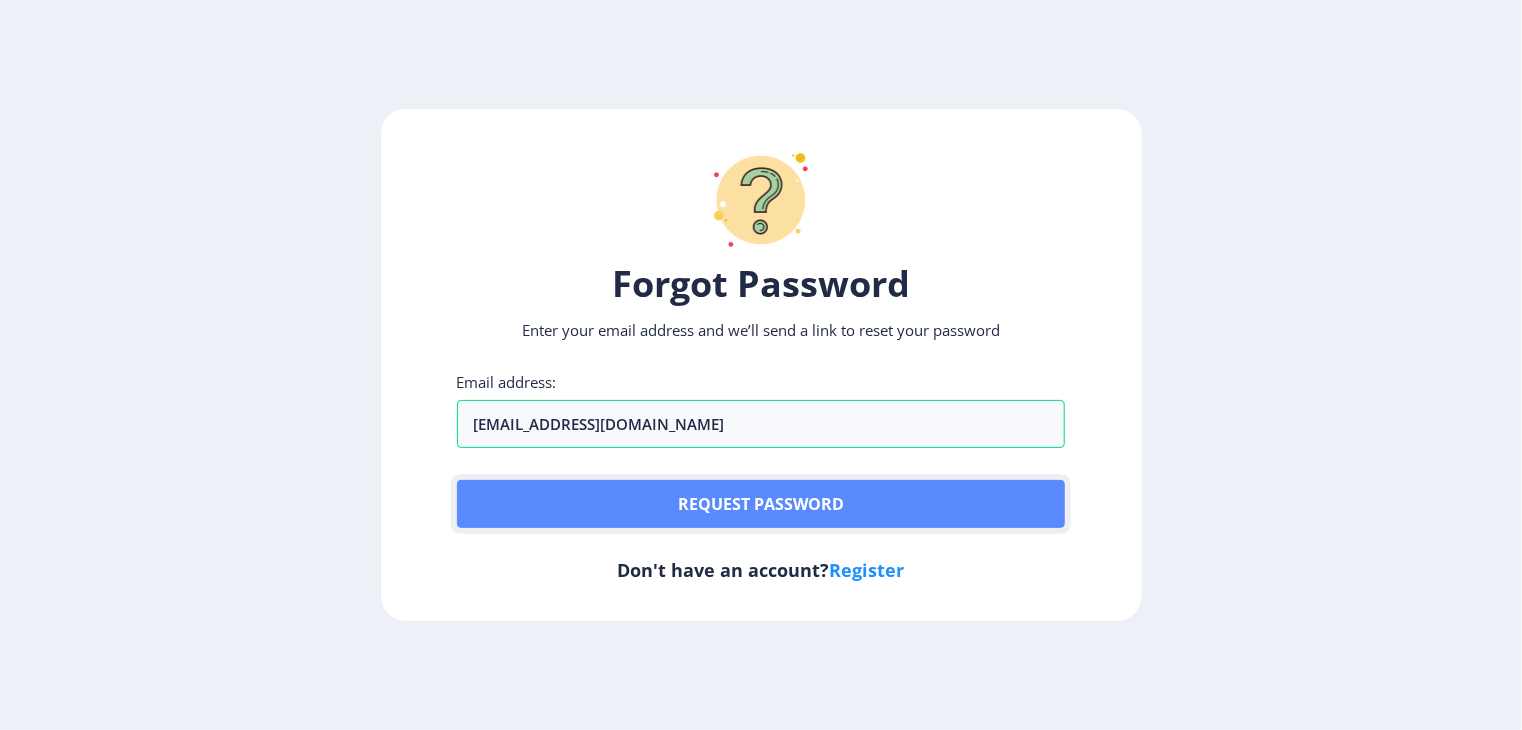 click on "Request password" 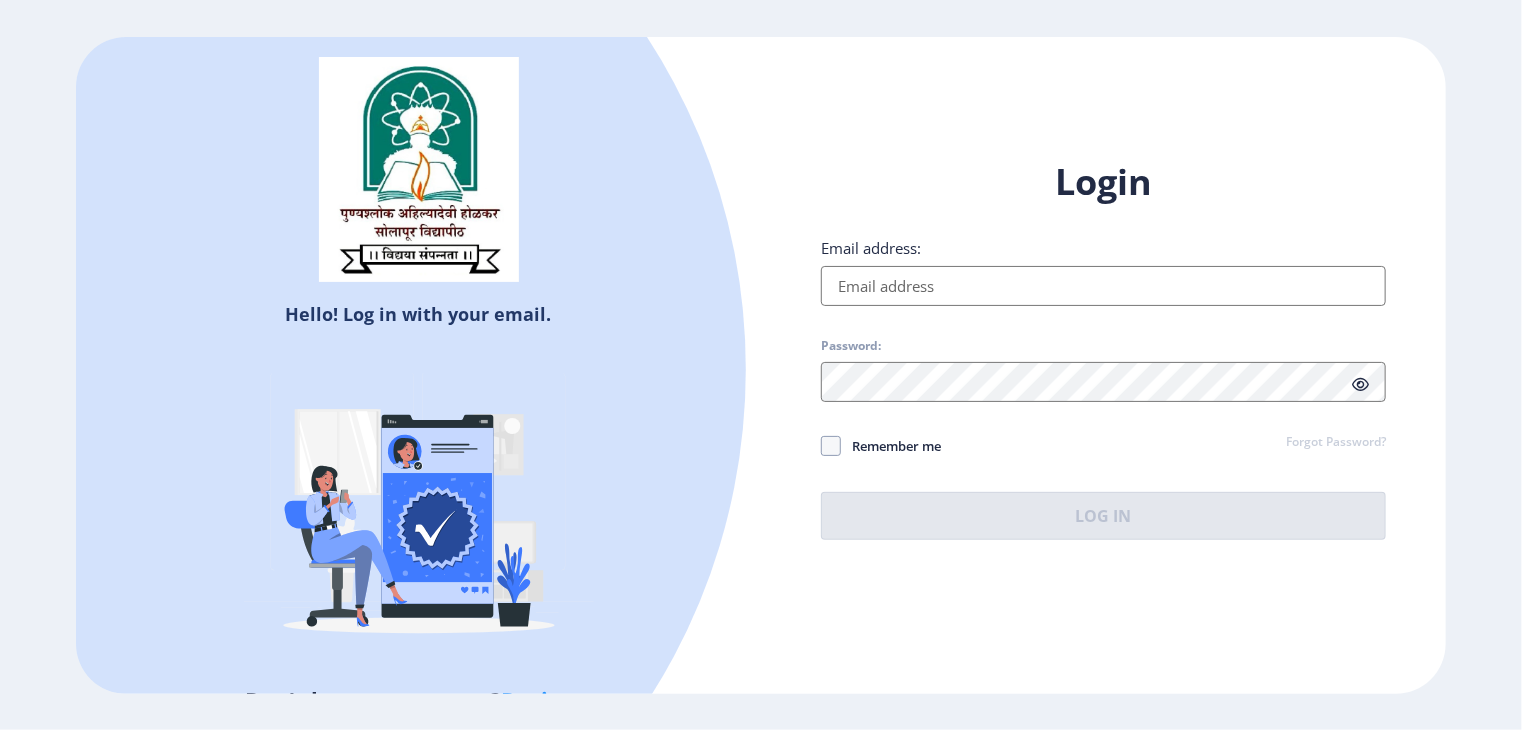 select 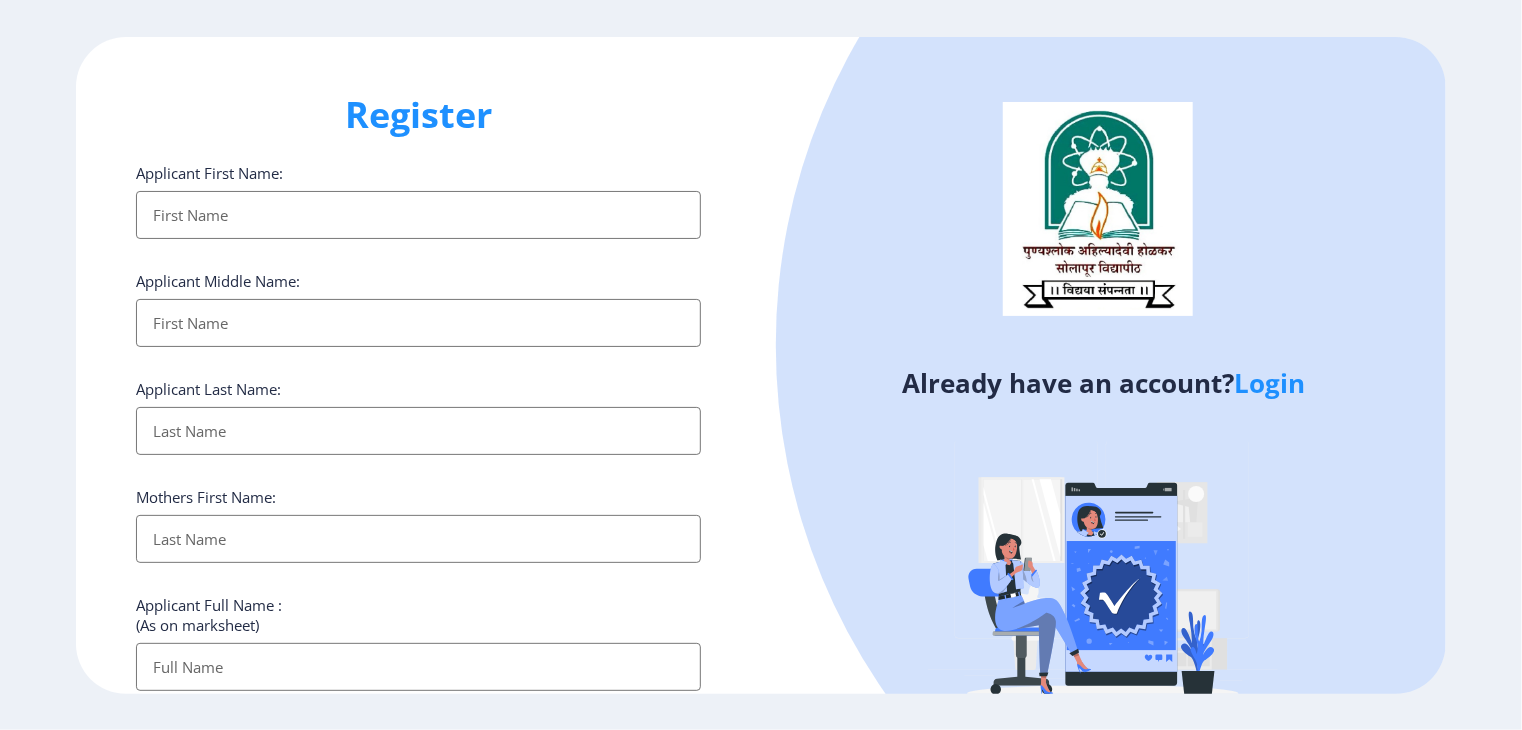 click on "Applicant First Name:" at bounding box center [418, 215] 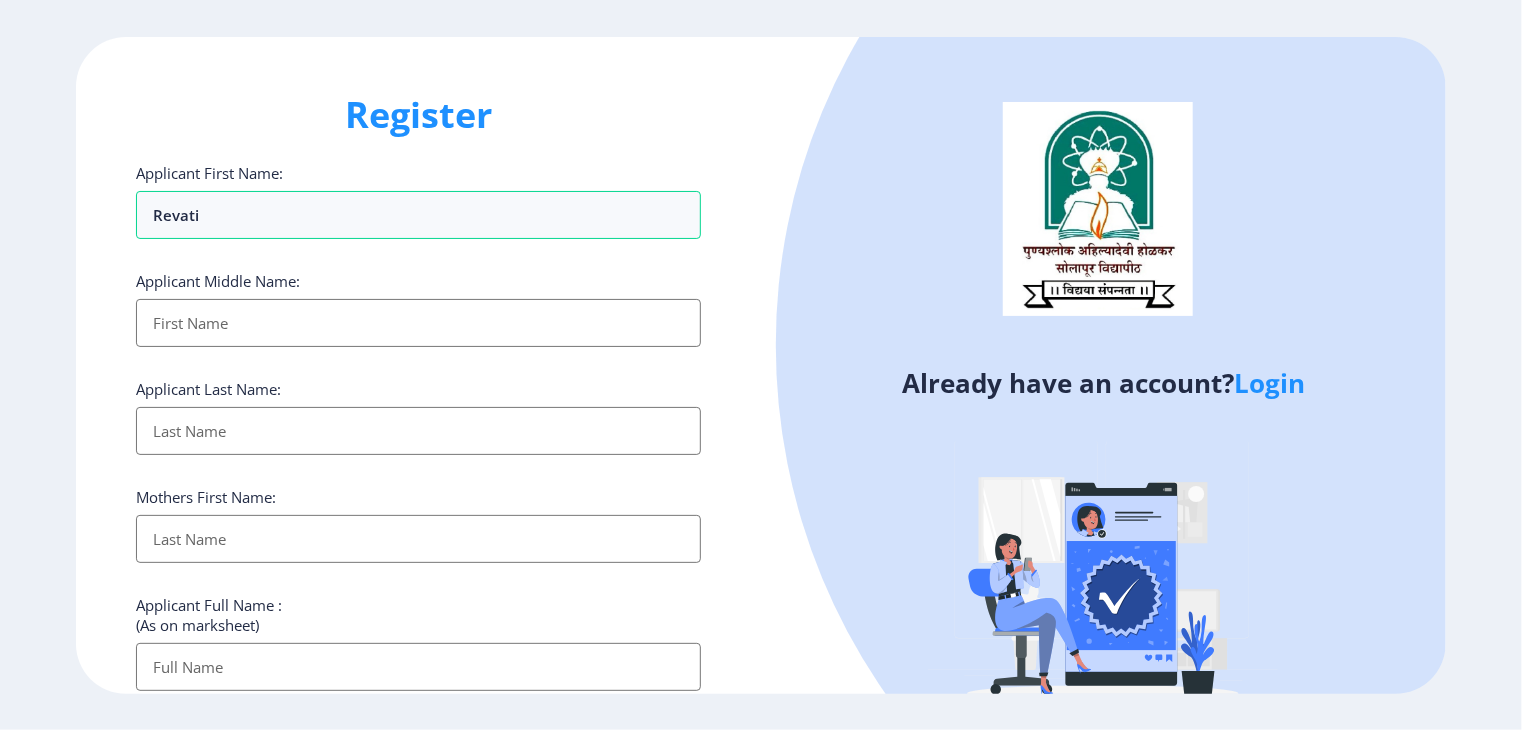 click on "Applicant First Name:" at bounding box center (418, 323) 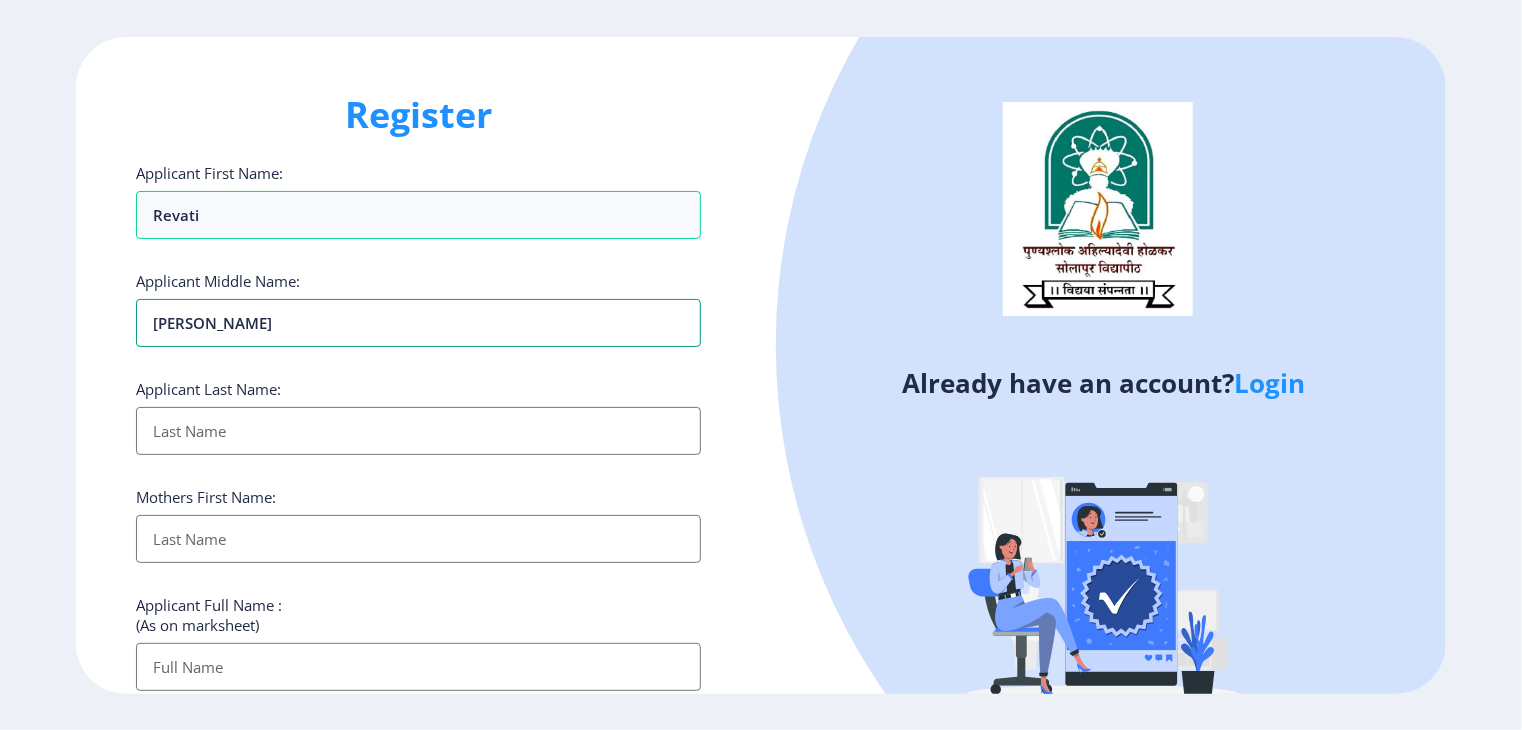 type on "[PERSON_NAME]" 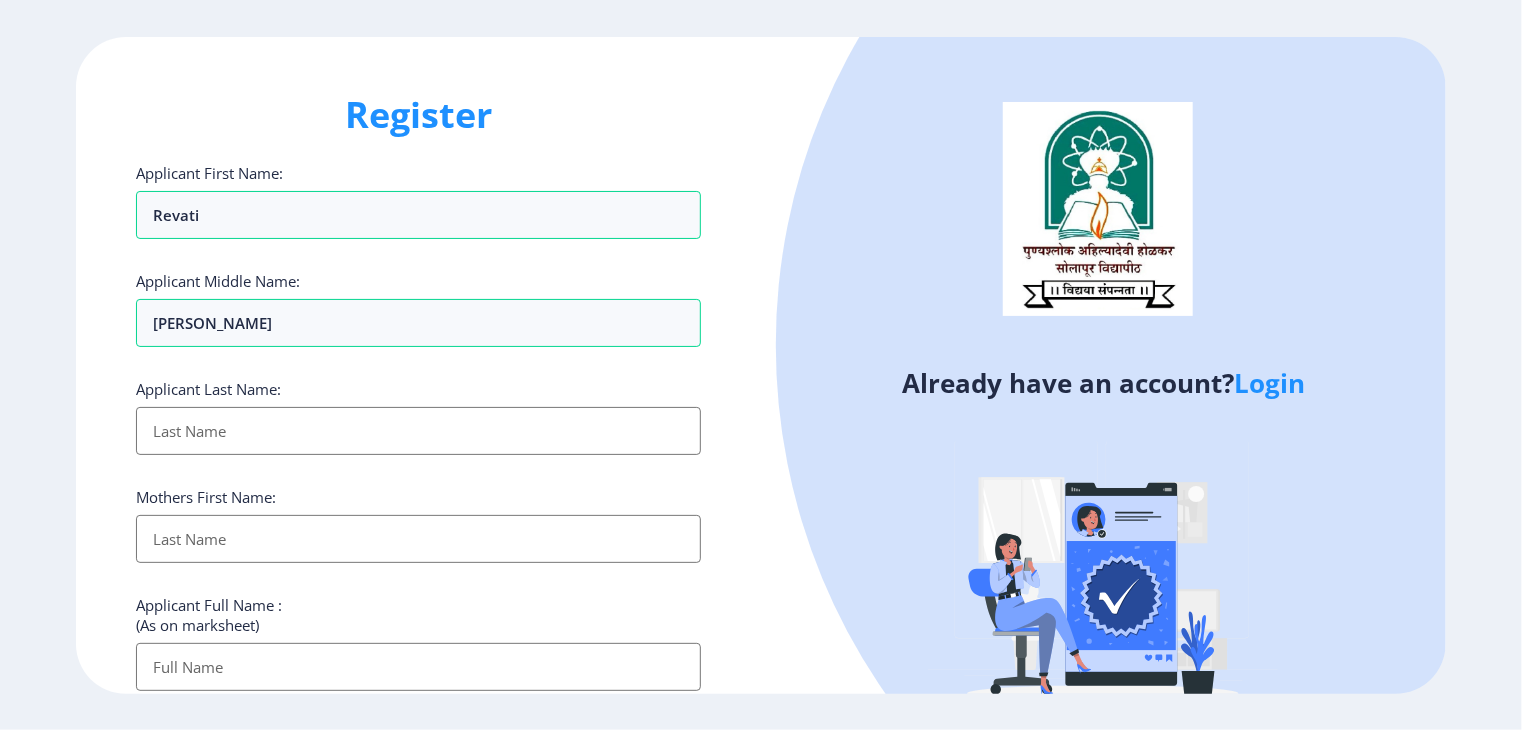 click on "Applicant First Name:" at bounding box center (418, 431) 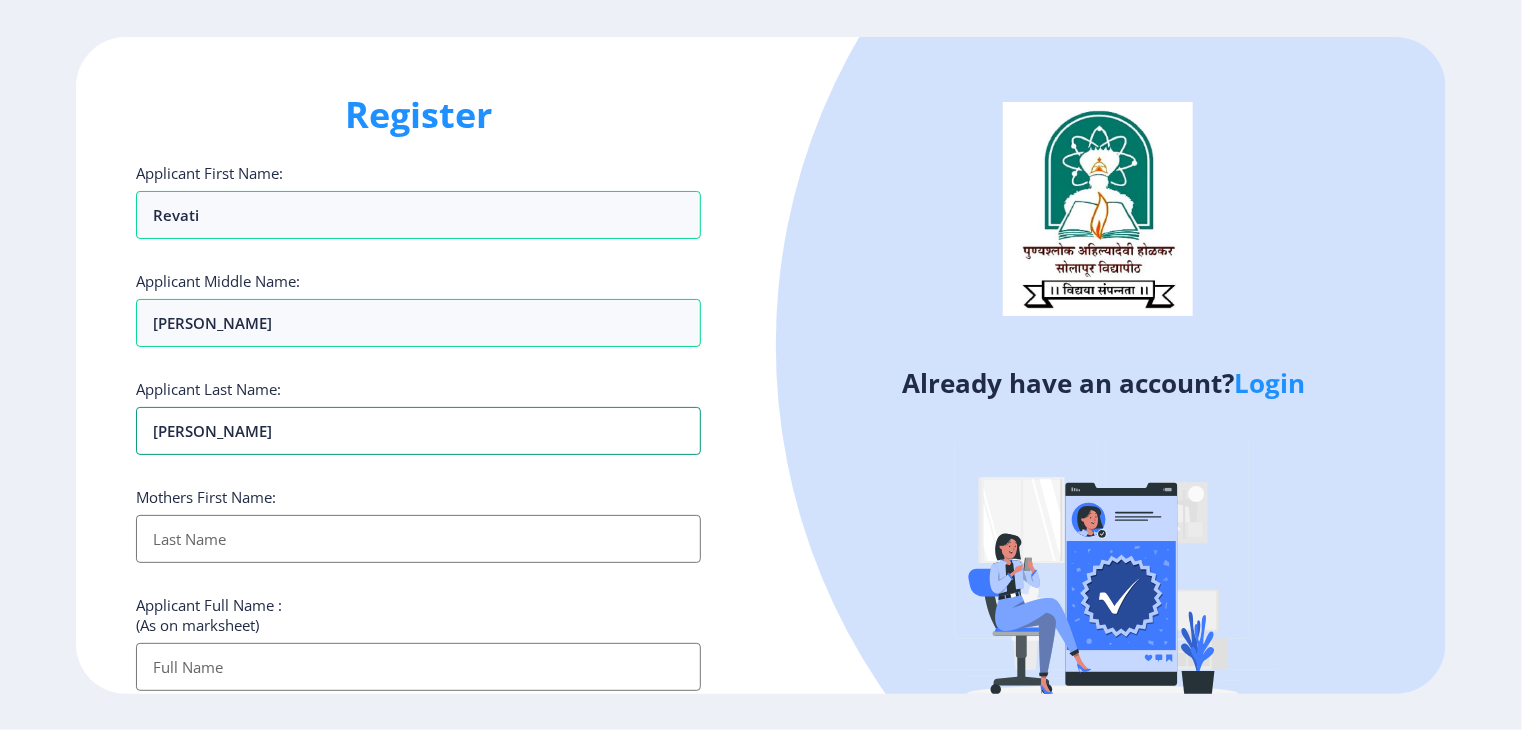 type on "[PERSON_NAME]" 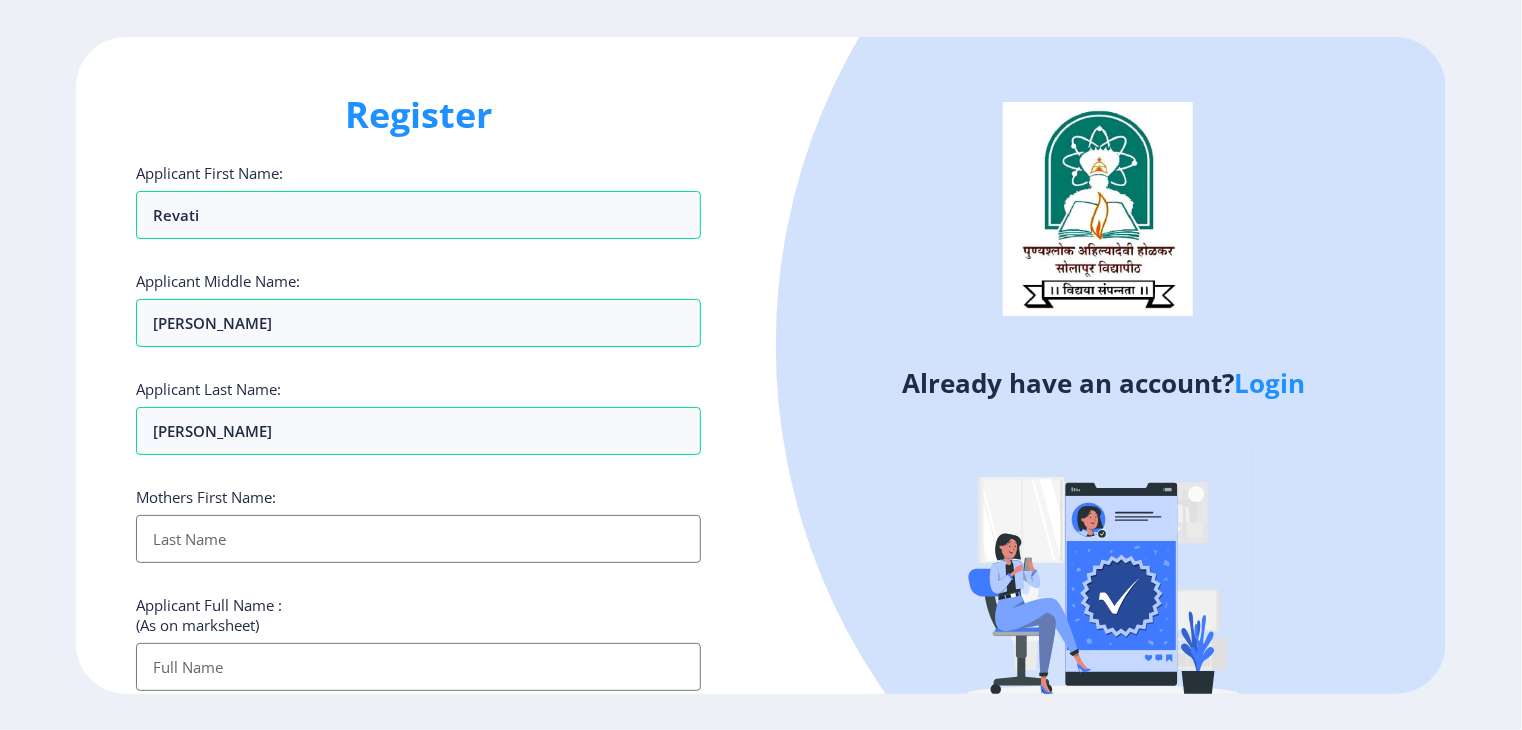 click on "Applicant First Name:" at bounding box center (418, 539) 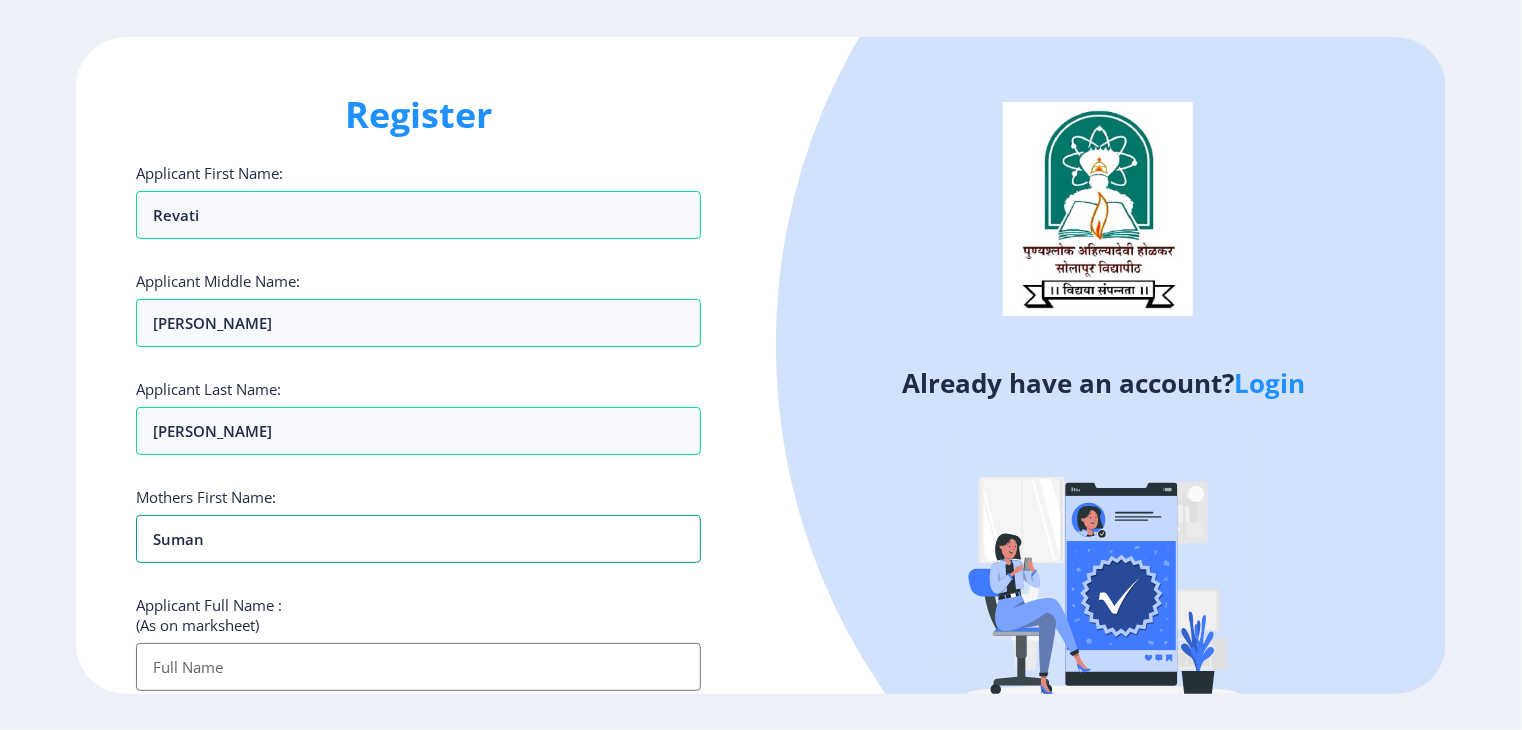 type on "suman" 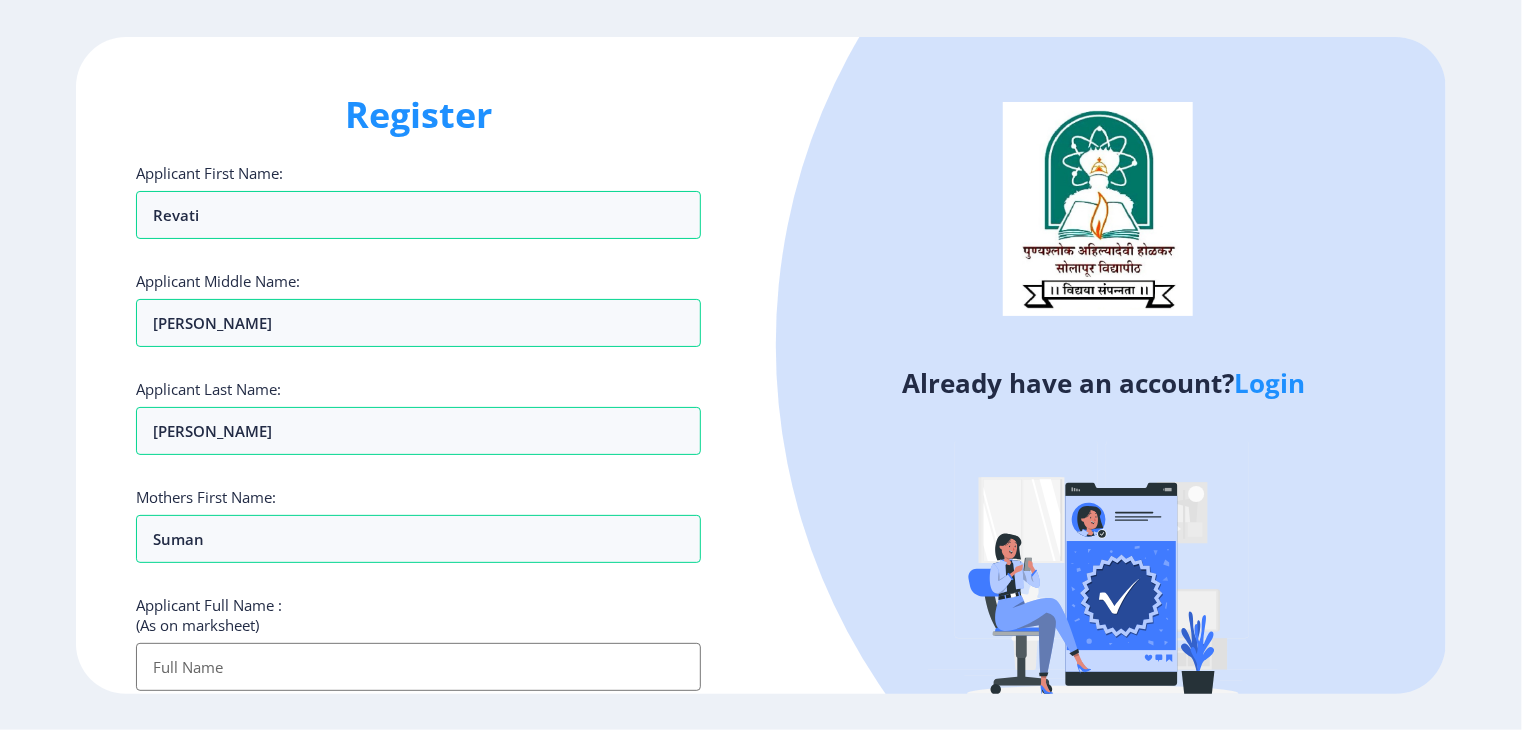 click on "Applicant First Name:" at bounding box center (418, 667) 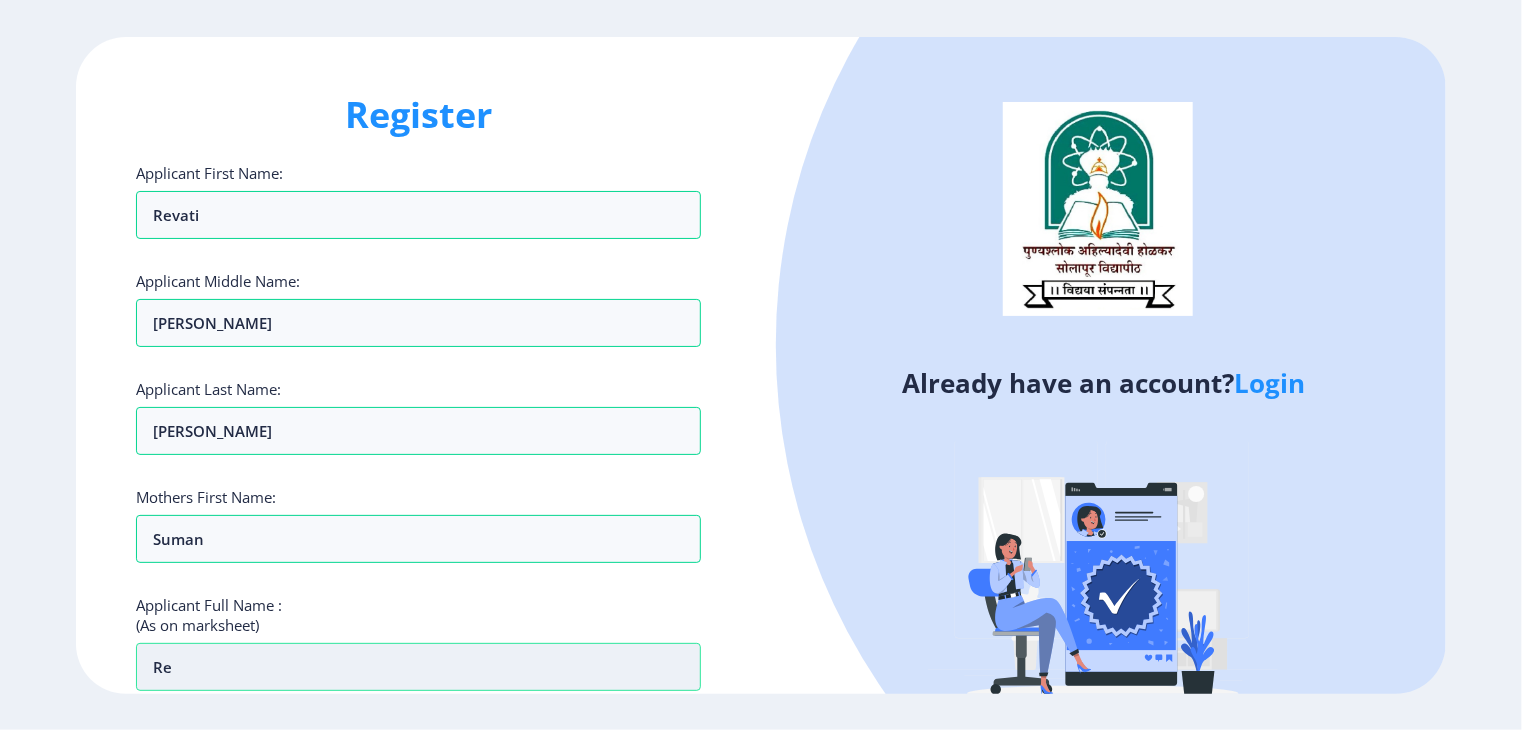 type on "r" 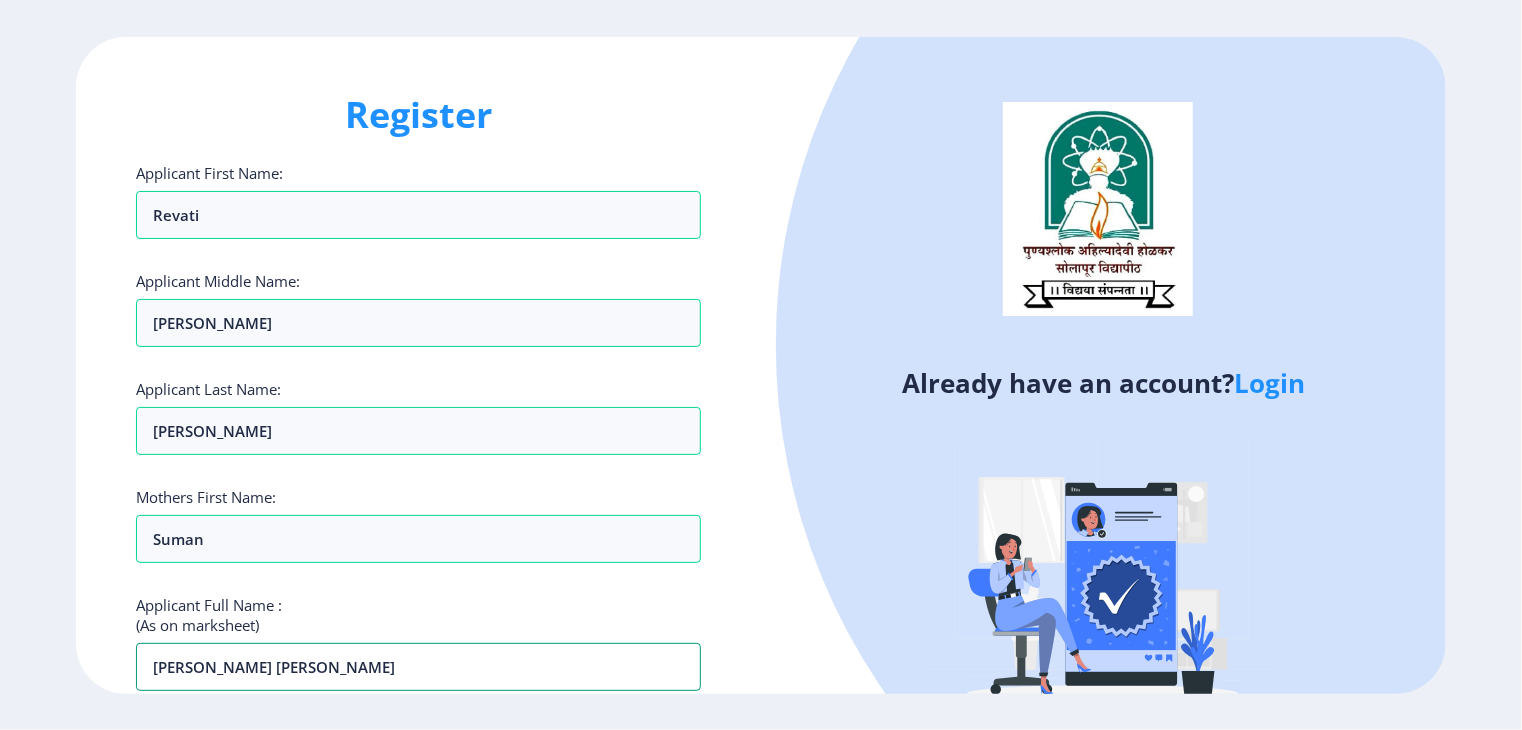 type on "[PERSON_NAME] [PERSON_NAME]" 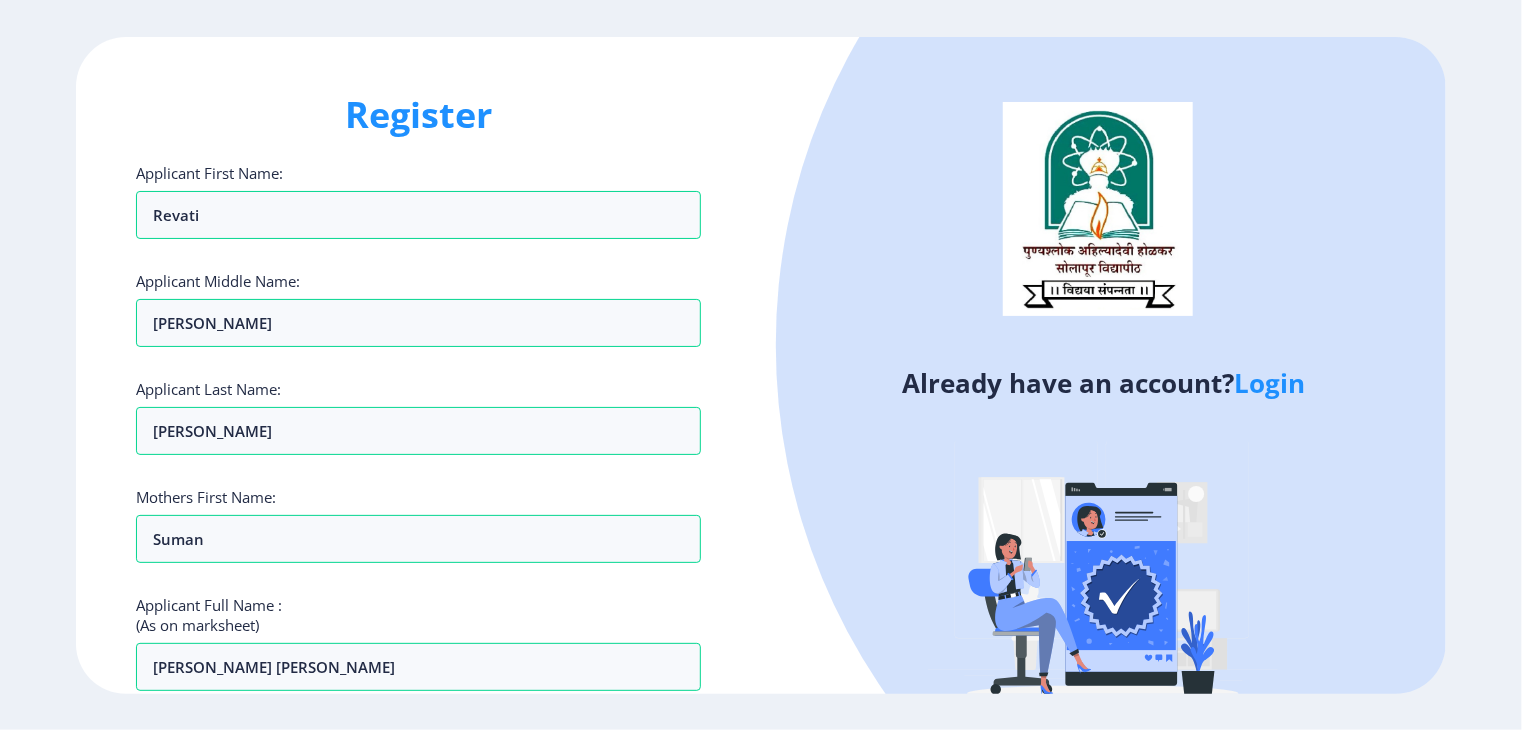 click on "Register Applicant First Name: [PERSON_NAME] Applicant Middle Name: [PERSON_NAME] Applicant Last Name: [PERSON_NAME] Mothers First Name: suman Applicant Full Name : (As on marksheet) [PERSON_NAME] [PERSON_NAME] Aadhar Number :  Gender: Select Gender [DEMOGRAPHIC_DATA] [DEMOGRAPHIC_DATA] Other  Country Code and Mobile number  *  +91 [GEOGRAPHIC_DATA] ([GEOGRAPHIC_DATA]) +91 [GEOGRAPHIC_DATA] (‫[GEOGRAPHIC_DATA]‬‎) +93 [GEOGRAPHIC_DATA] ([GEOGRAPHIC_DATA]) +355 [GEOGRAPHIC_DATA] (‫[GEOGRAPHIC_DATA]‬‎) +213 [US_STATE] +1 [GEOGRAPHIC_DATA] +376 [GEOGRAPHIC_DATA] +244 [GEOGRAPHIC_DATA] +1 [GEOGRAPHIC_DATA] +1 [GEOGRAPHIC_DATA] +54 [GEOGRAPHIC_DATA] ([GEOGRAPHIC_DATA]) +374 [GEOGRAPHIC_DATA] +297 [GEOGRAPHIC_DATA] +61 [GEOGRAPHIC_DATA] ([GEOGRAPHIC_DATA]) +43 [GEOGRAPHIC_DATA] ([GEOGRAPHIC_DATA]) +994 [GEOGRAPHIC_DATA] +1 [GEOGRAPHIC_DATA] ([GEOGRAPHIC_DATA][GEOGRAPHIC_DATA]‬‎) +973 [GEOGRAPHIC_DATA] ([GEOGRAPHIC_DATA]) +880 [GEOGRAPHIC_DATA] +1 [GEOGRAPHIC_DATA] ([GEOGRAPHIC_DATA]) +375 [GEOGRAPHIC_DATA] ([GEOGRAPHIC_DATA]) +32 [GEOGRAPHIC_DATA] +501 [GEOGRAPHIC_DATA] ([GEOGRAPHIC_DATA]) +229 [GEOGRAPHIC_DATA] +1 [GEOGRAPHIC_DATA] (འབྲུག) +975 [GEOGRAPHIC_DATA] +591 [GEOGRAPHIC_DATA] ([GEOGRAPHIC_DATA]) +387 [GEOGRAPHIC_DATA] +267 [GEOGRAPHIC_DATA] ([GEOGRAPHIC_DATA]) +55 [GEOGRAPHIC_DATA] +246 [GEOGRAPHIC_DATA]" 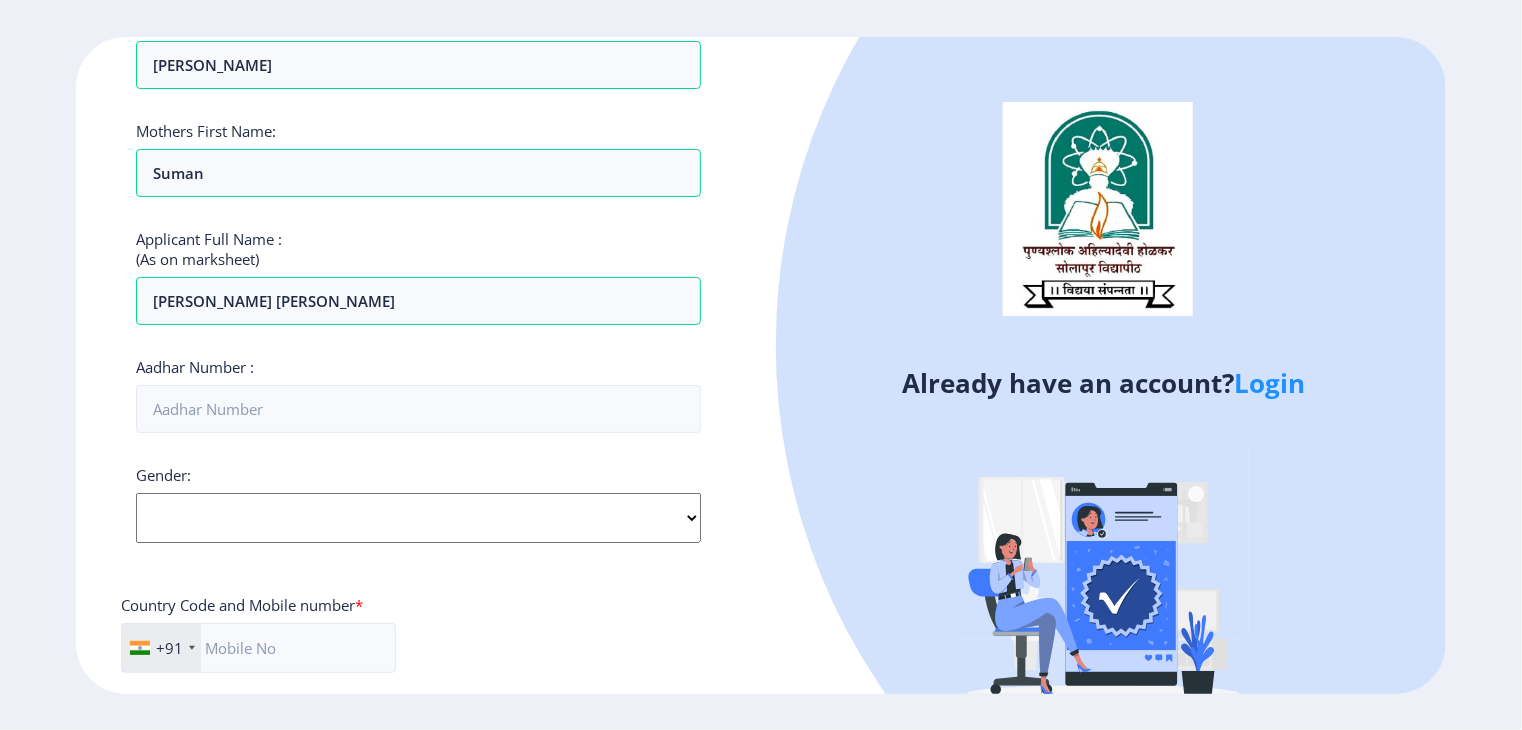 scroll, scrollTop: 400, scrollLeft: 0, axis: vertical 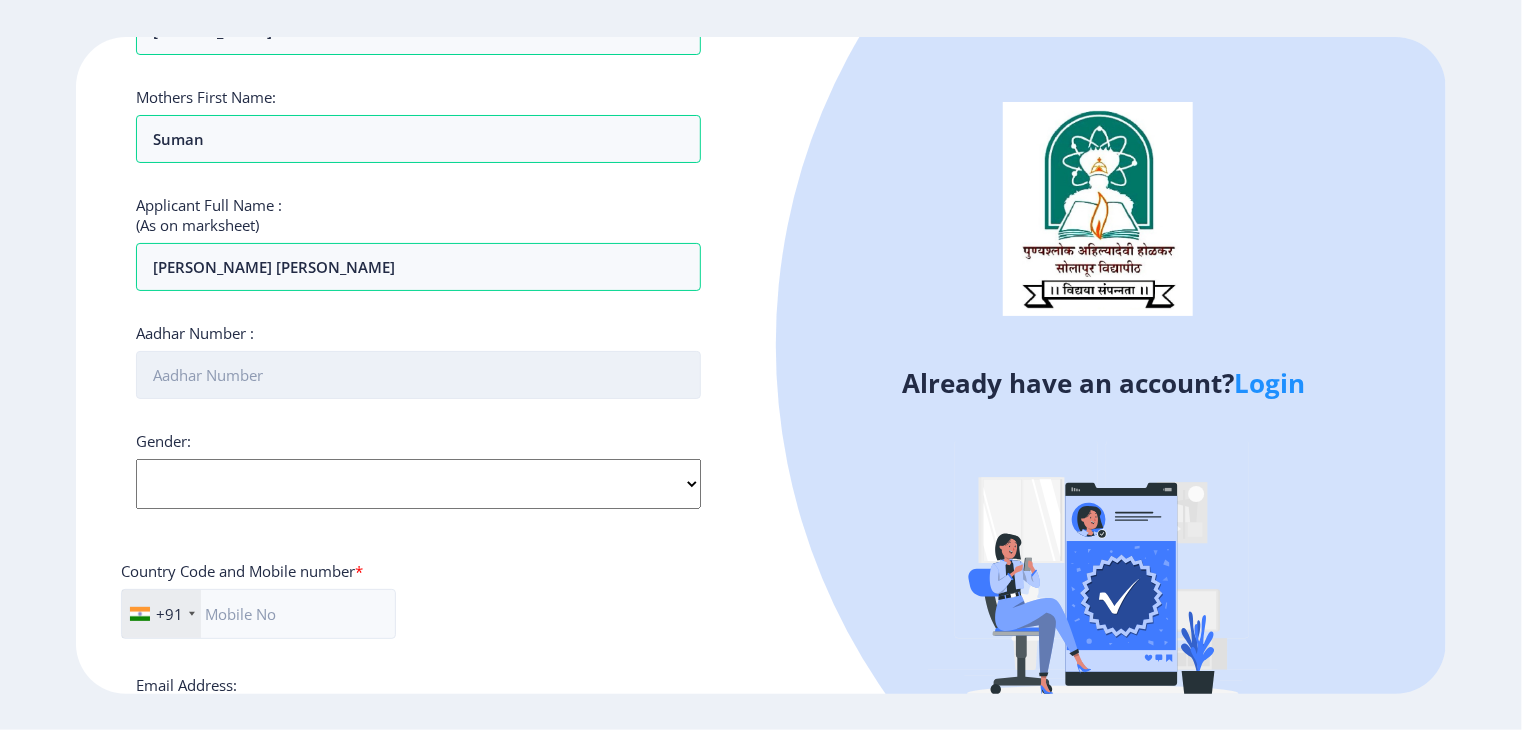 click on "Aadhar Number :" at bounding box center [418, 375] 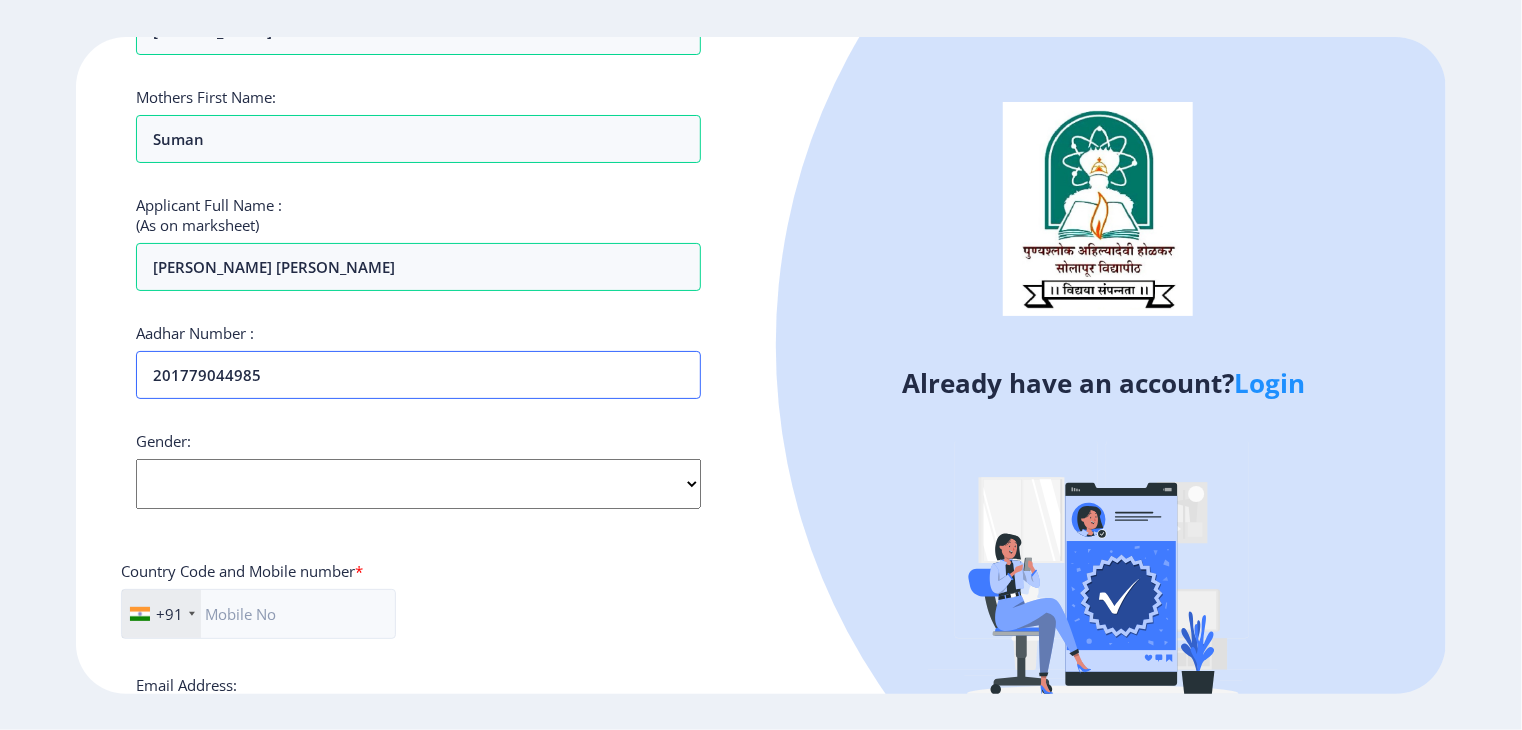 type on "201779044985" 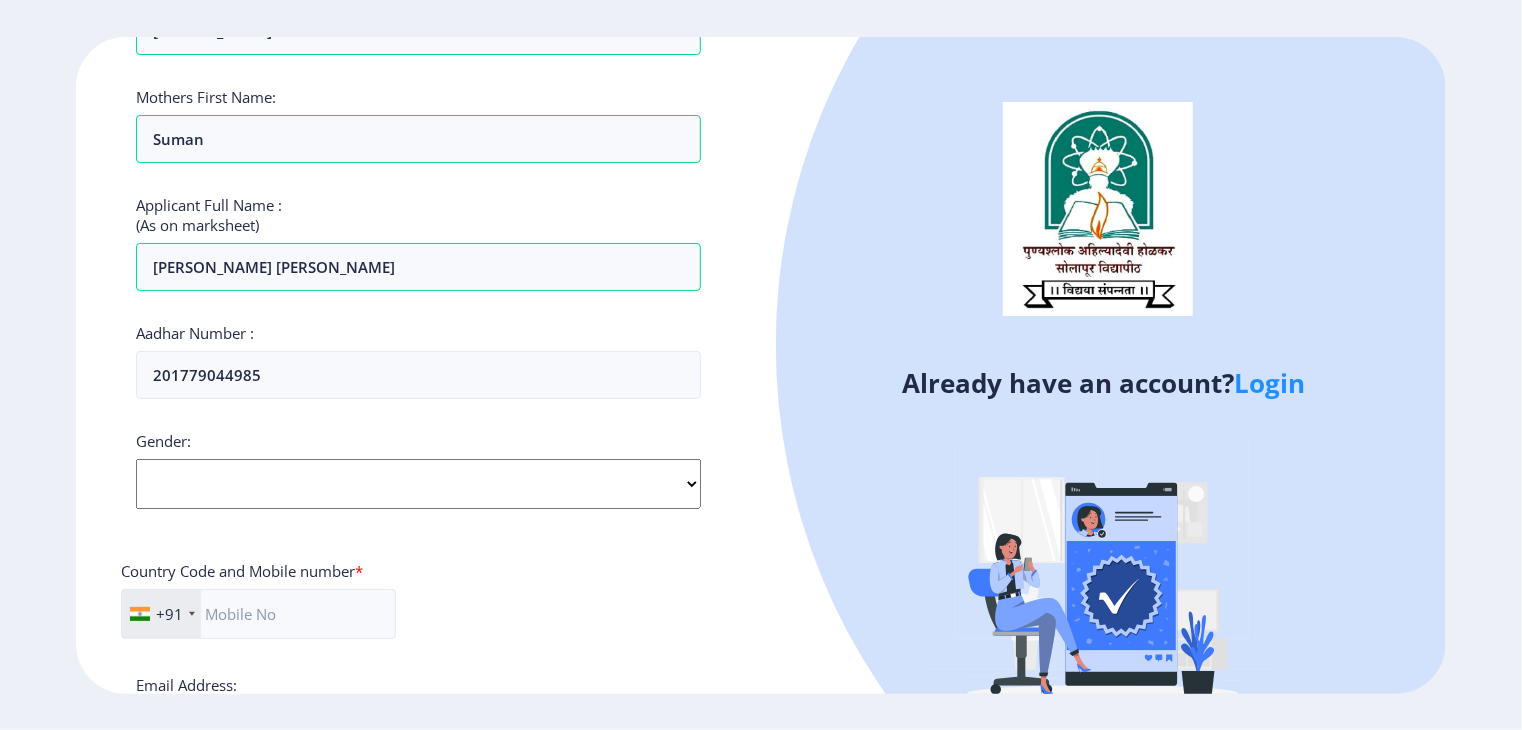 click on "Select Gender [DEMOGRAPHIC_DATA] [DEMOGRAPHIC_DATA] Other" 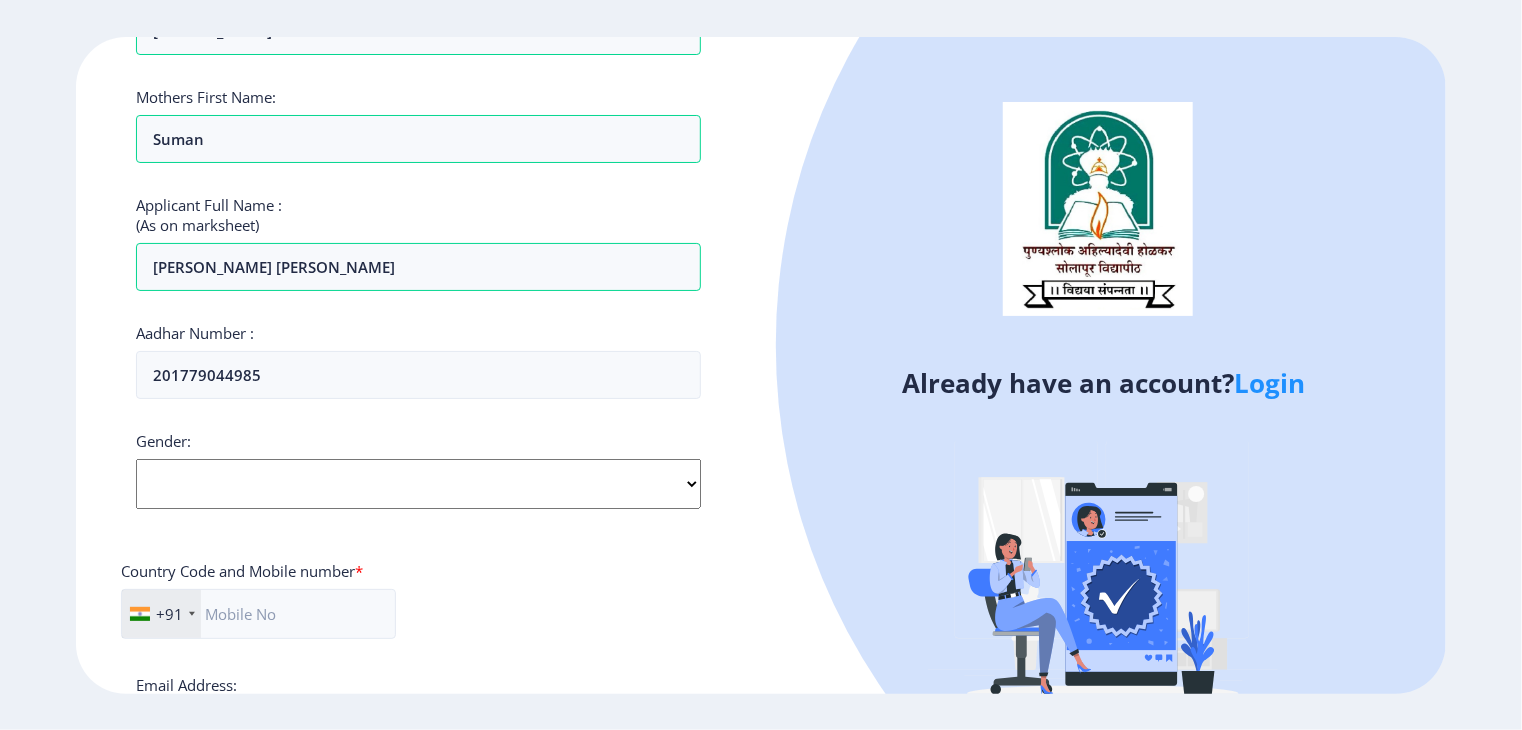 select on "[DEMOGRAPHIC_DATA]" 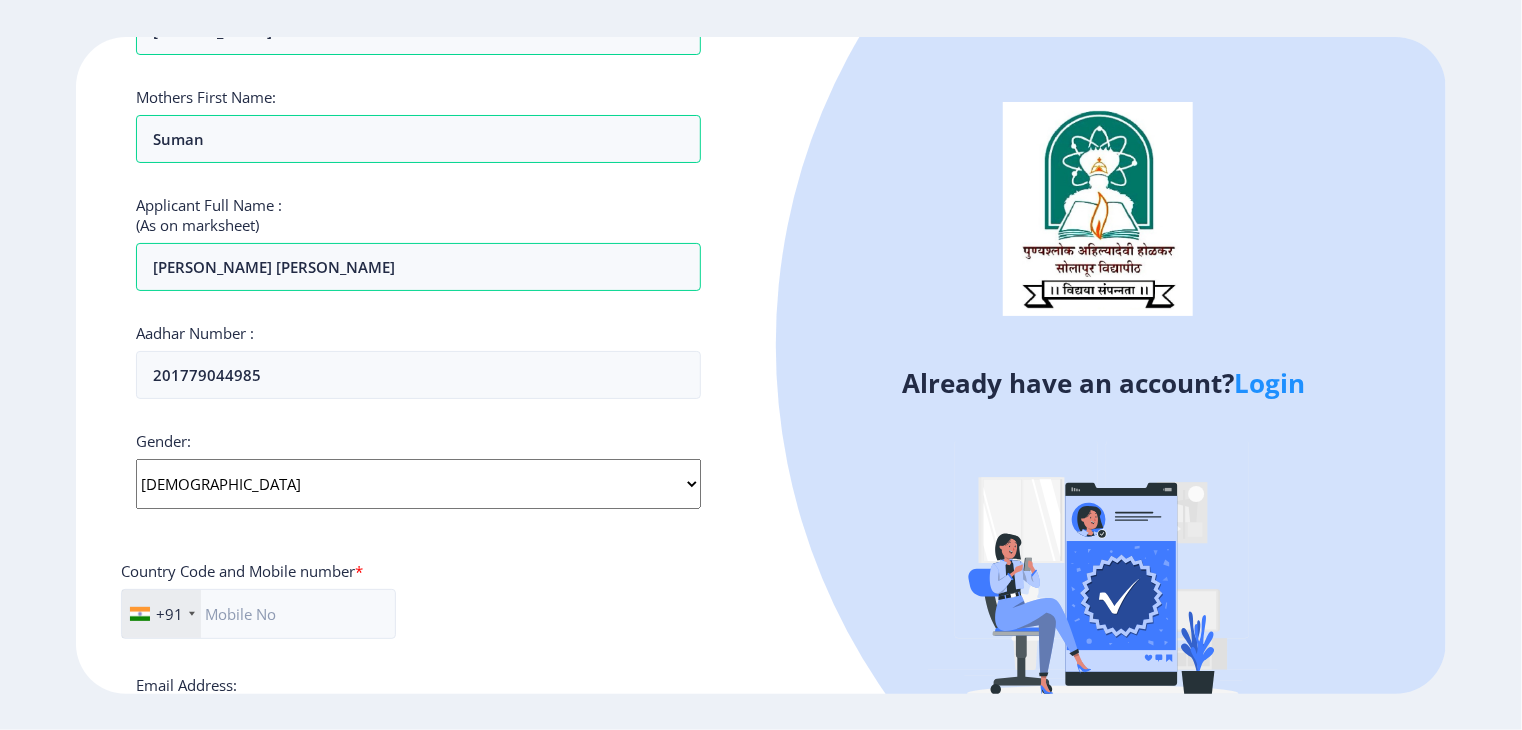 click on "Select Gender [DEMOGRAPHIC_DATA] [DEMOGRAPHIC_DATA] Other" 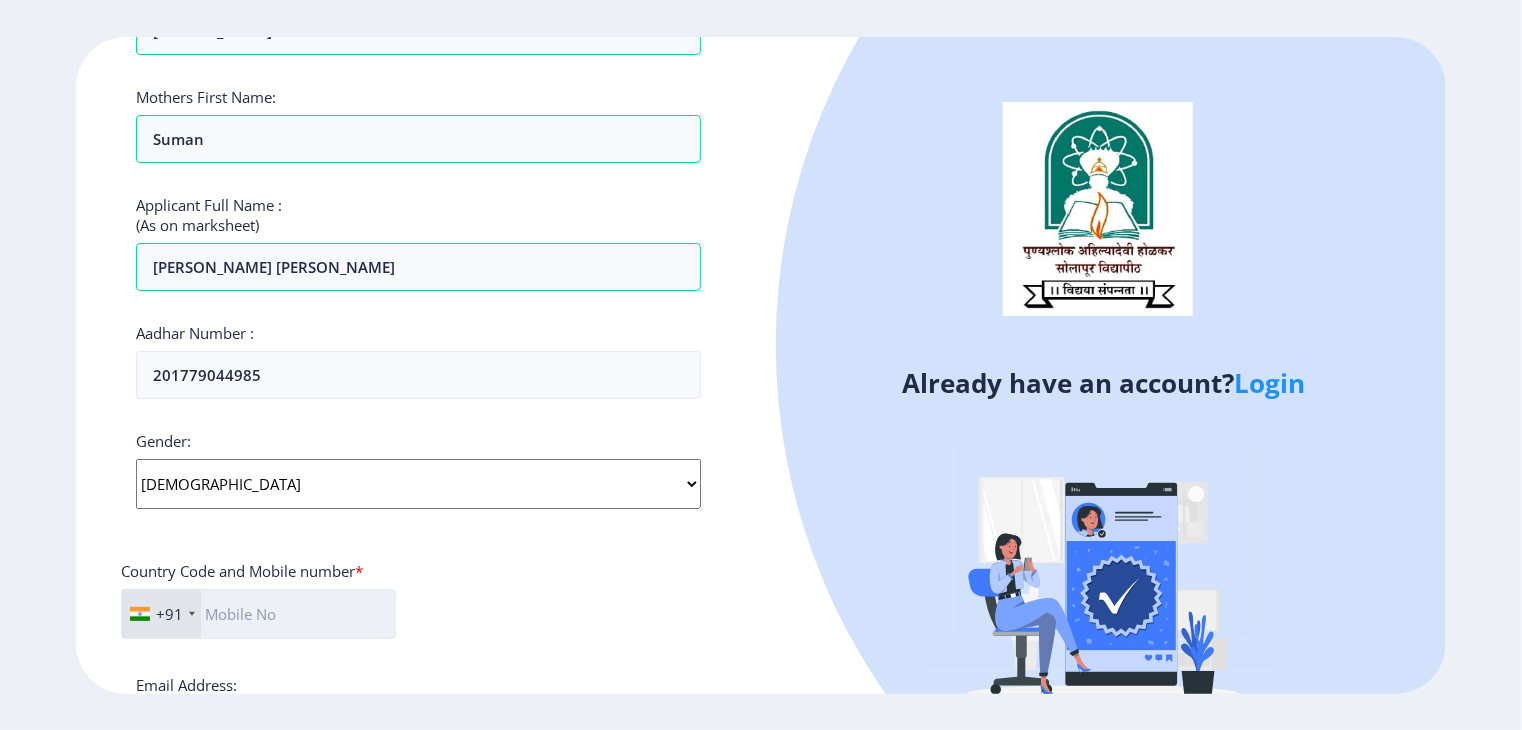 click 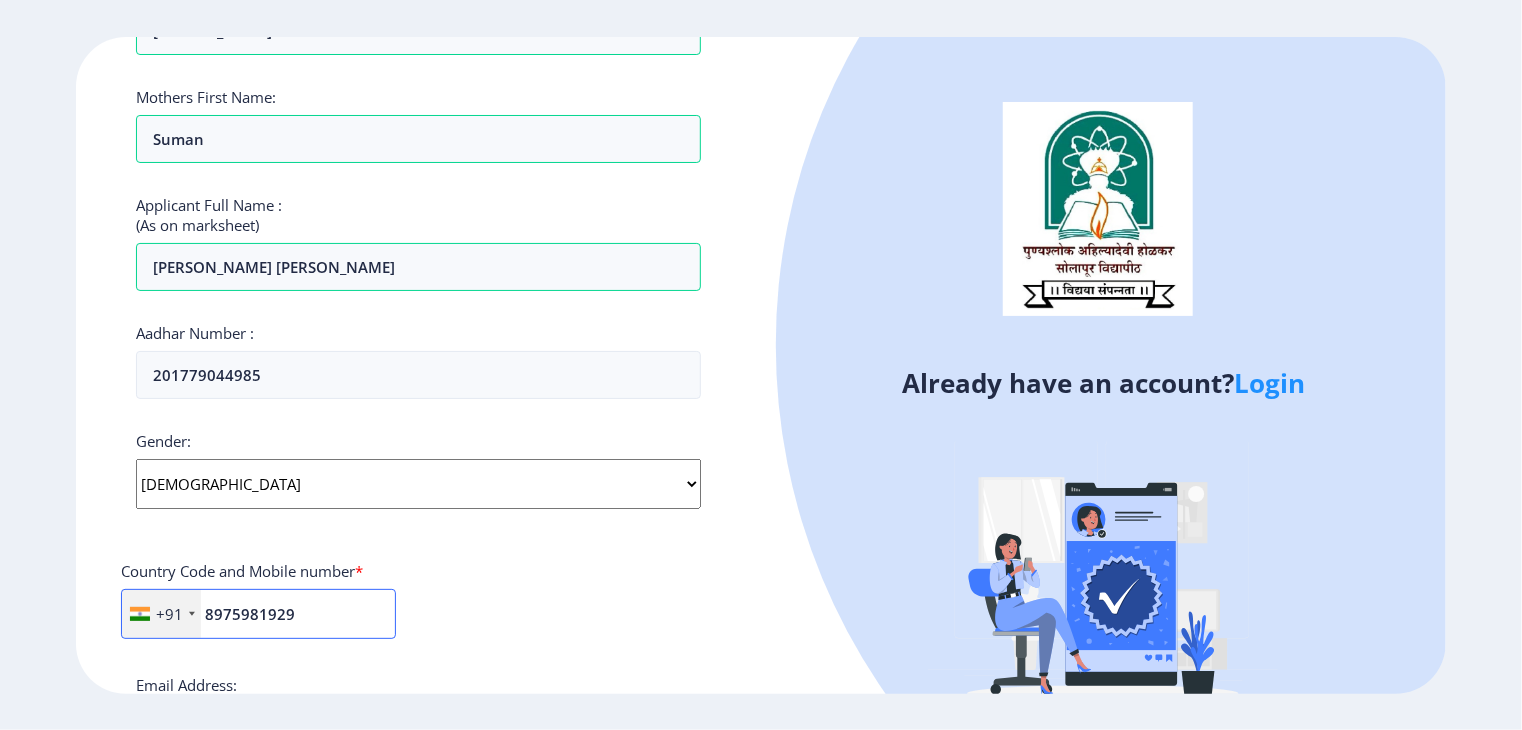 type on "8975981929" 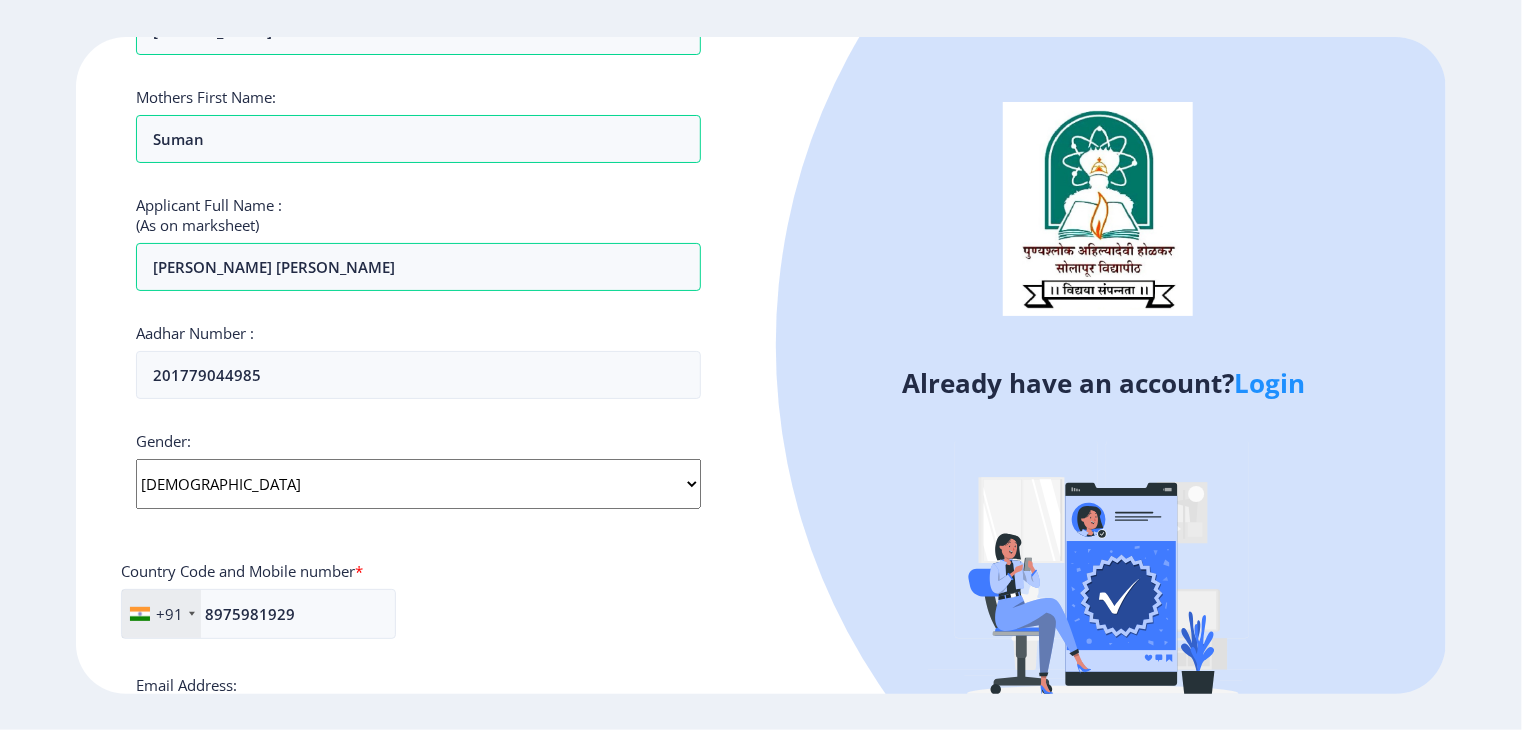 click on "Country Code and Mobile number  *" 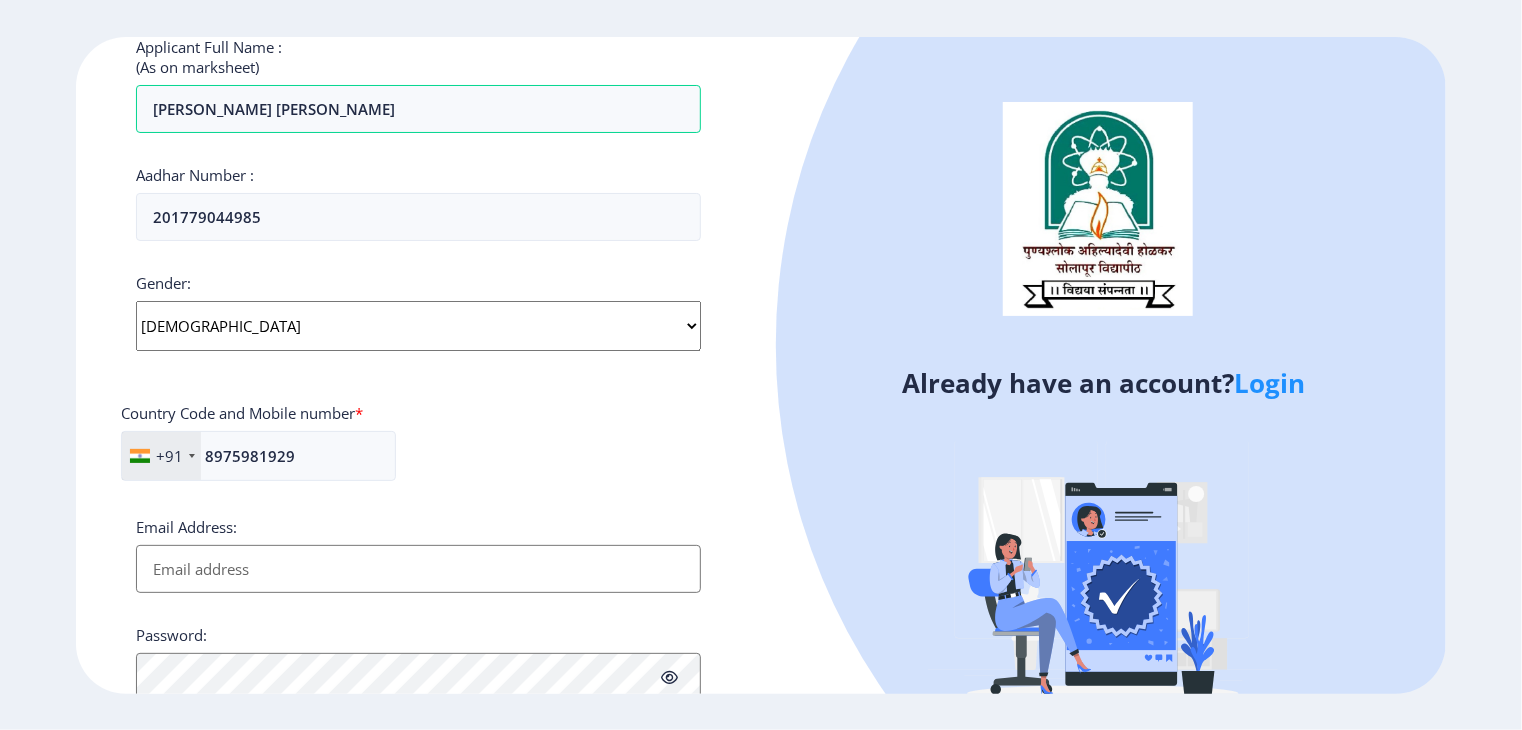 scroll, scrollTop: 560, scrollLeft: 0, axis: vertical 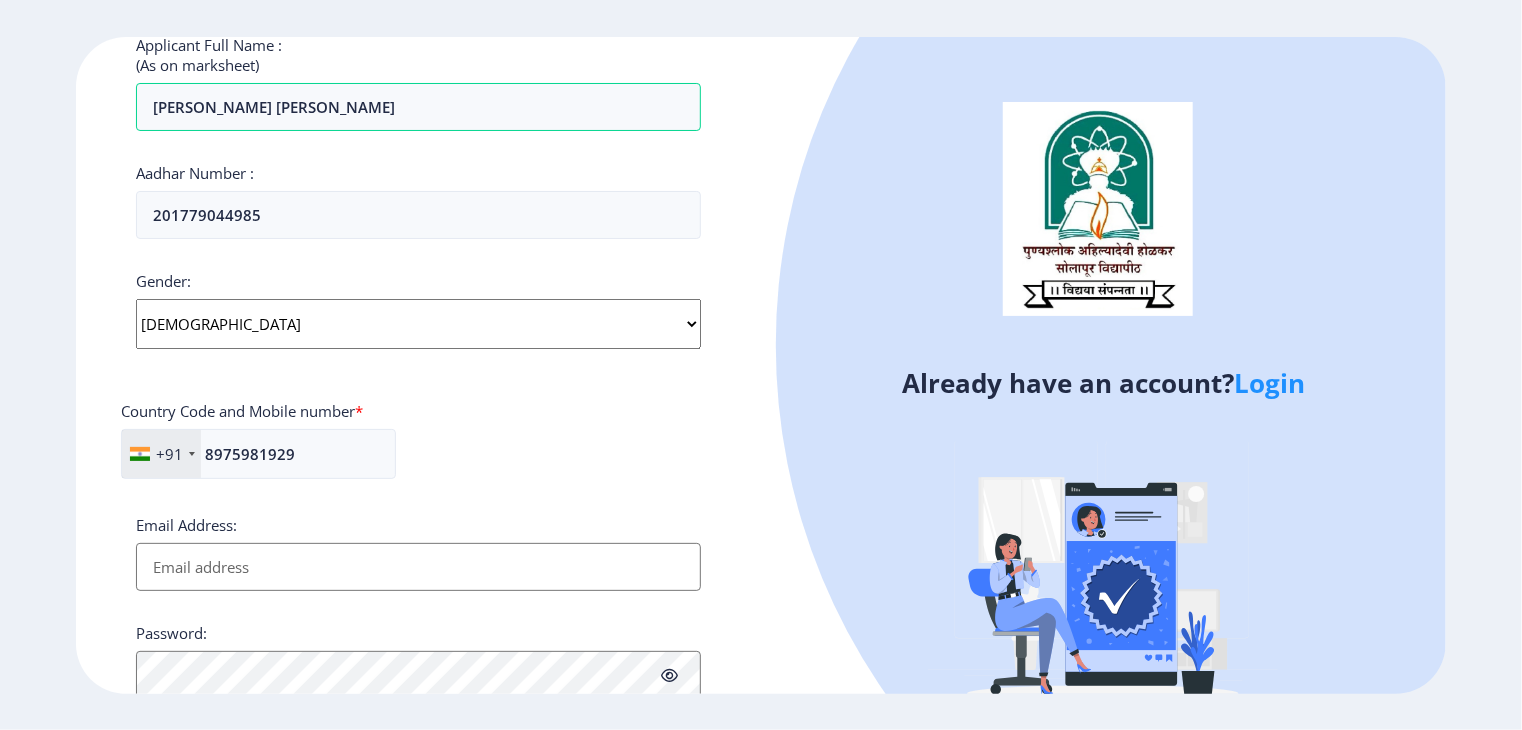 click on "Email Address:" at bounding box center [418, 567] 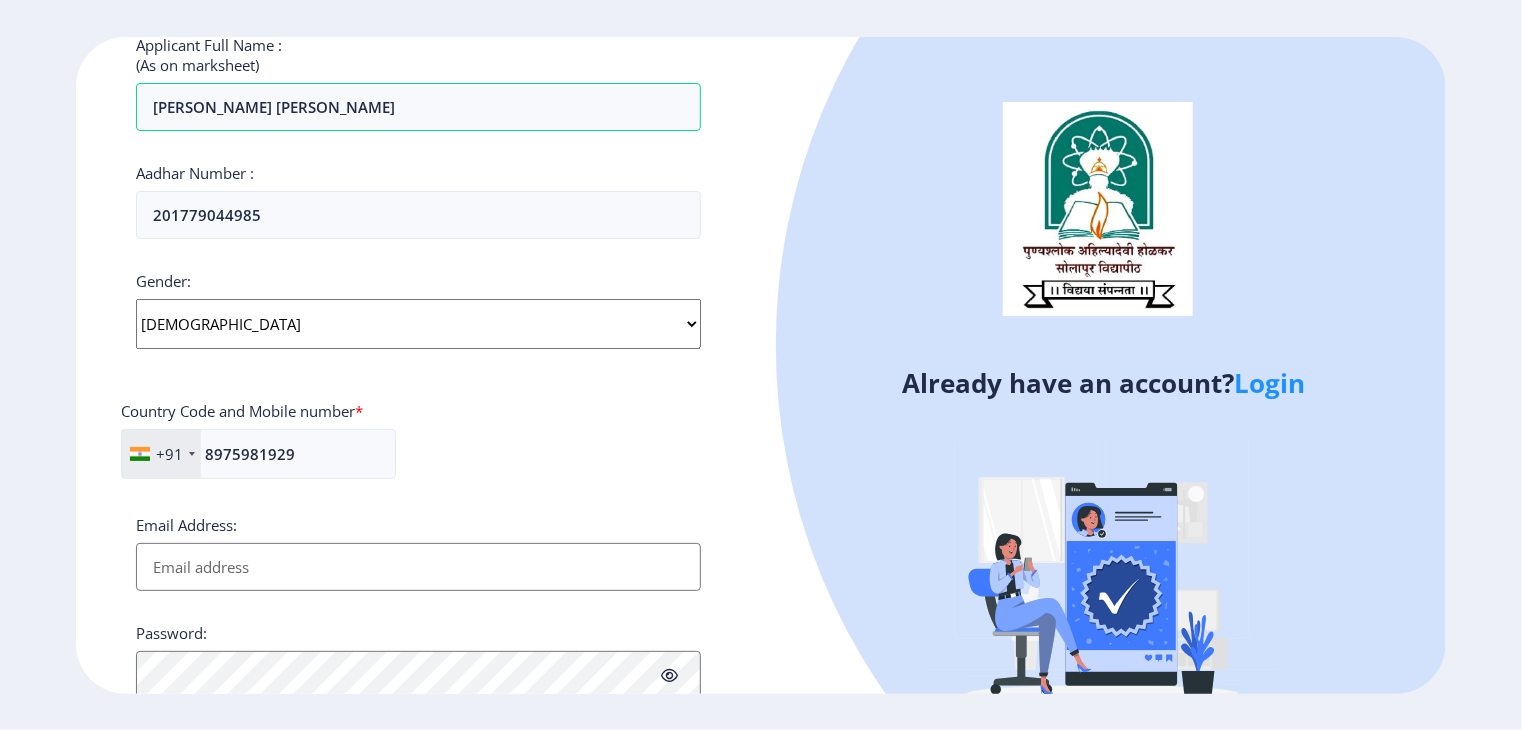 type on "[EMAIL_ADDRESS][DOMAIN_NAME]" 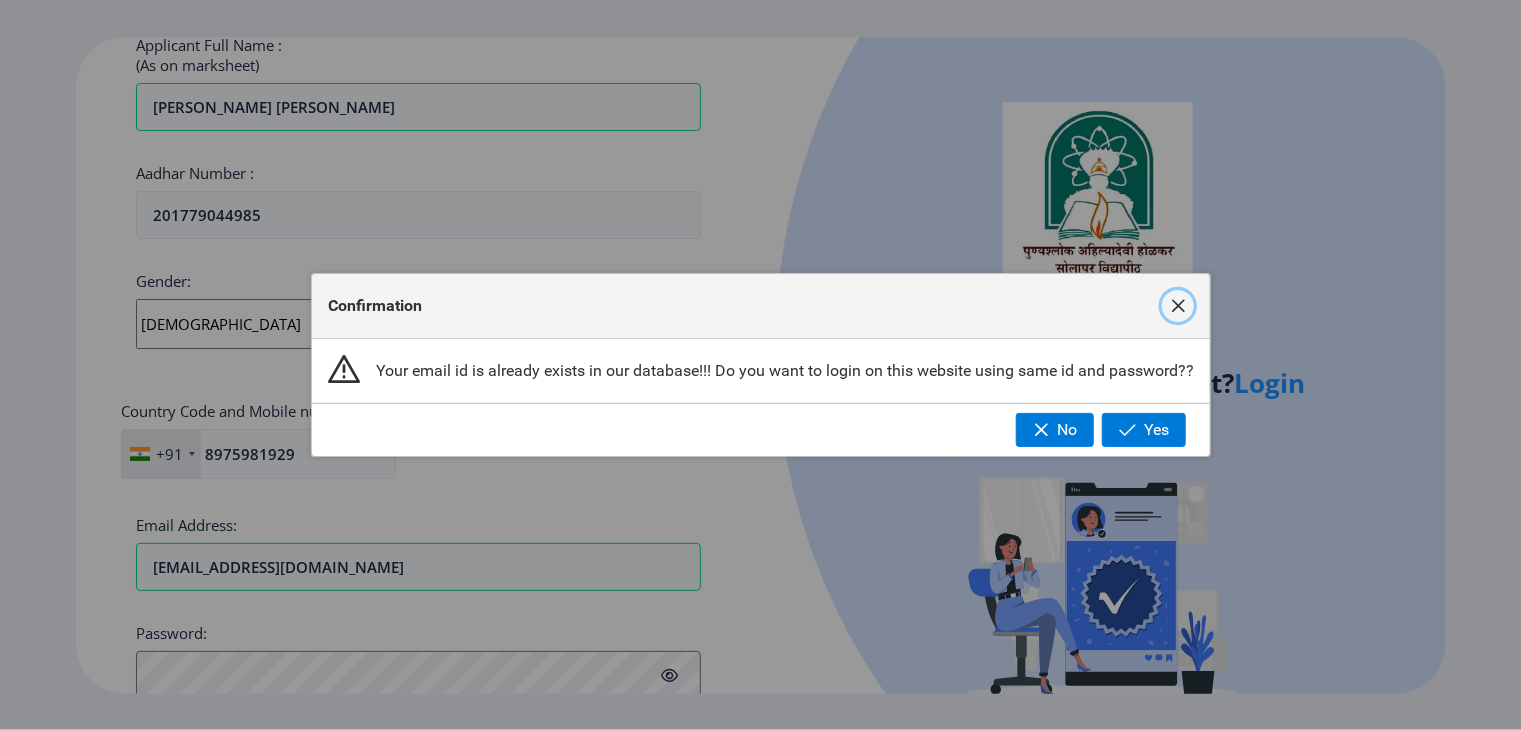 click 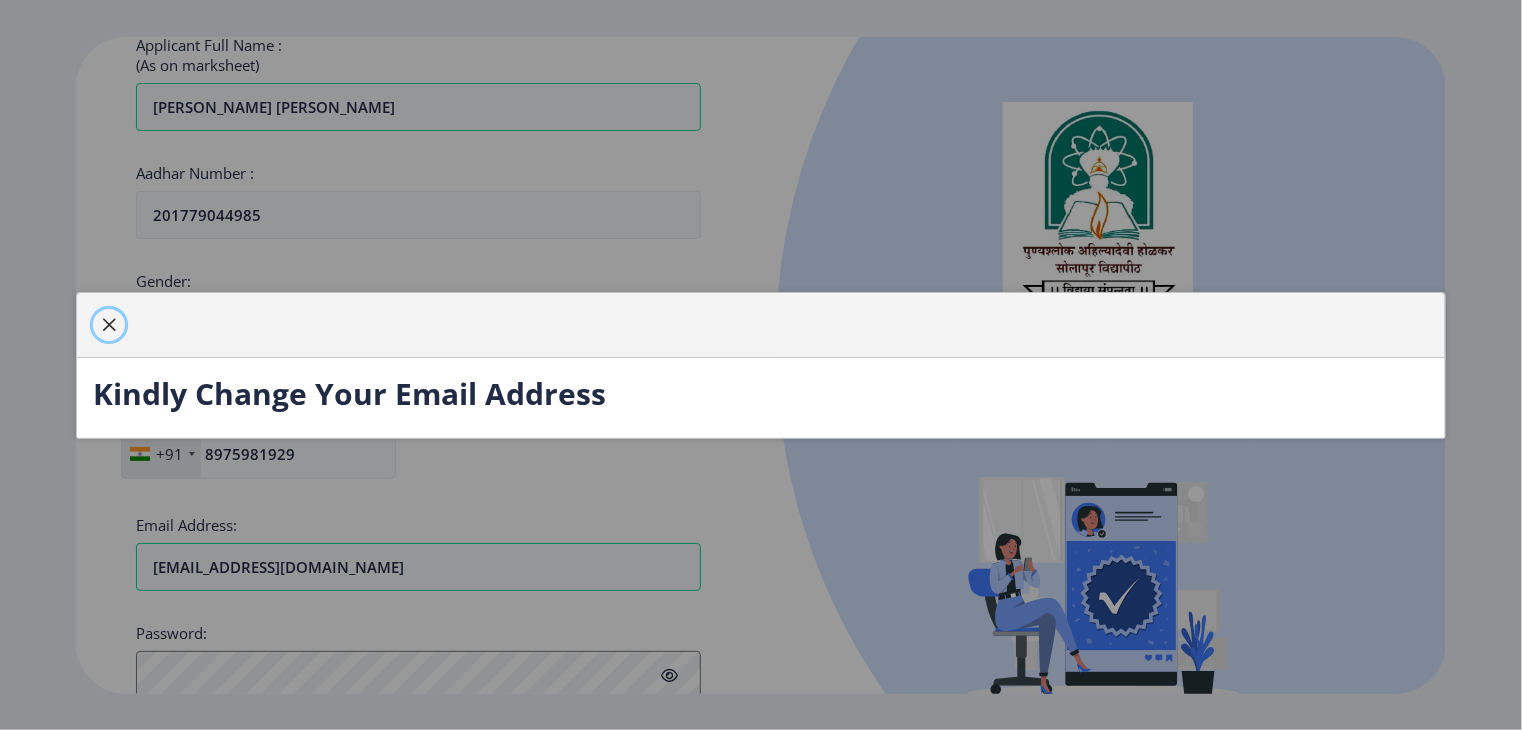 click 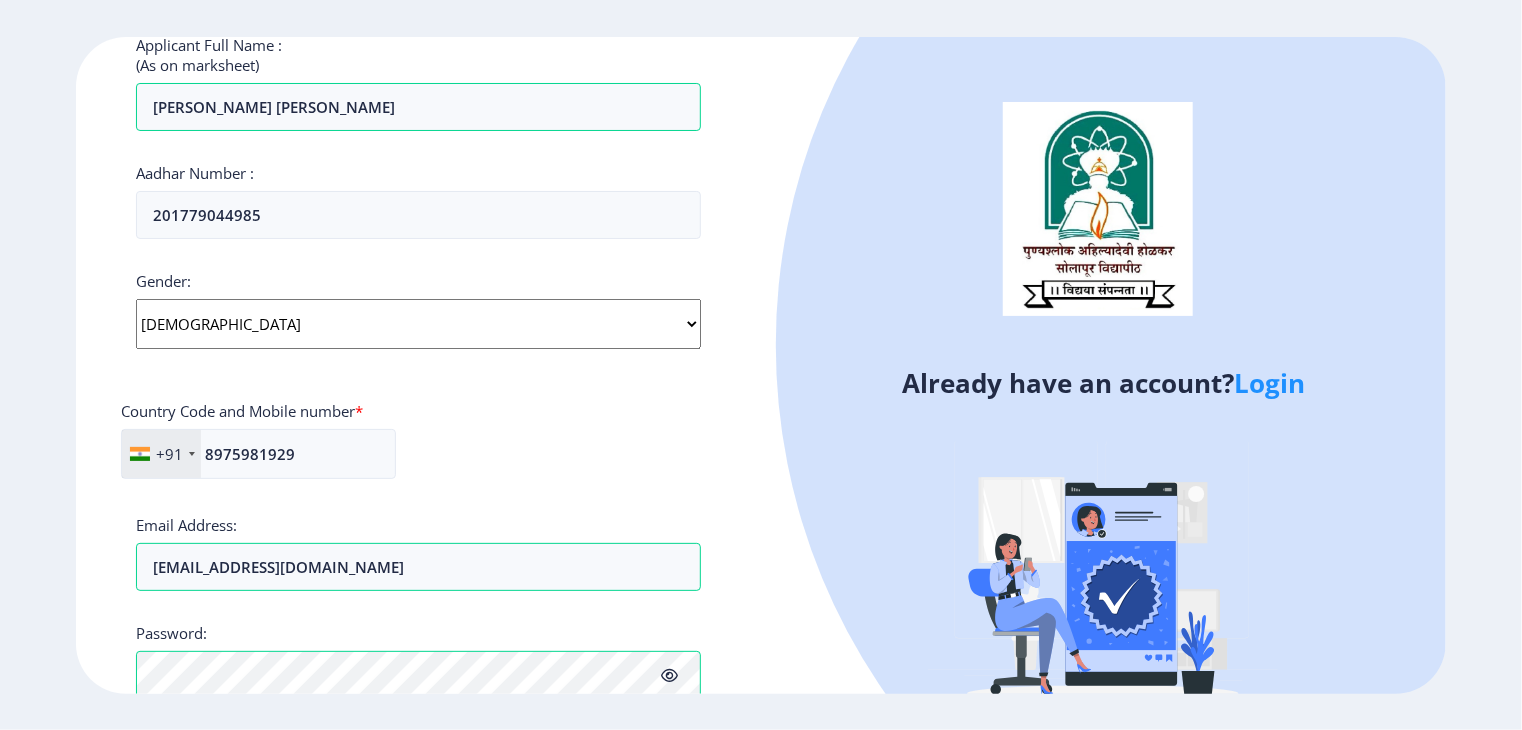 click 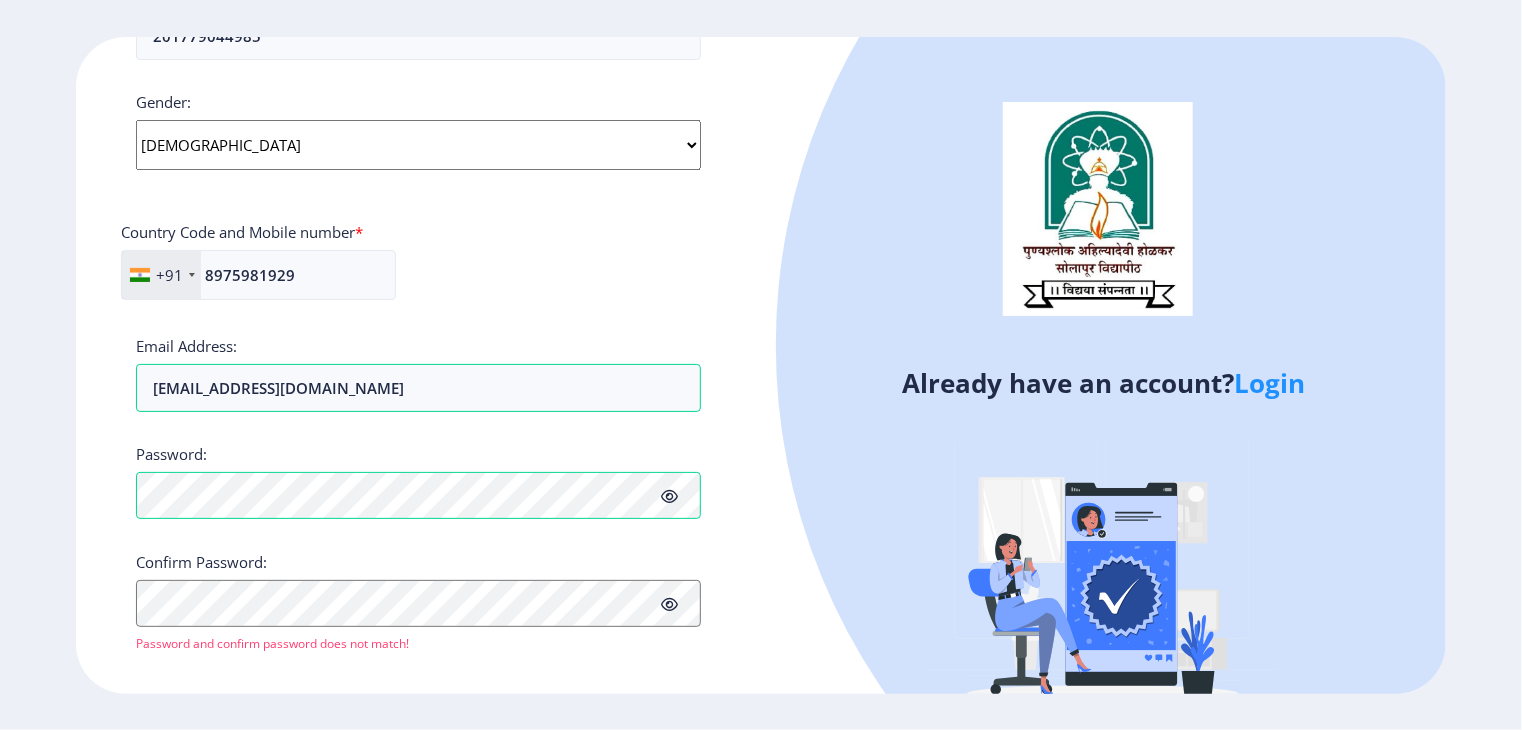 scroll, scrollTop: 756, scrollLeft: 0, axis: vertical 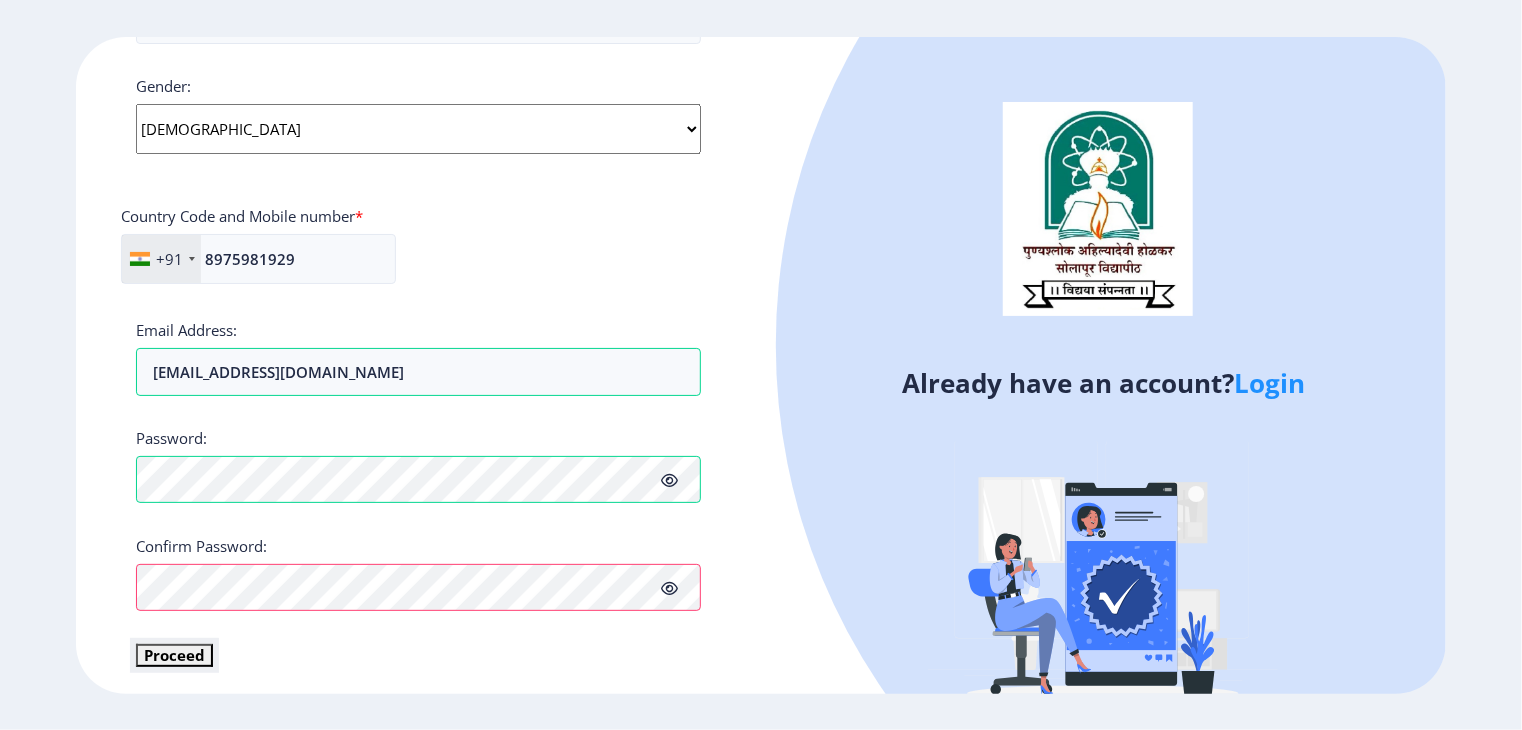 click on "Proceed" 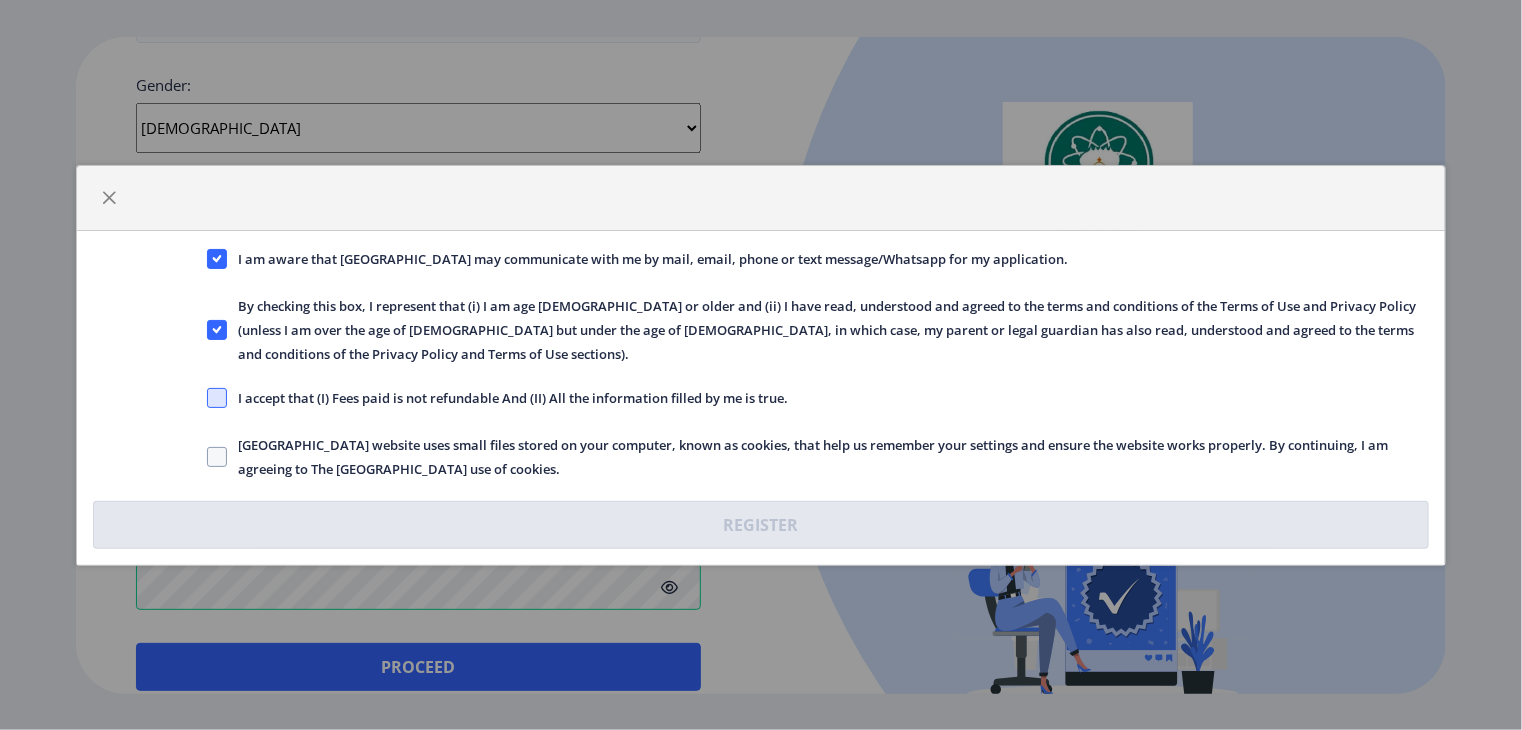 click 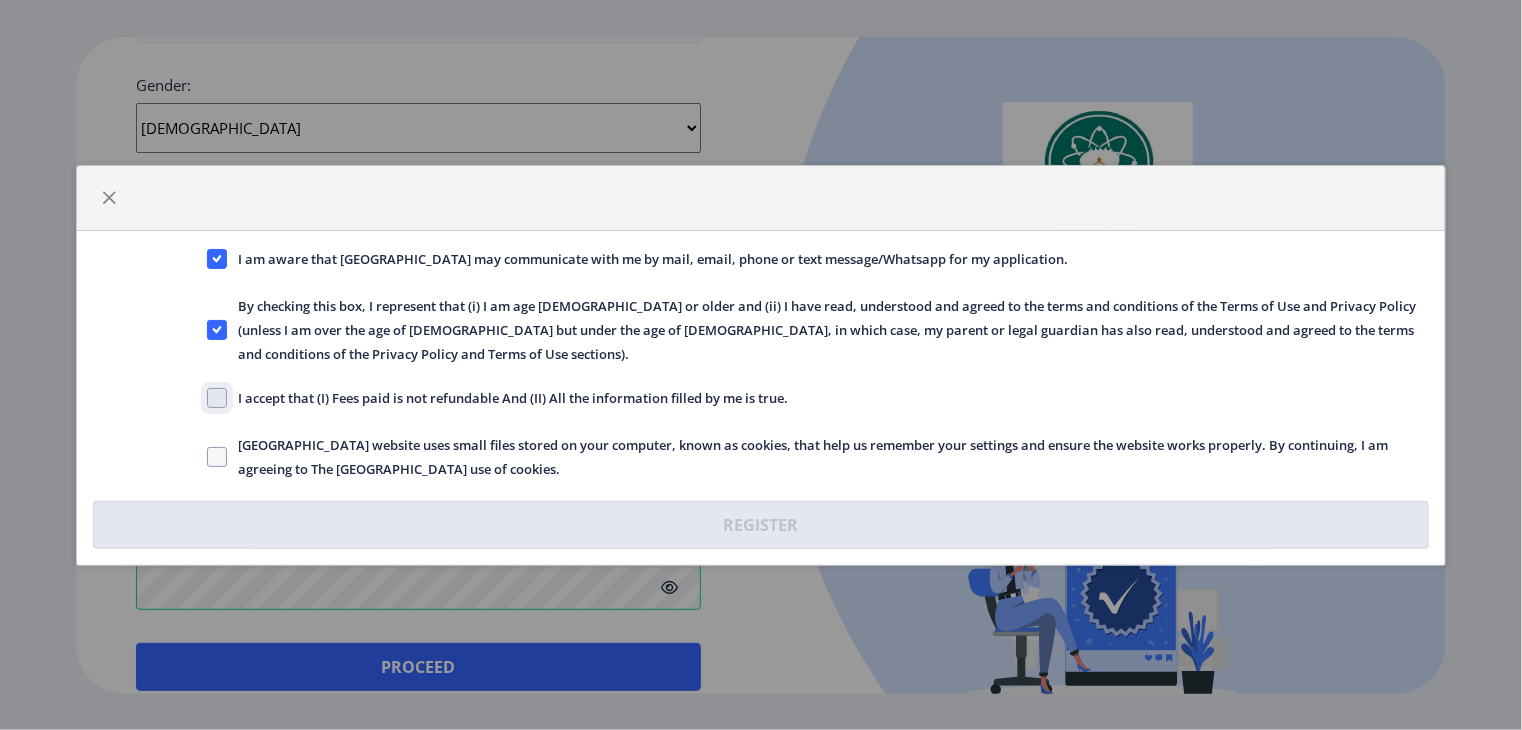 click on "I accept that (I) Fees paid is not refundable And (II) All the information filled by me is true." 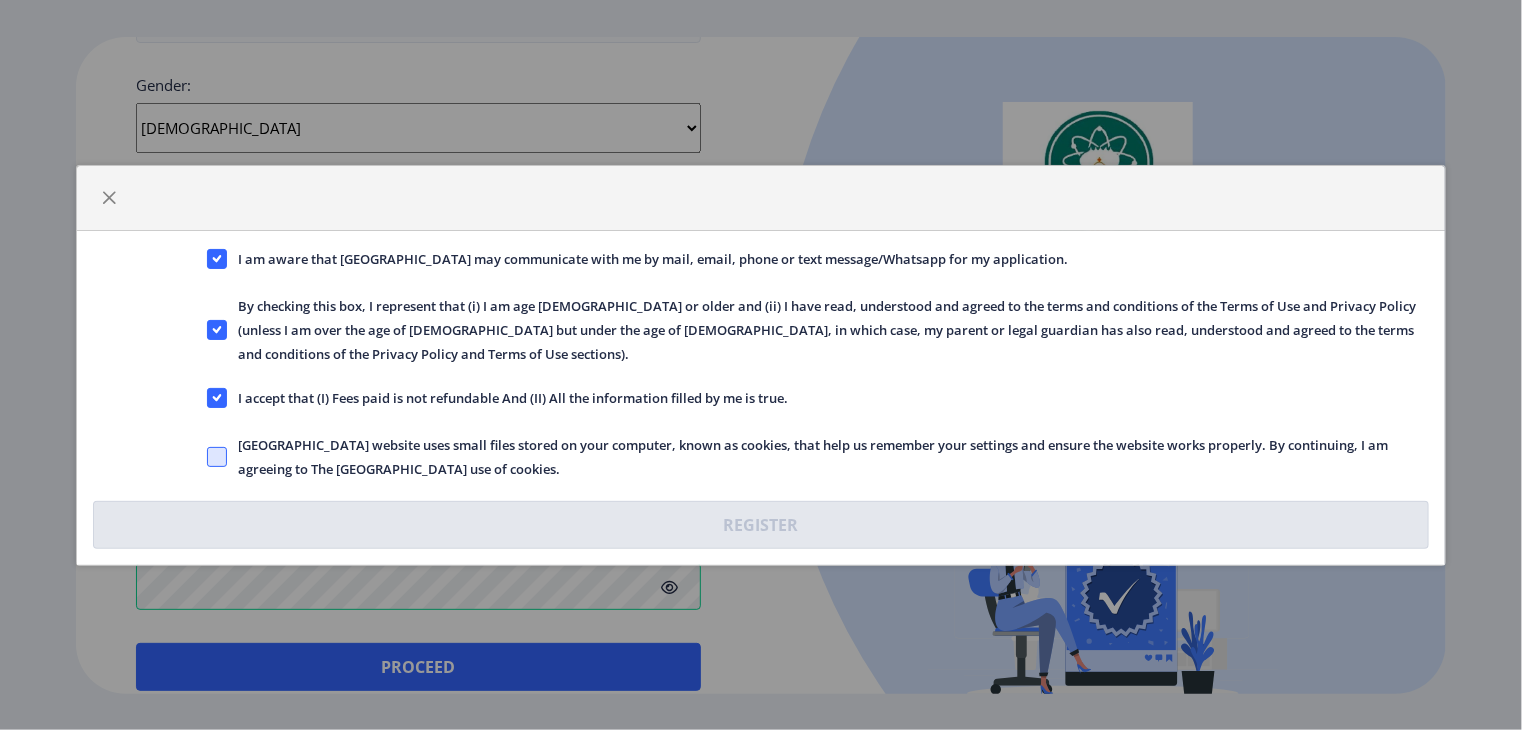 click 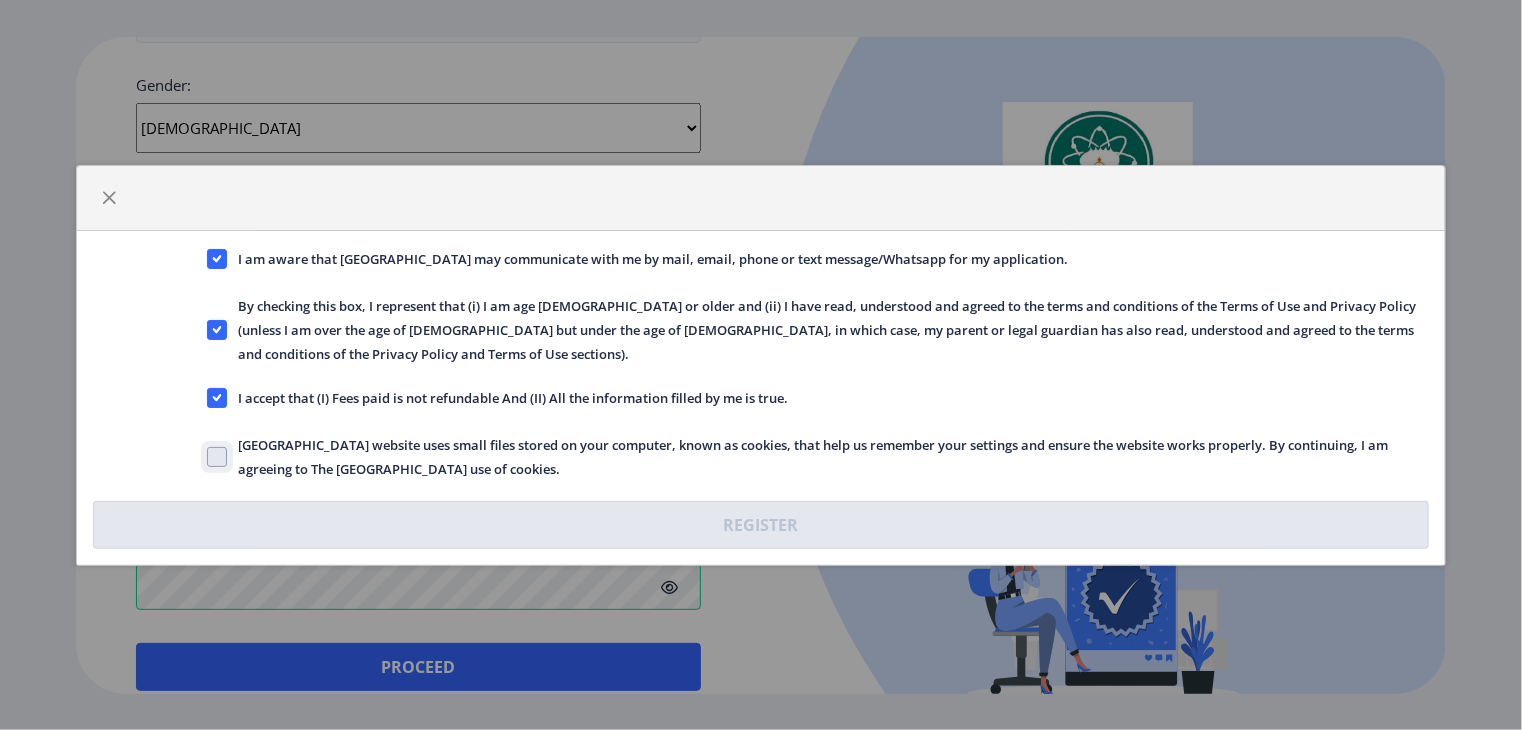 click on "[GEOGRAPHIC_DATA] website uses small files stored on your computer, known as cookies, that help us remember your settings and ensure the website works properly. By continuing, I am agreeing to The [GEOGRAPHIC_DATA] use of cookies." 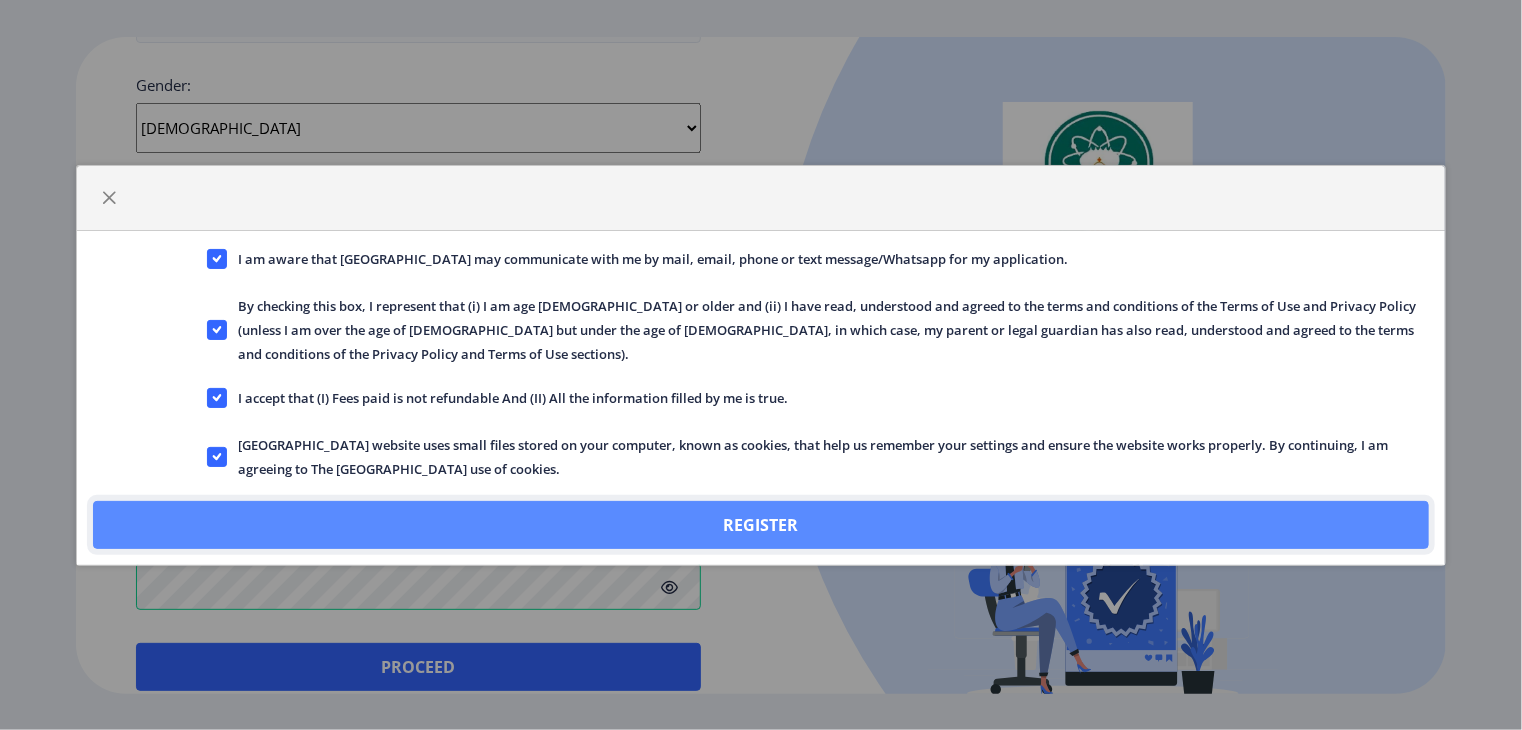 click on "Register" 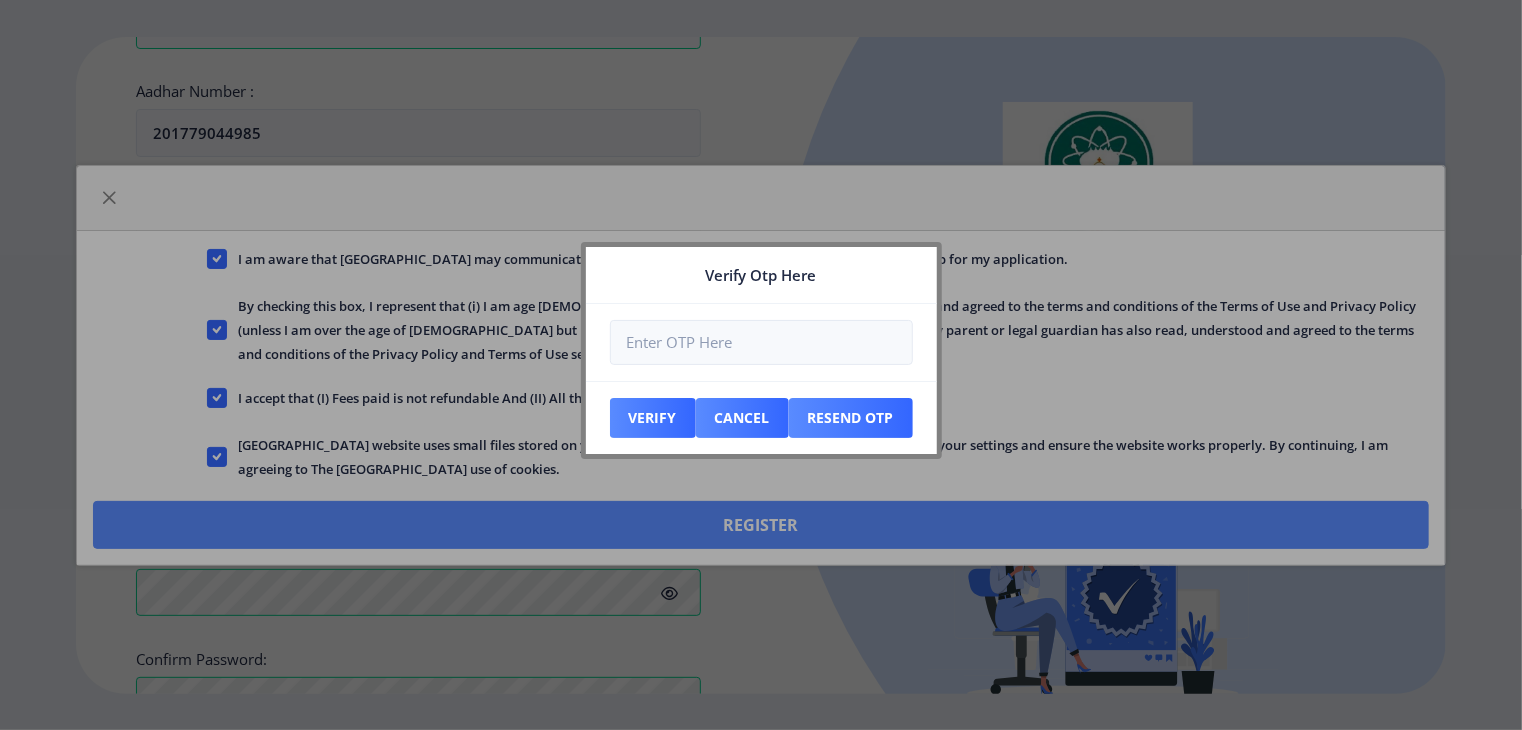 scroll, scrollTop: 869, scrollLeft: 0, axis: vertical 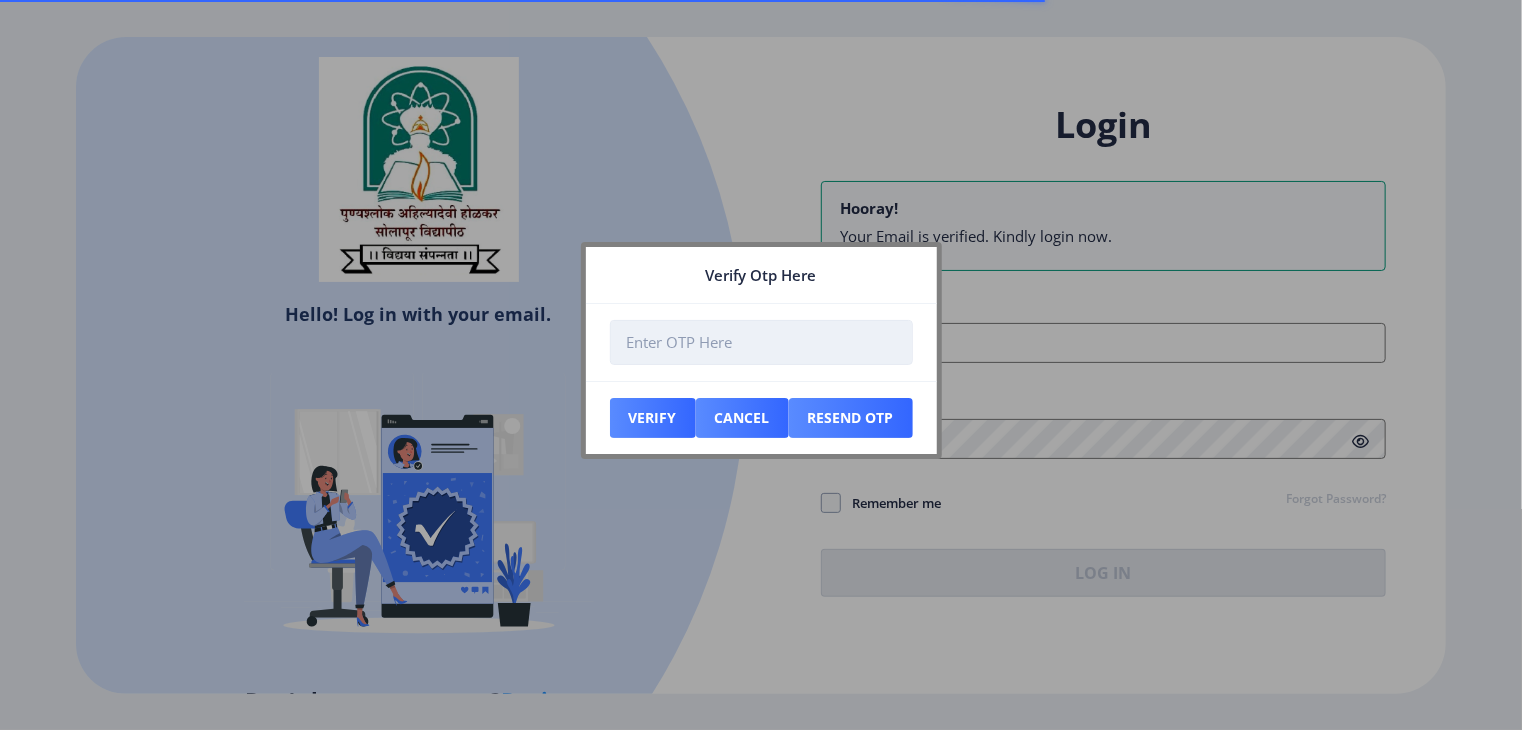 click at bounding box center [761, 342] 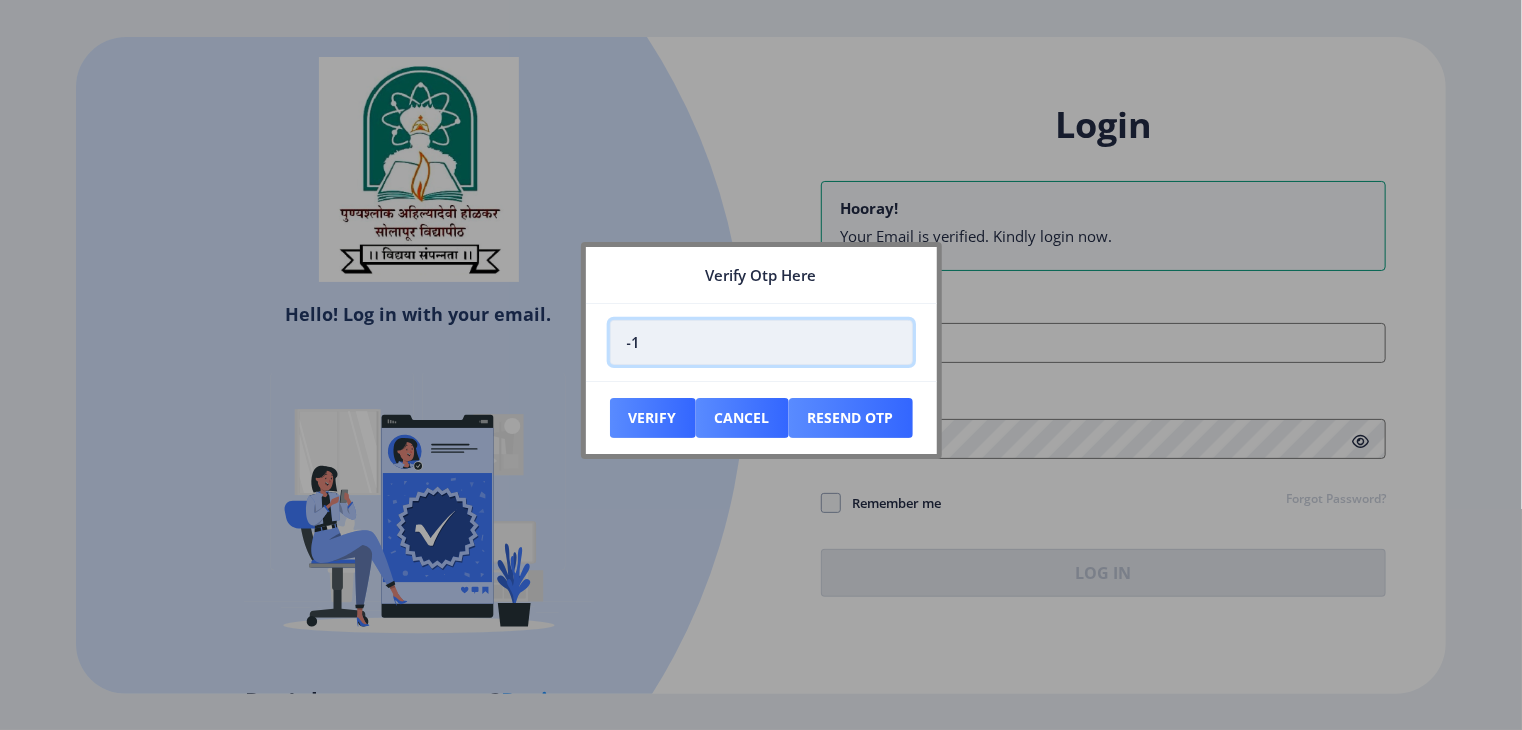 click on "-1" at bounding box center [761, 342] 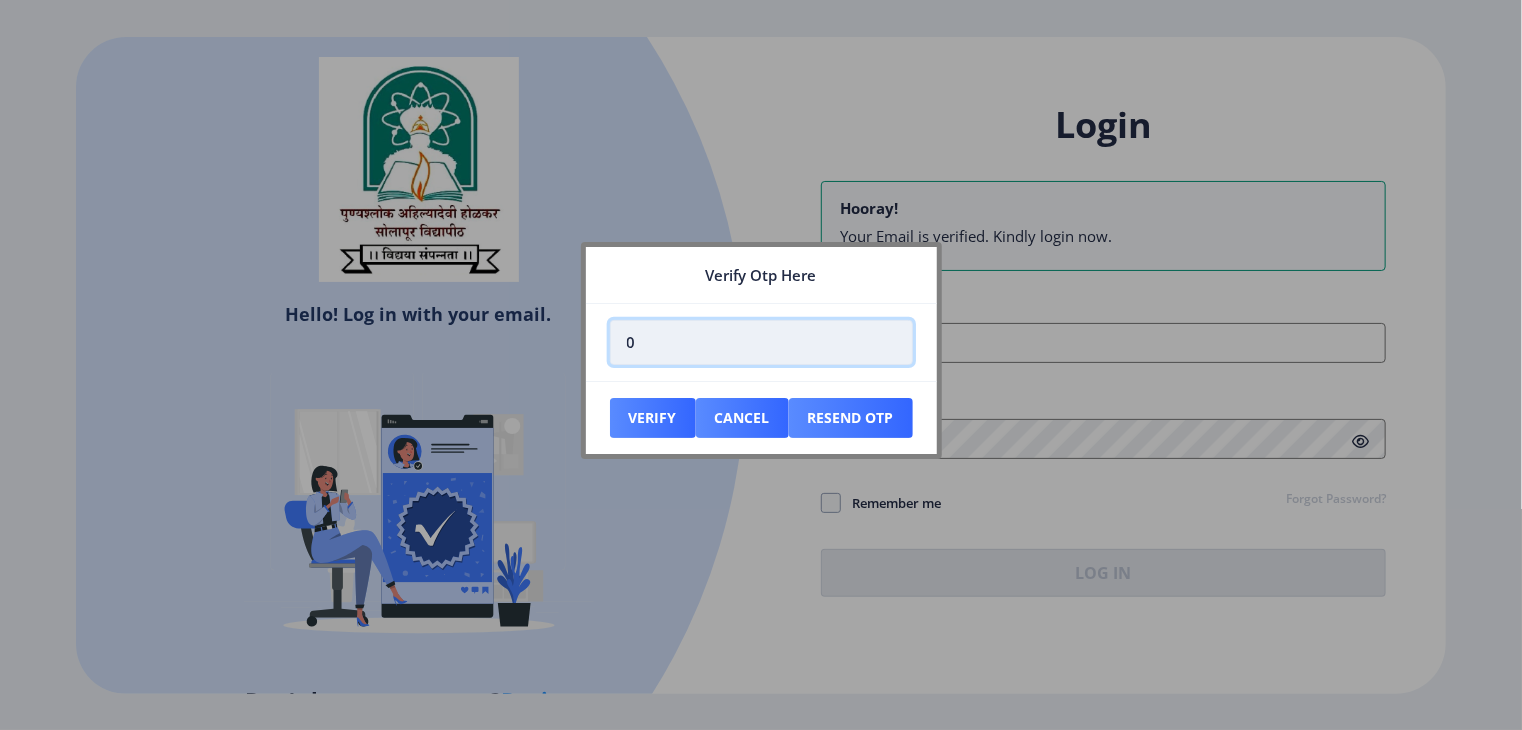 type on "0" 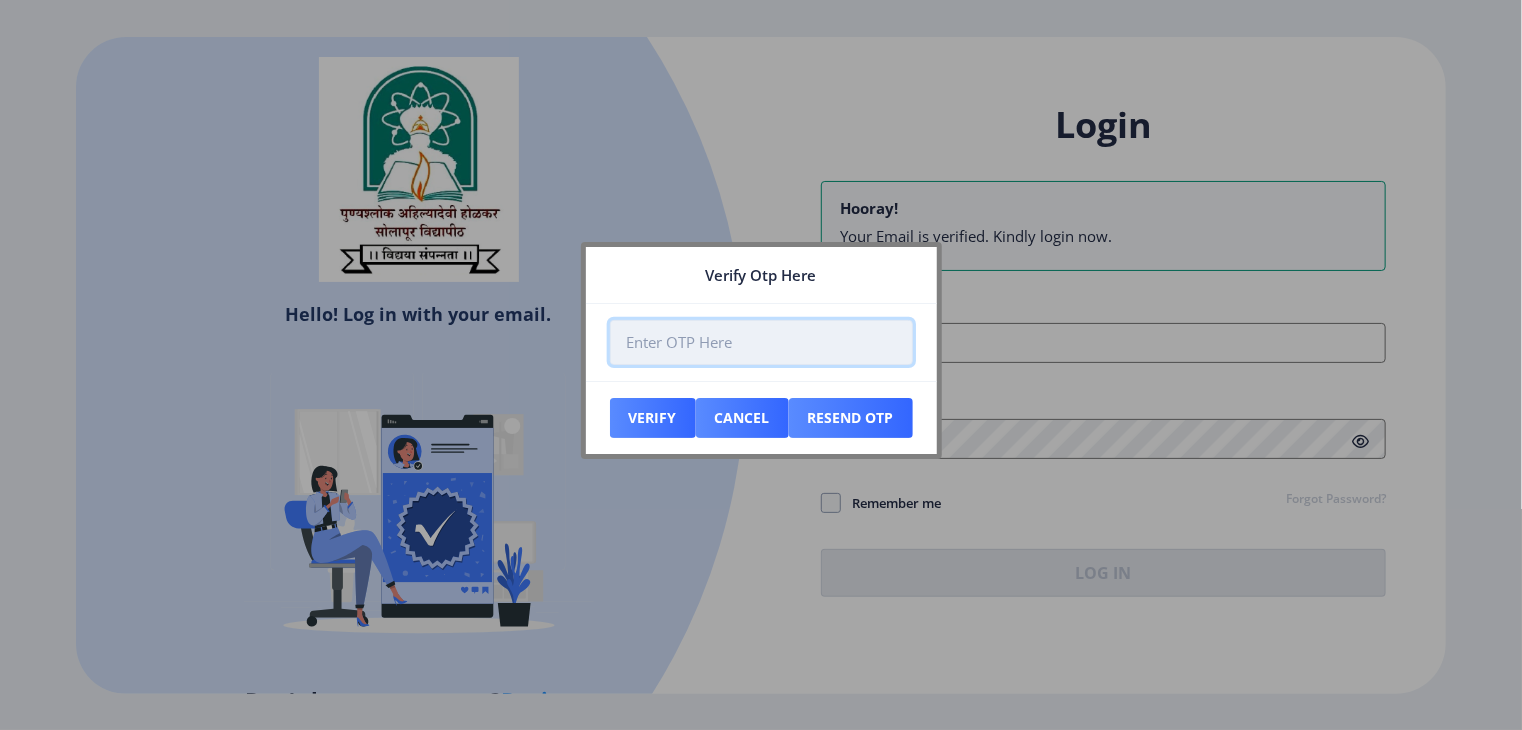 click at bounding box center (761, 342) 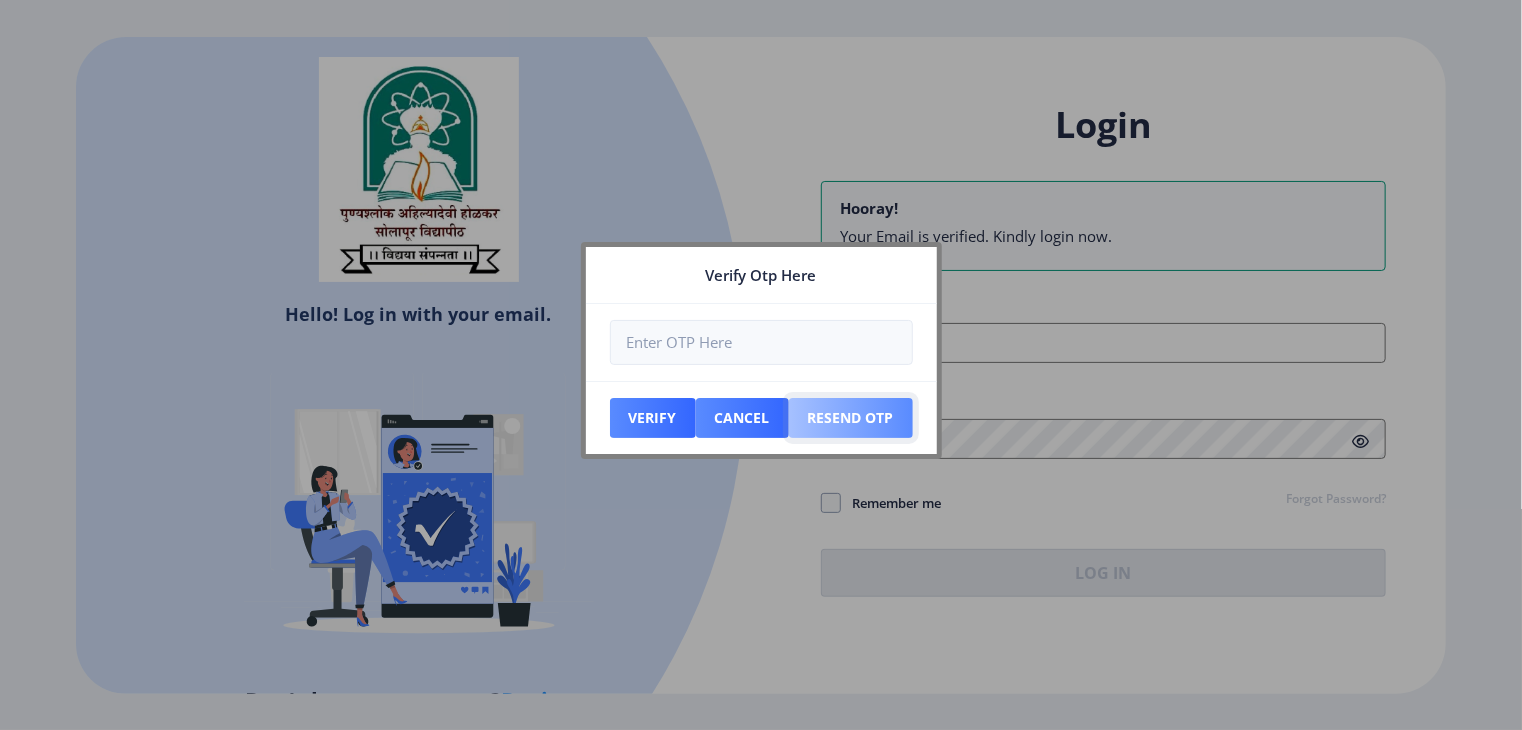 click on "Resend Otp" at bounding box center [653, 418] 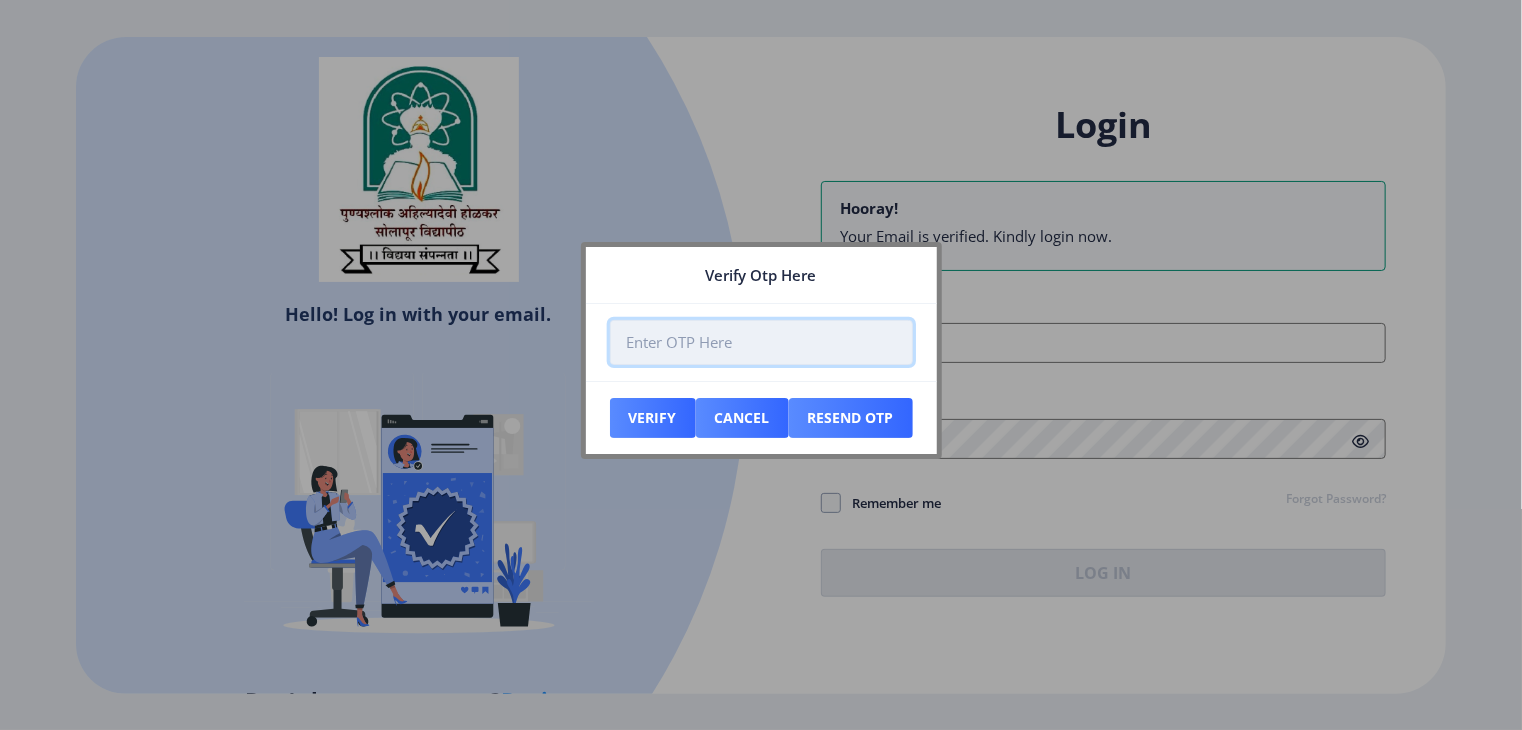 click at bounding box center [761, 342] 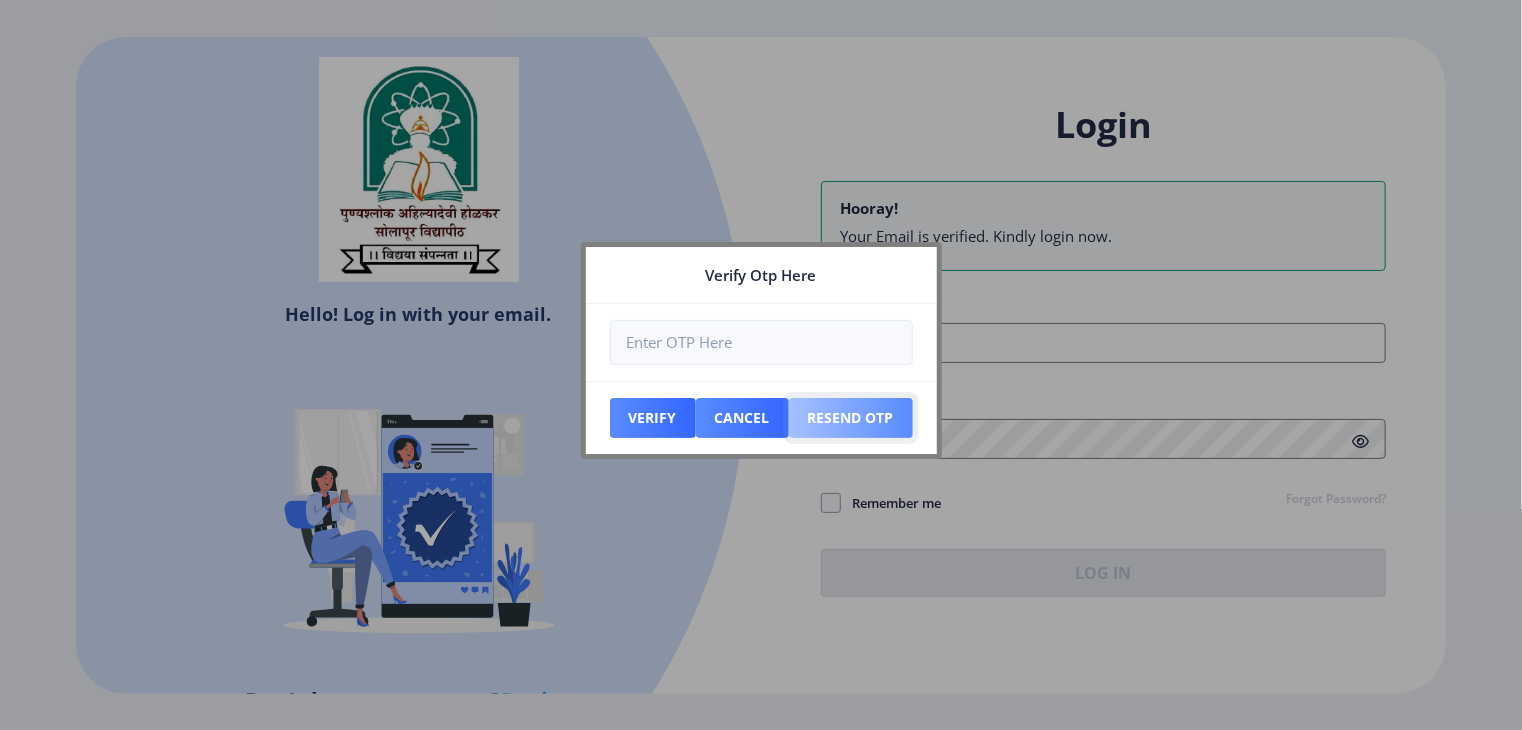 click on "Resend Otp" at bounding box center (653, 418) 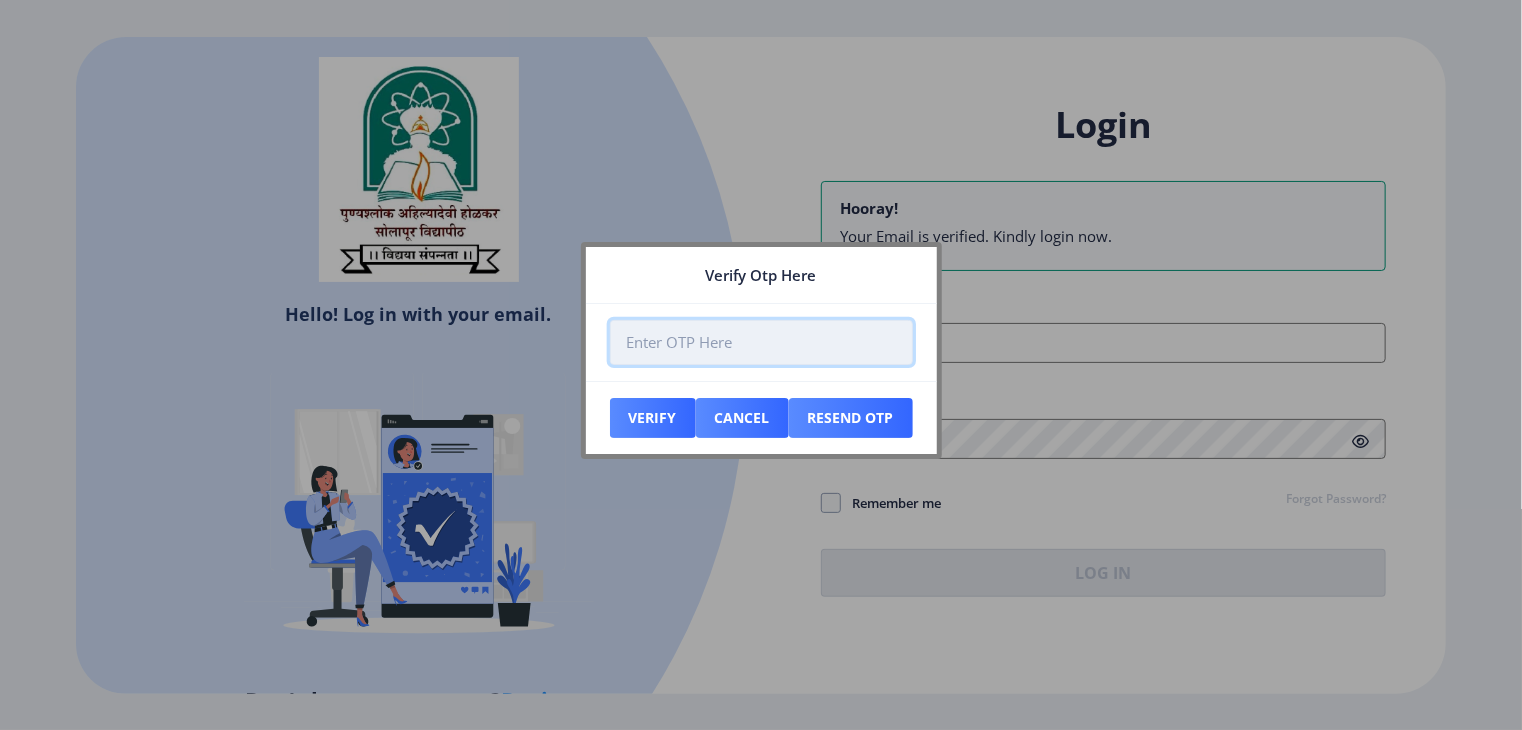 click at bounding box center [761, 342] 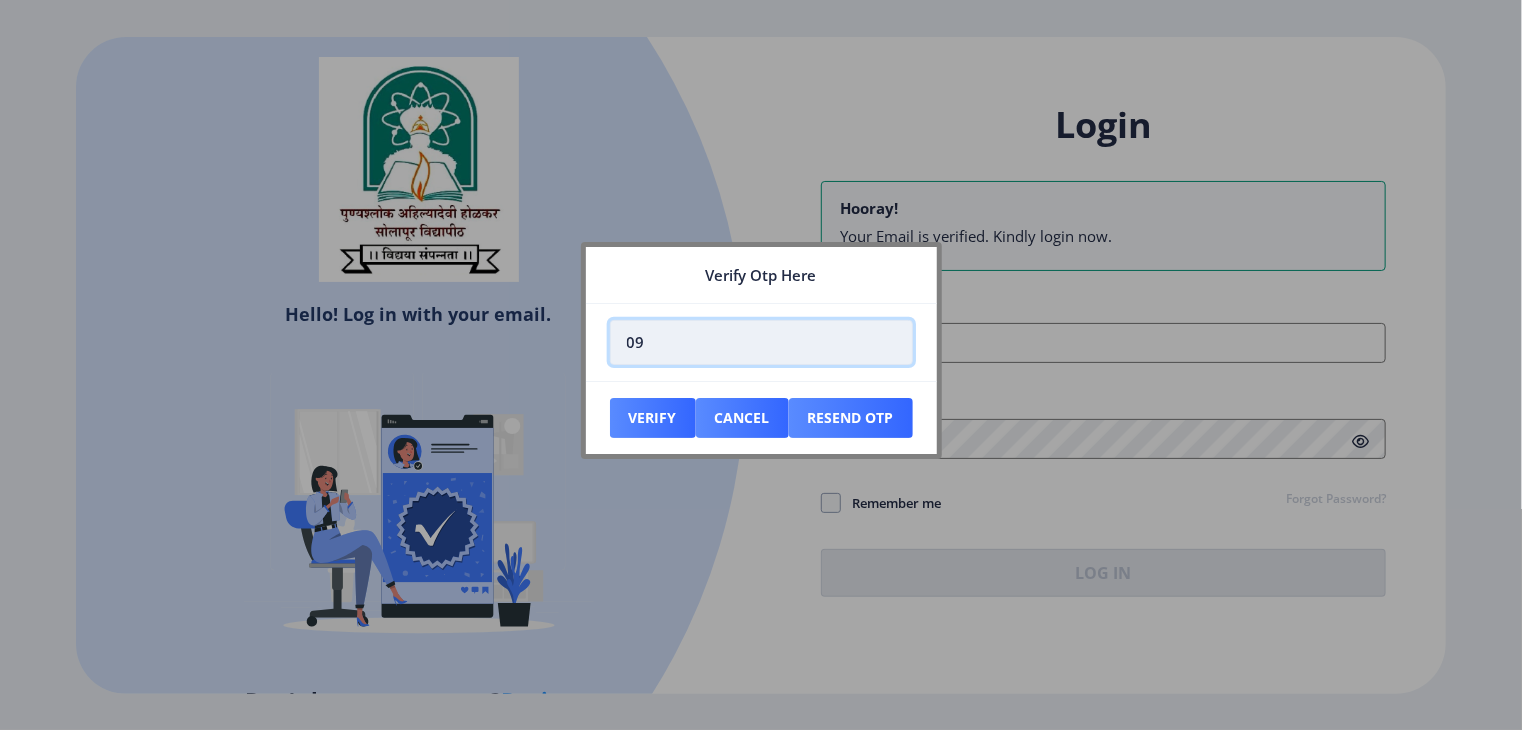 type on "0" 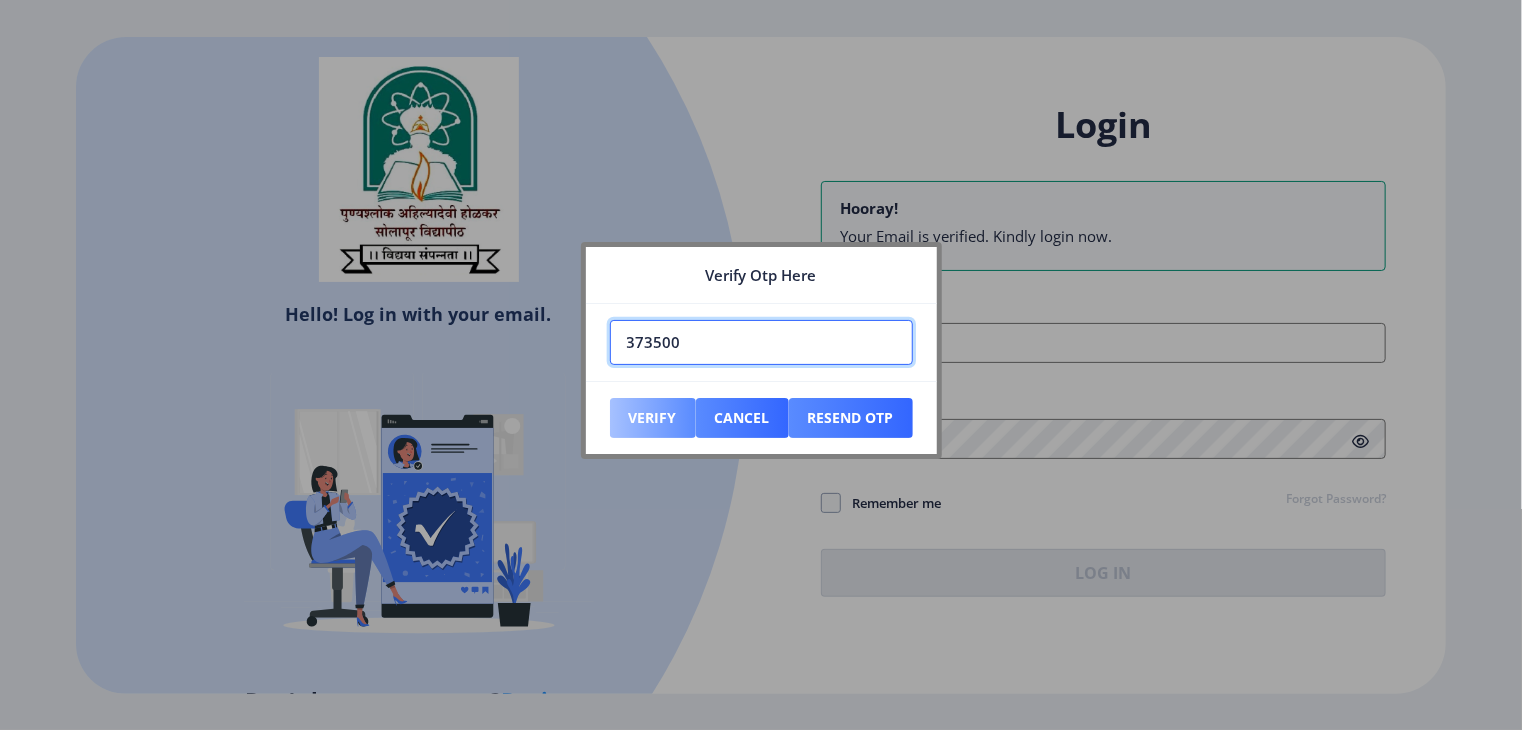 type on "373500" 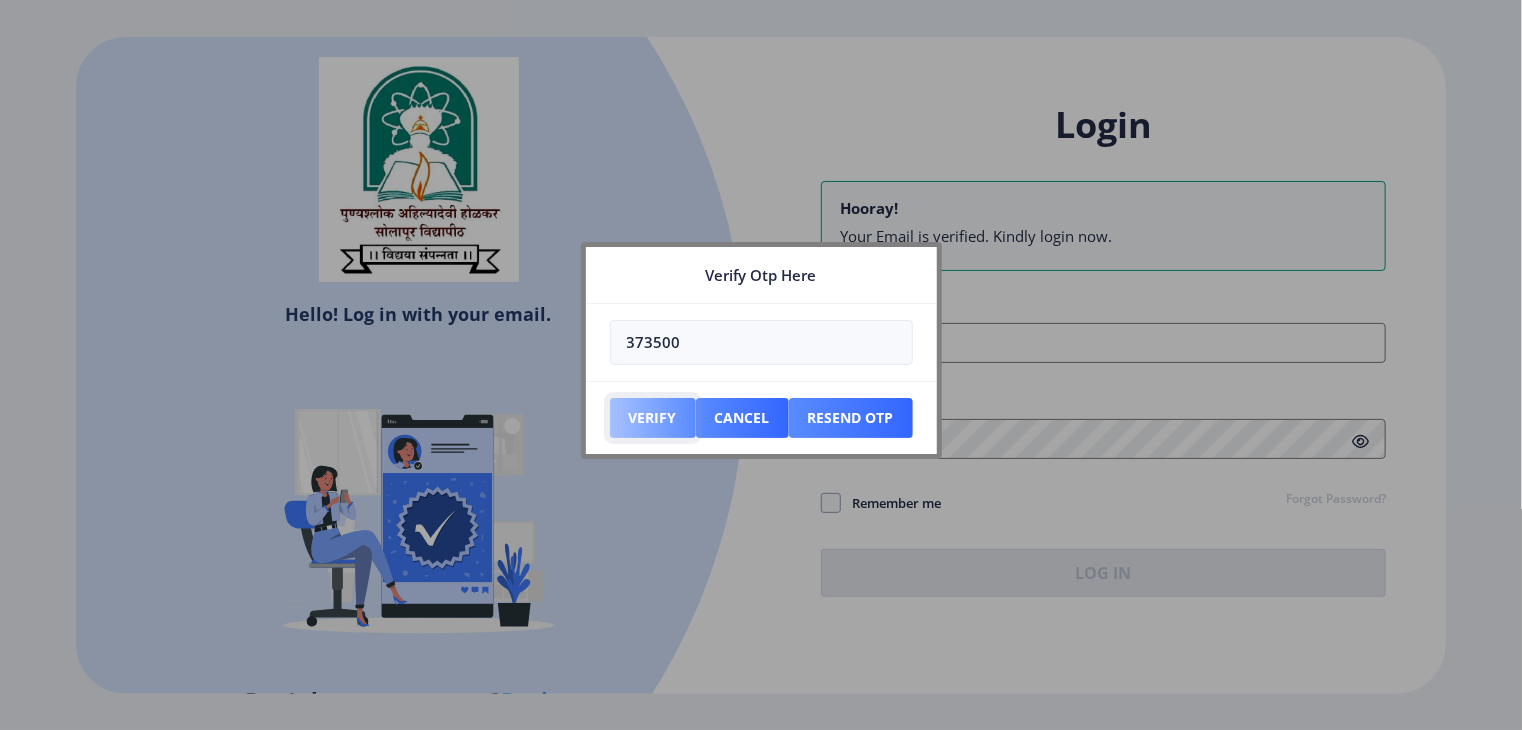 click on "Verify" at bounding box center (653, 418) 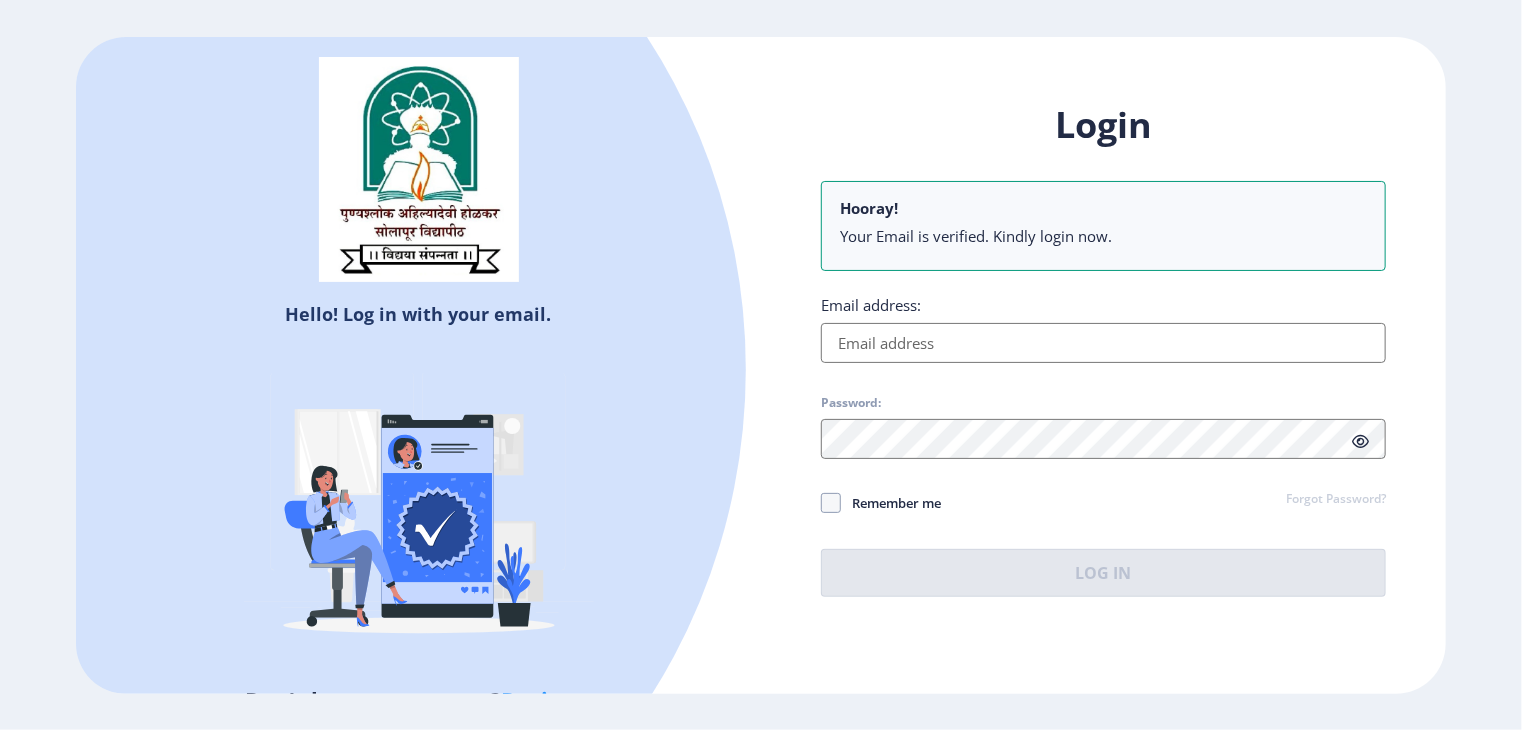 click on "Email address:" at bounding box center (1103, 343) 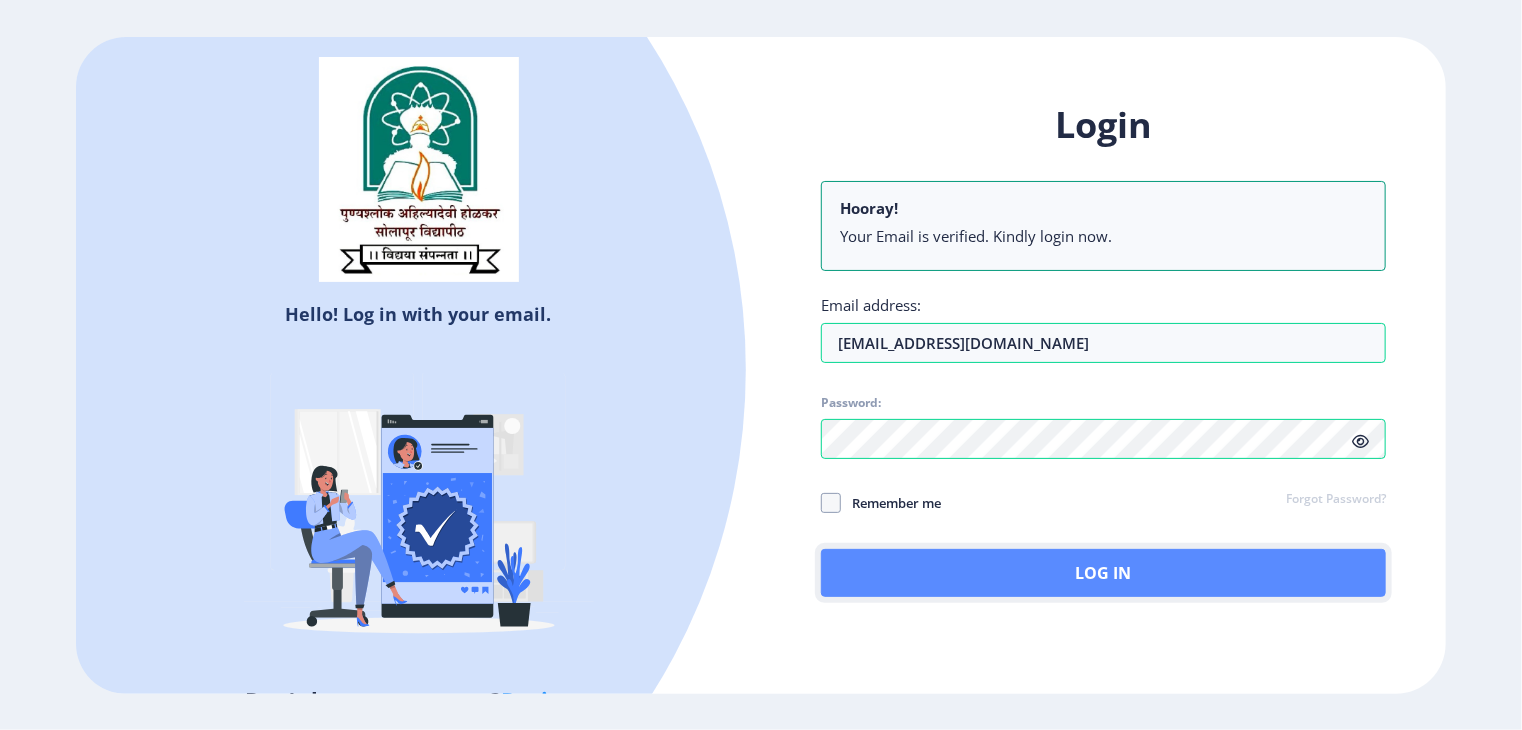 click on "Log In" 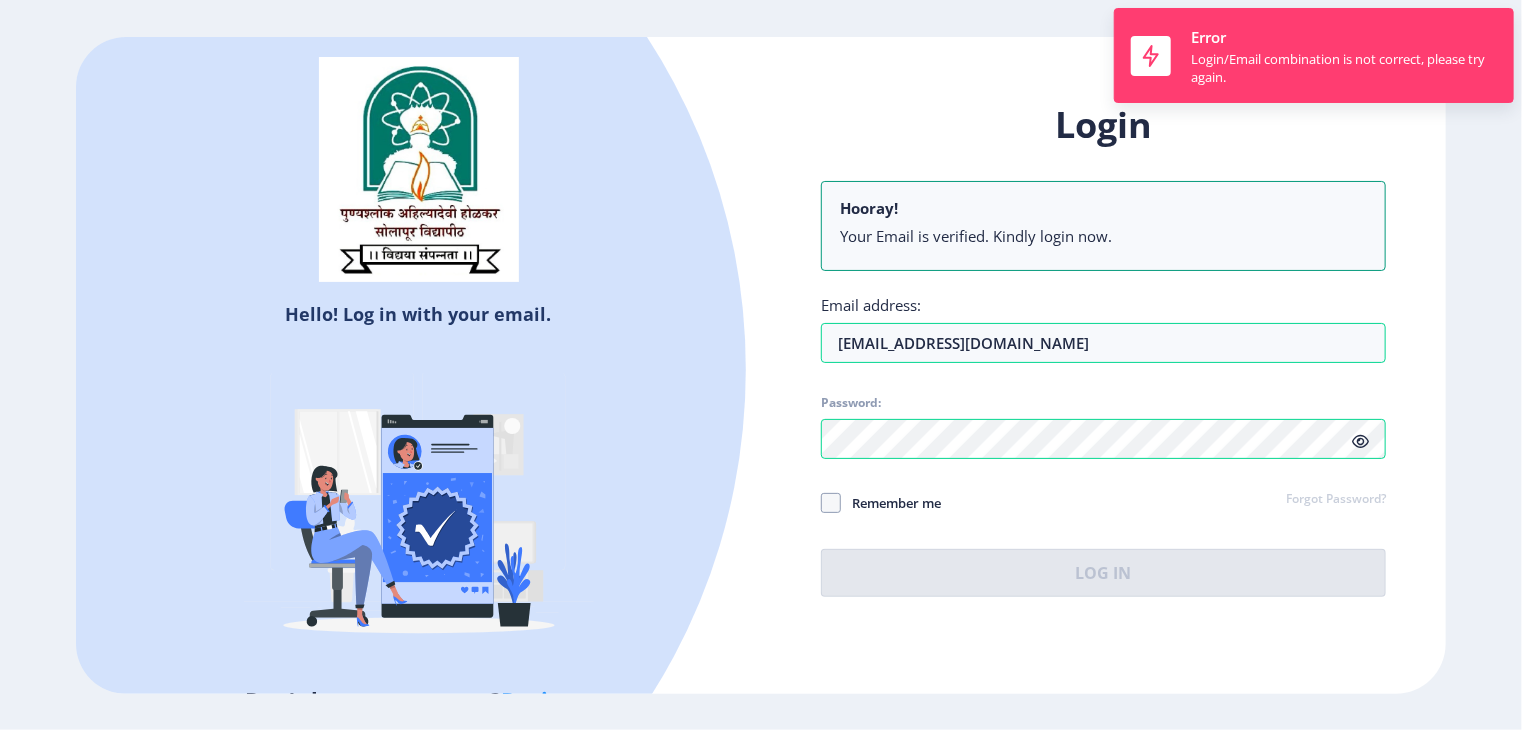 click 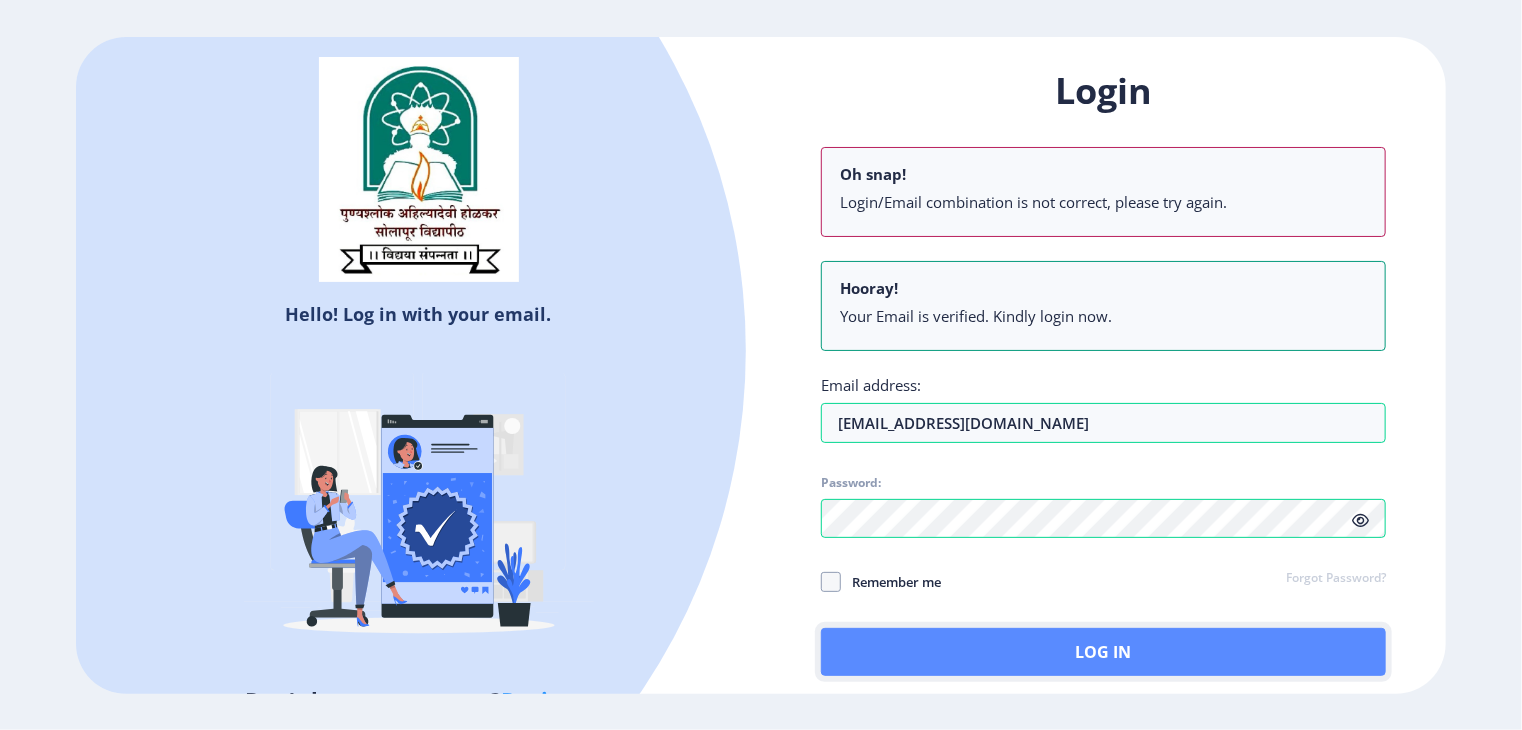 click on "Log In" 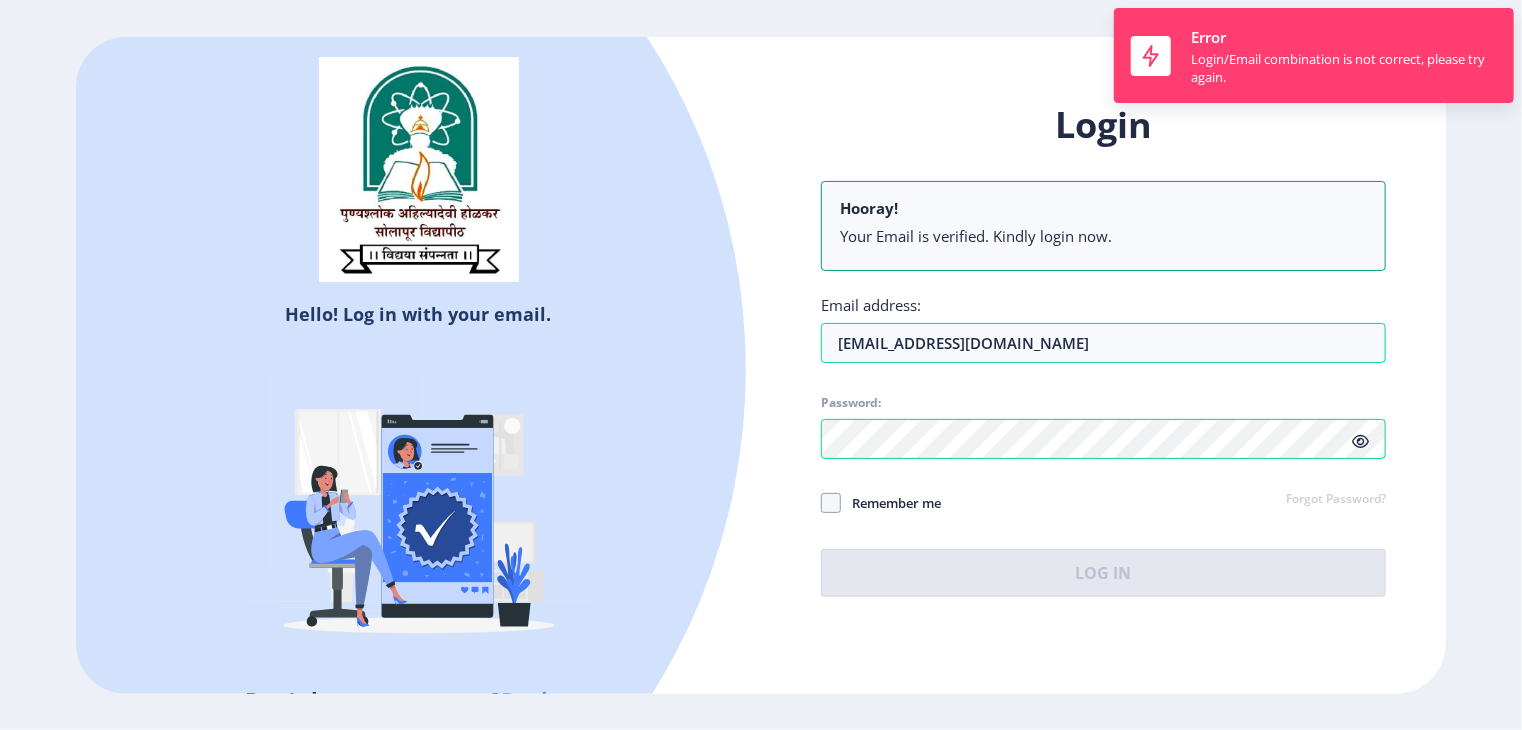 click on "Login Hooray! Your Email is verified. Kindly login now. Email address: [EMAIL_ADDRESS][DOMAIN_NAME] Password: Remember me Forgot Password?  Log In   Don't have an account?  Register" 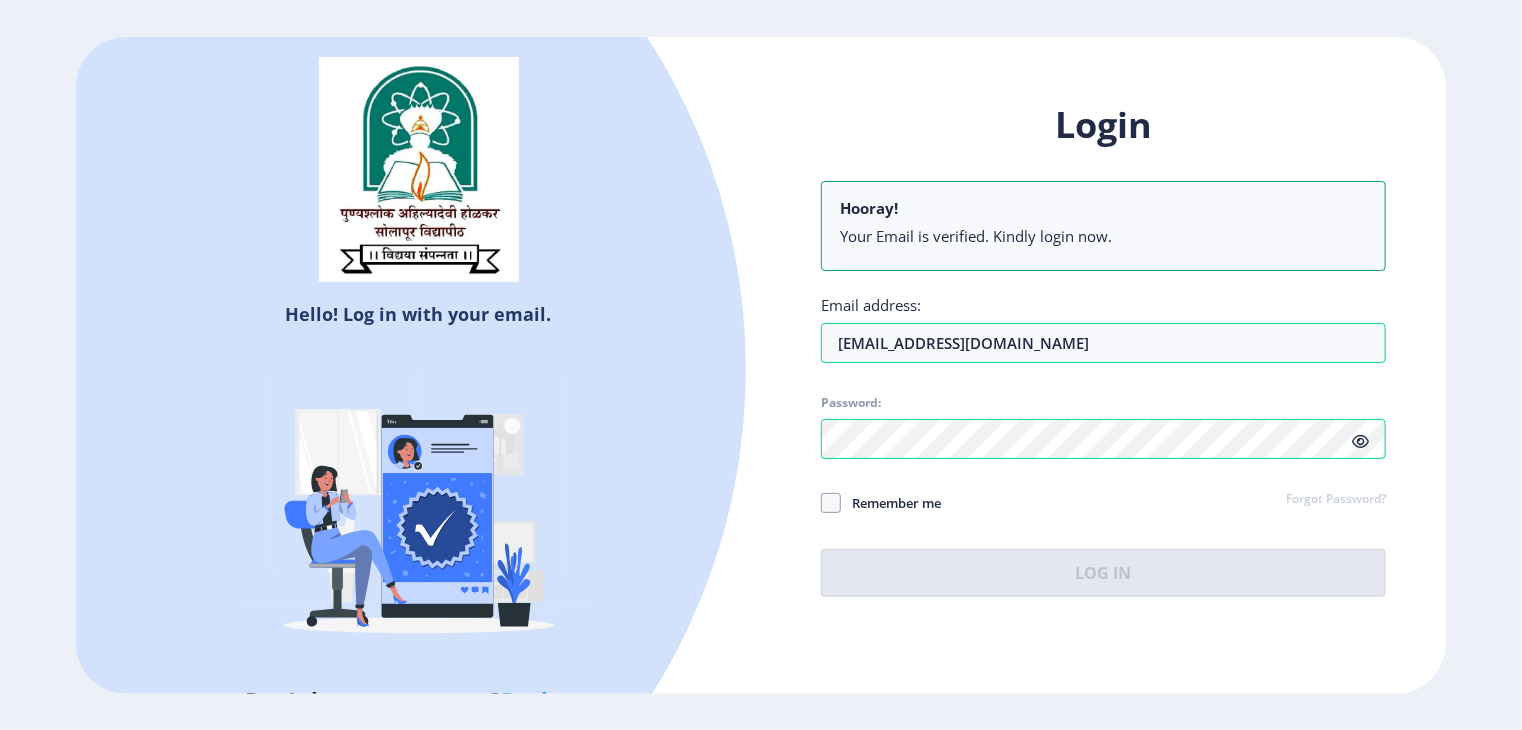 select 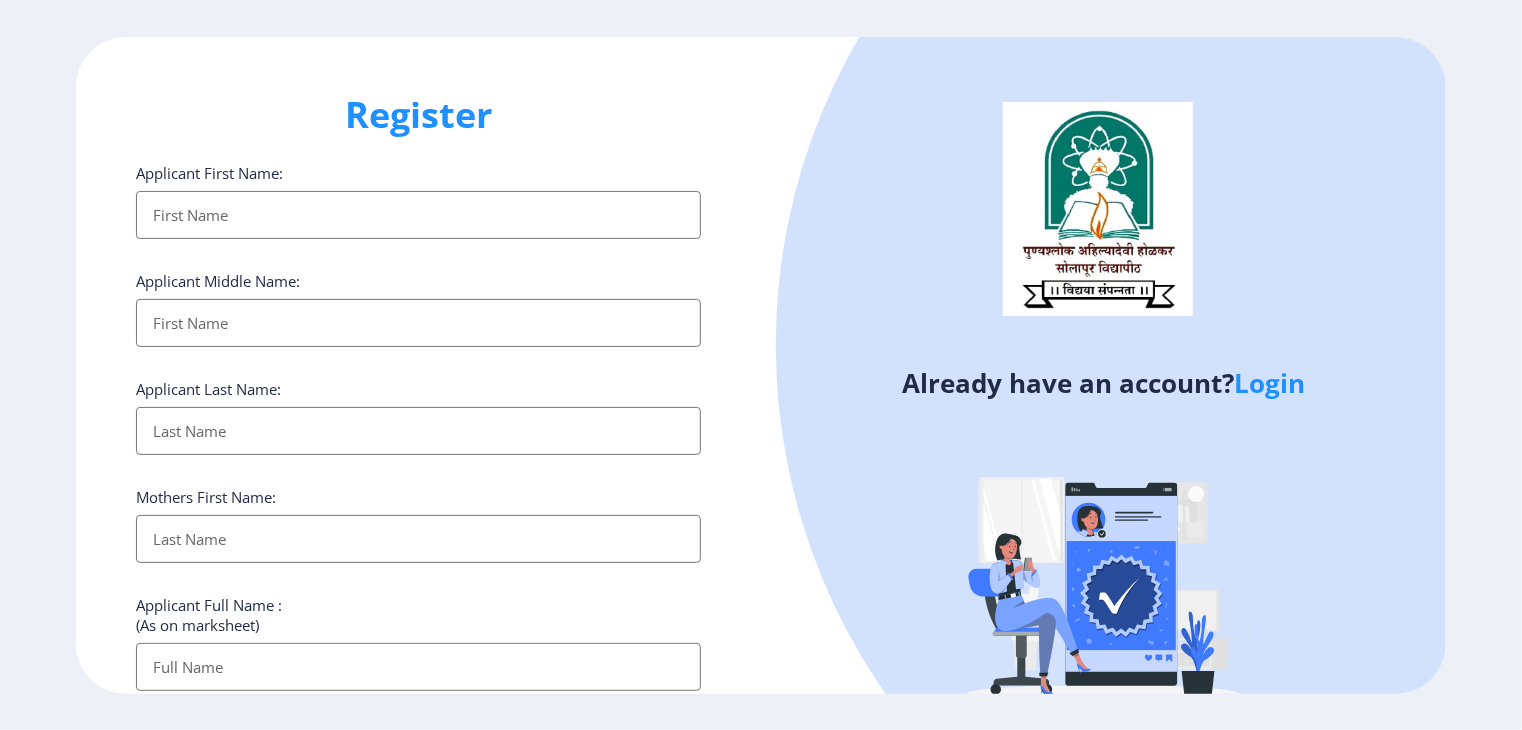 click on "Login" 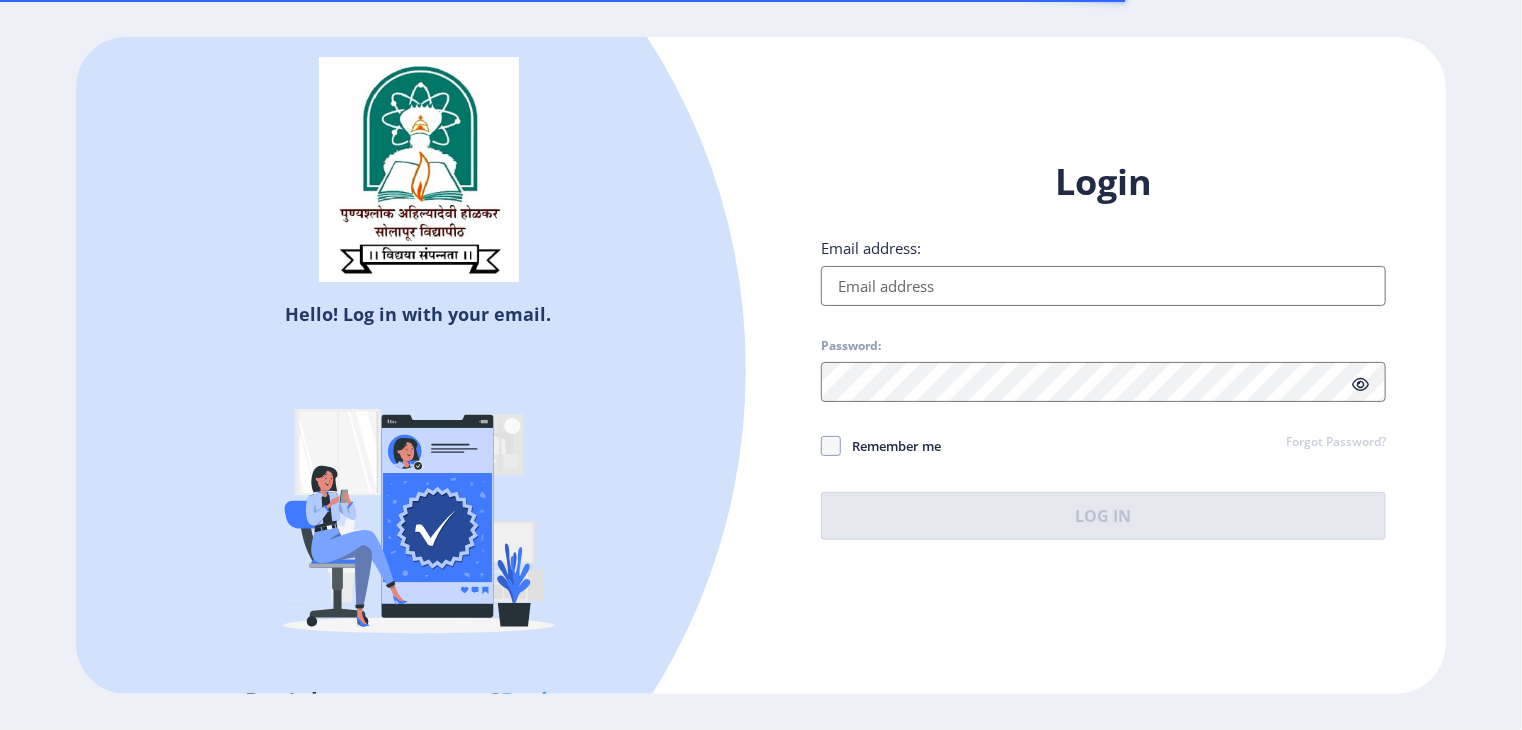 click on "Email address:" at bounding box center [1103, 286] 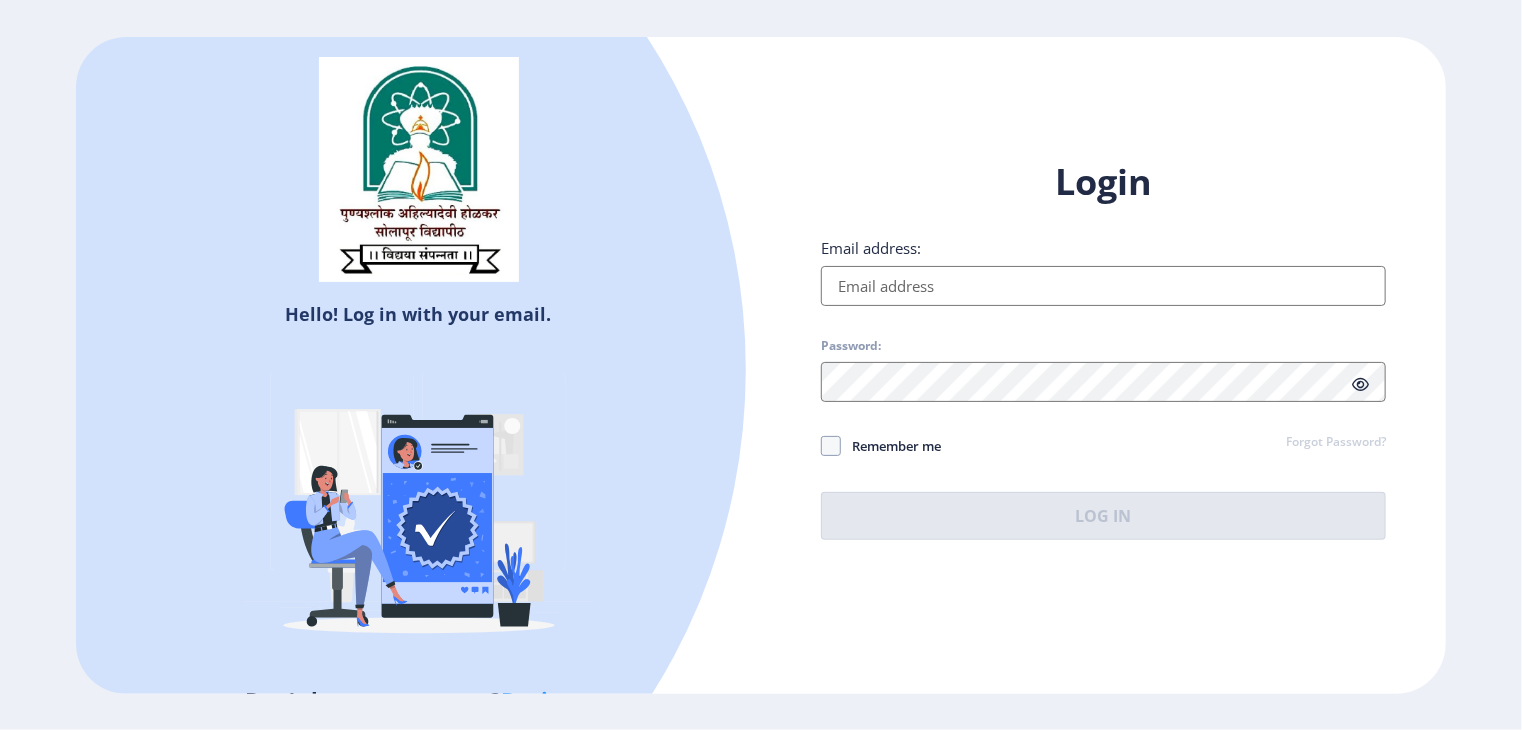 click on "Email address:" at bounding box center [1103, 286] 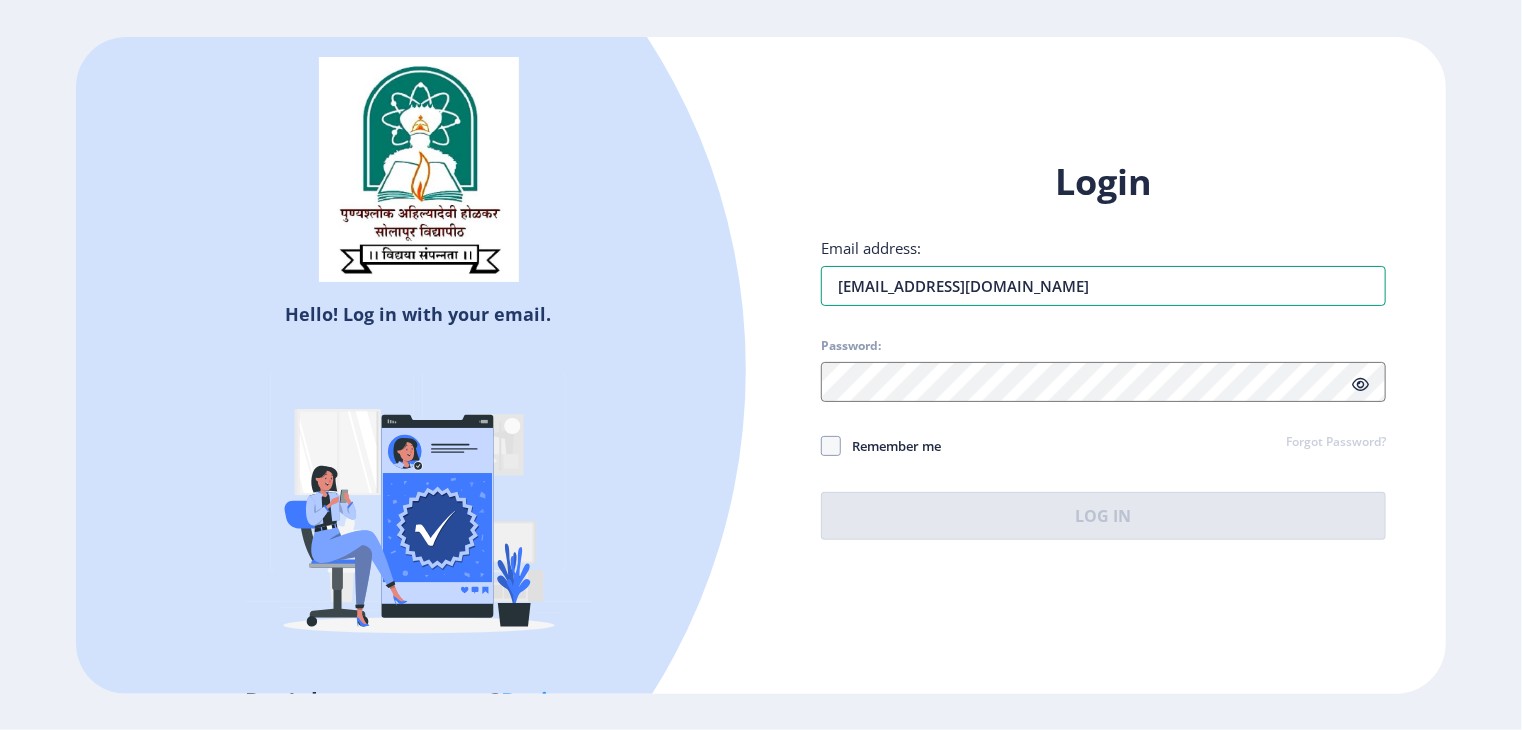 type on "[EMAIL_ADDRESS][DOMAIN_NAME]" 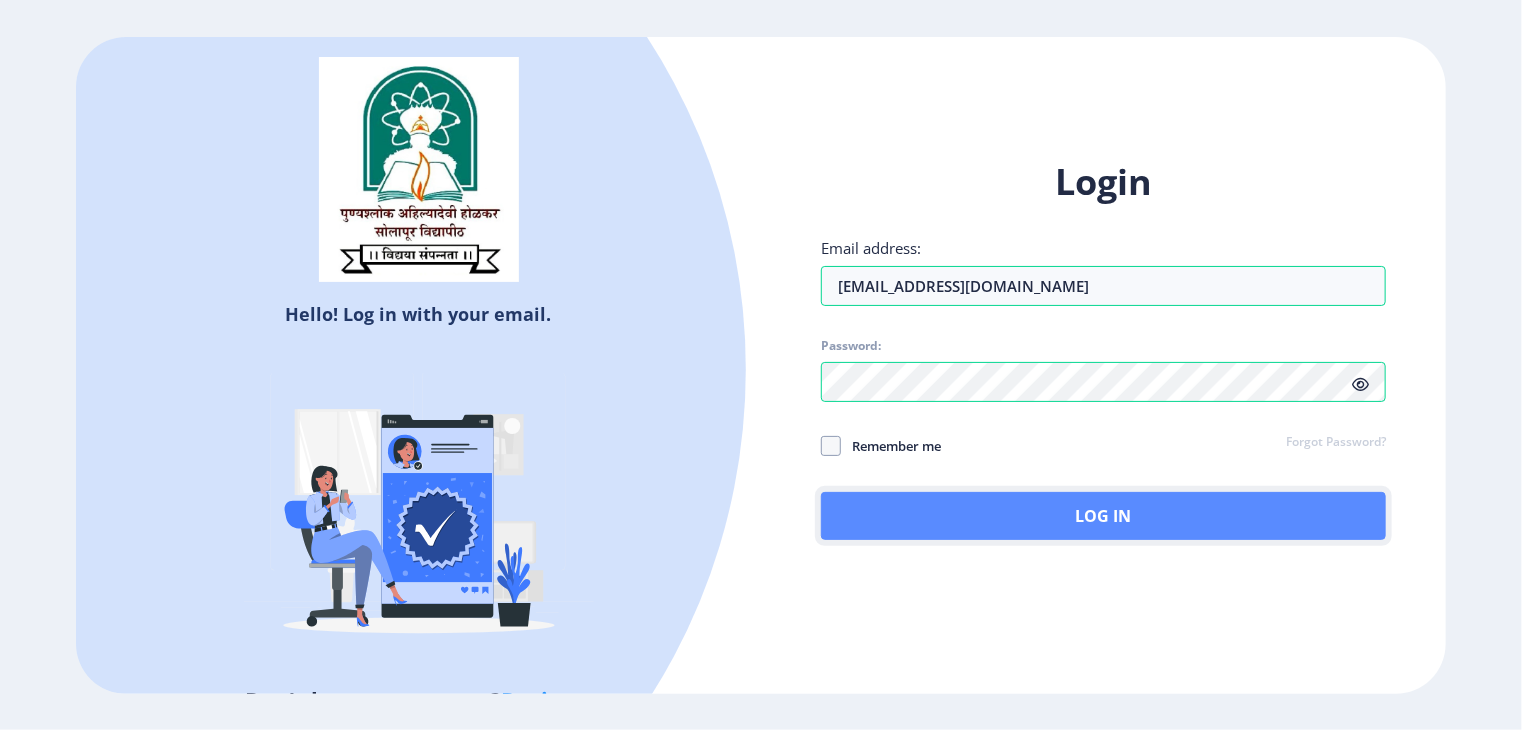 click on "Log In" 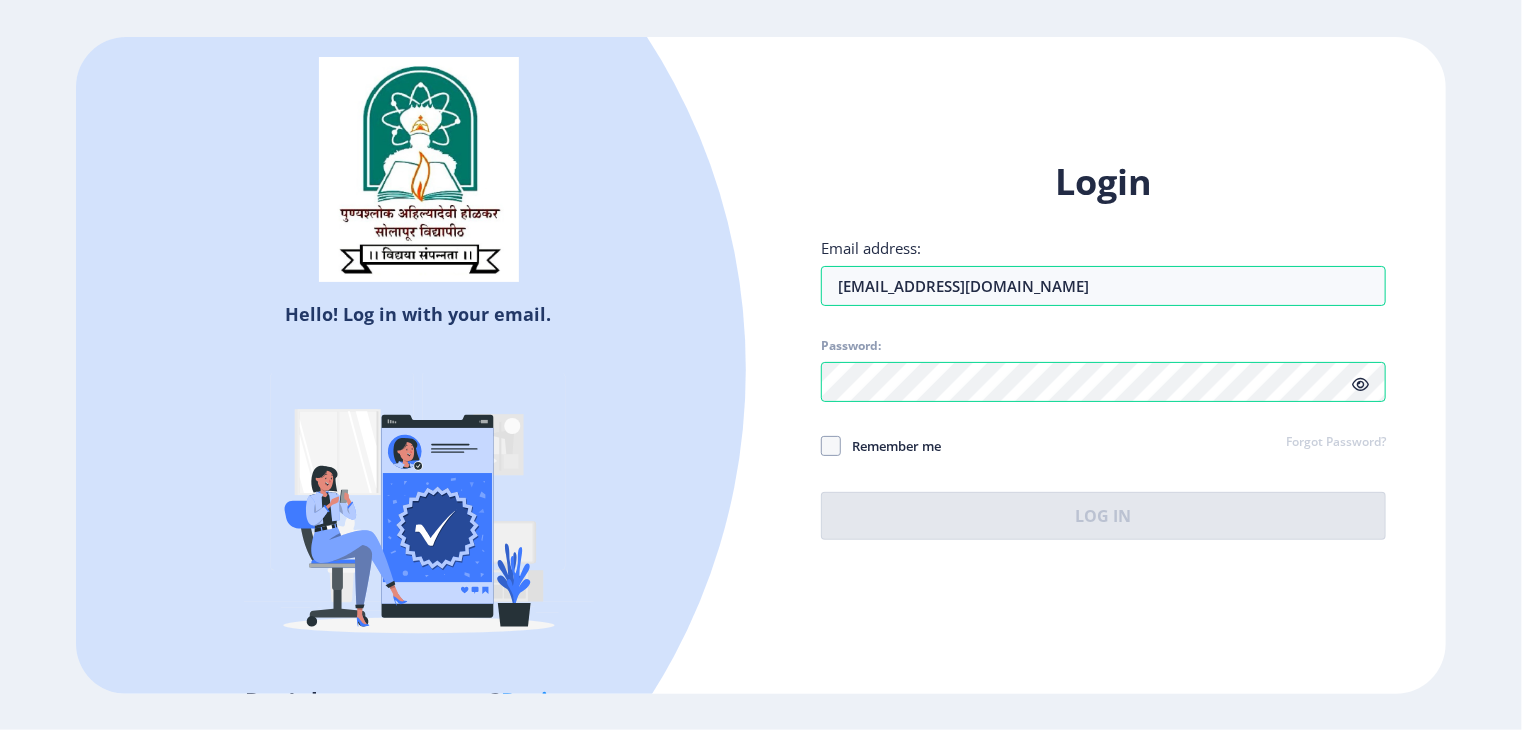 click on "Forgot Password?" 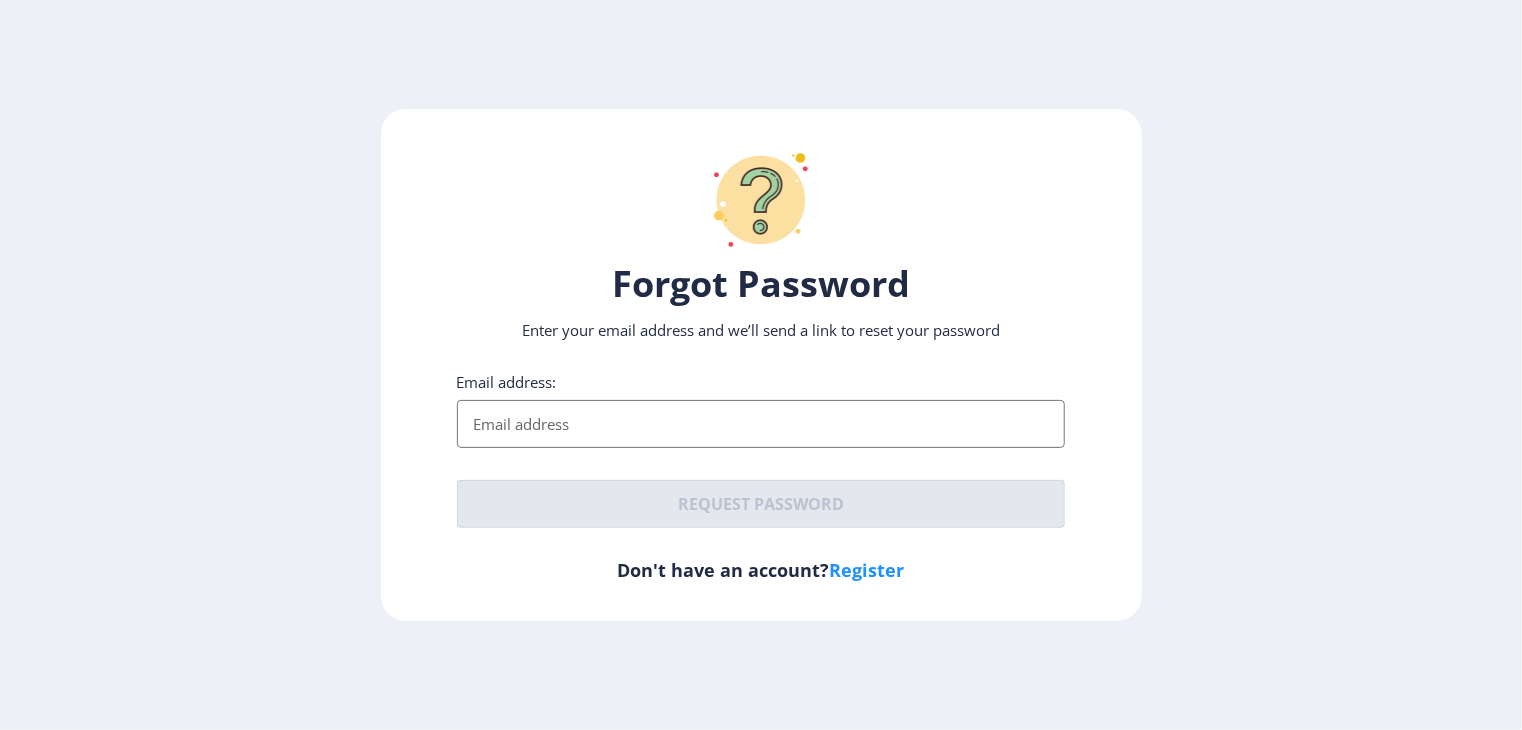 click on "Email address:" at bounding box center [761, 424] 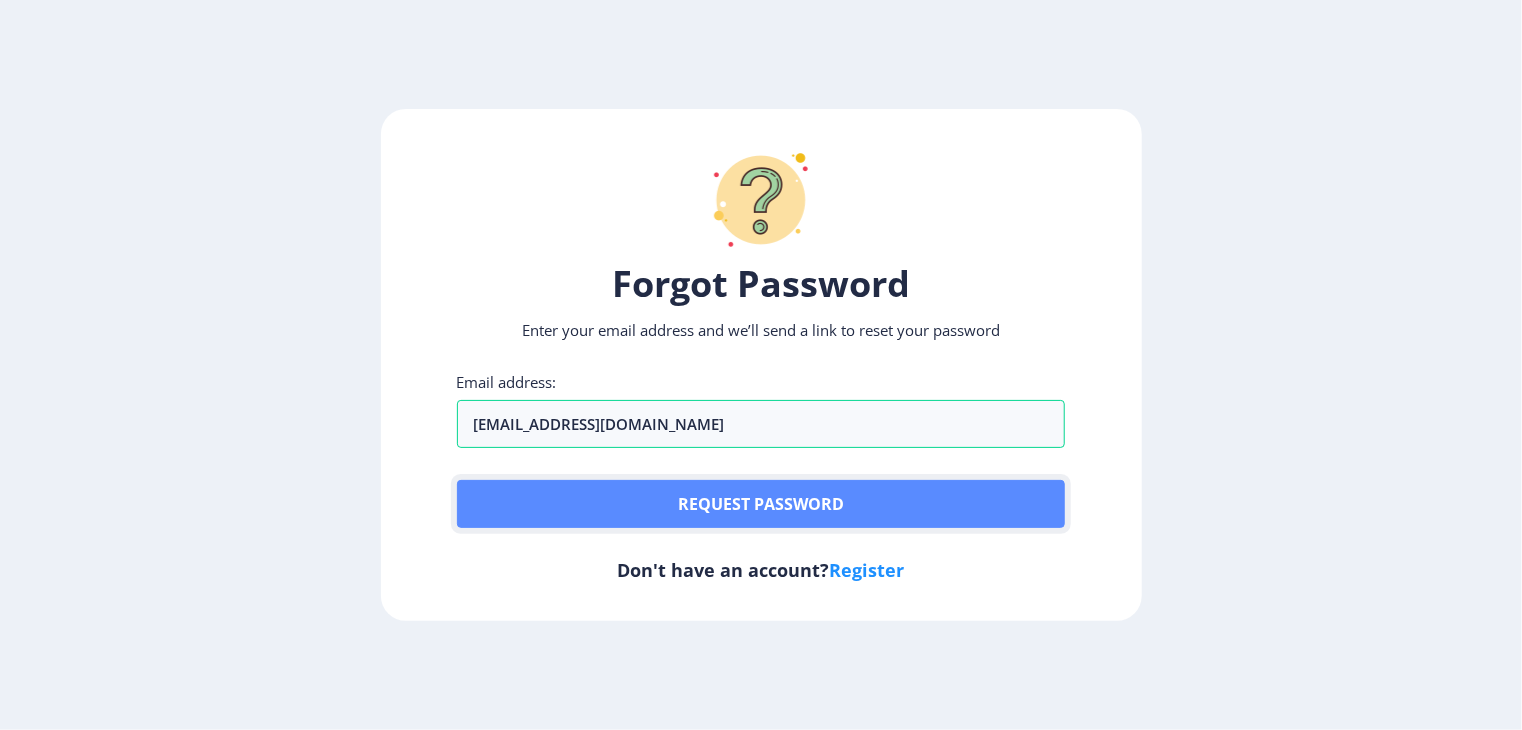 click on "Request password" 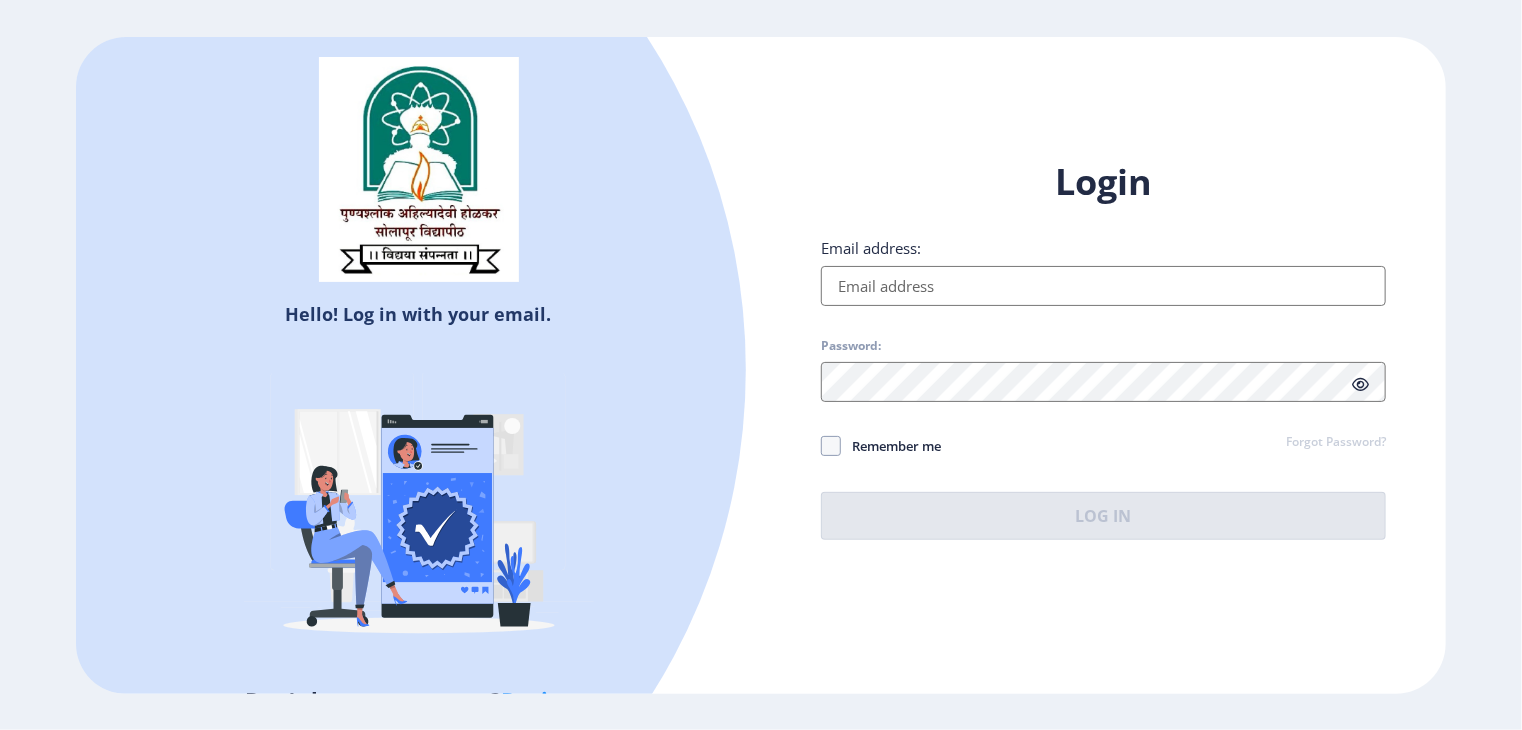 select 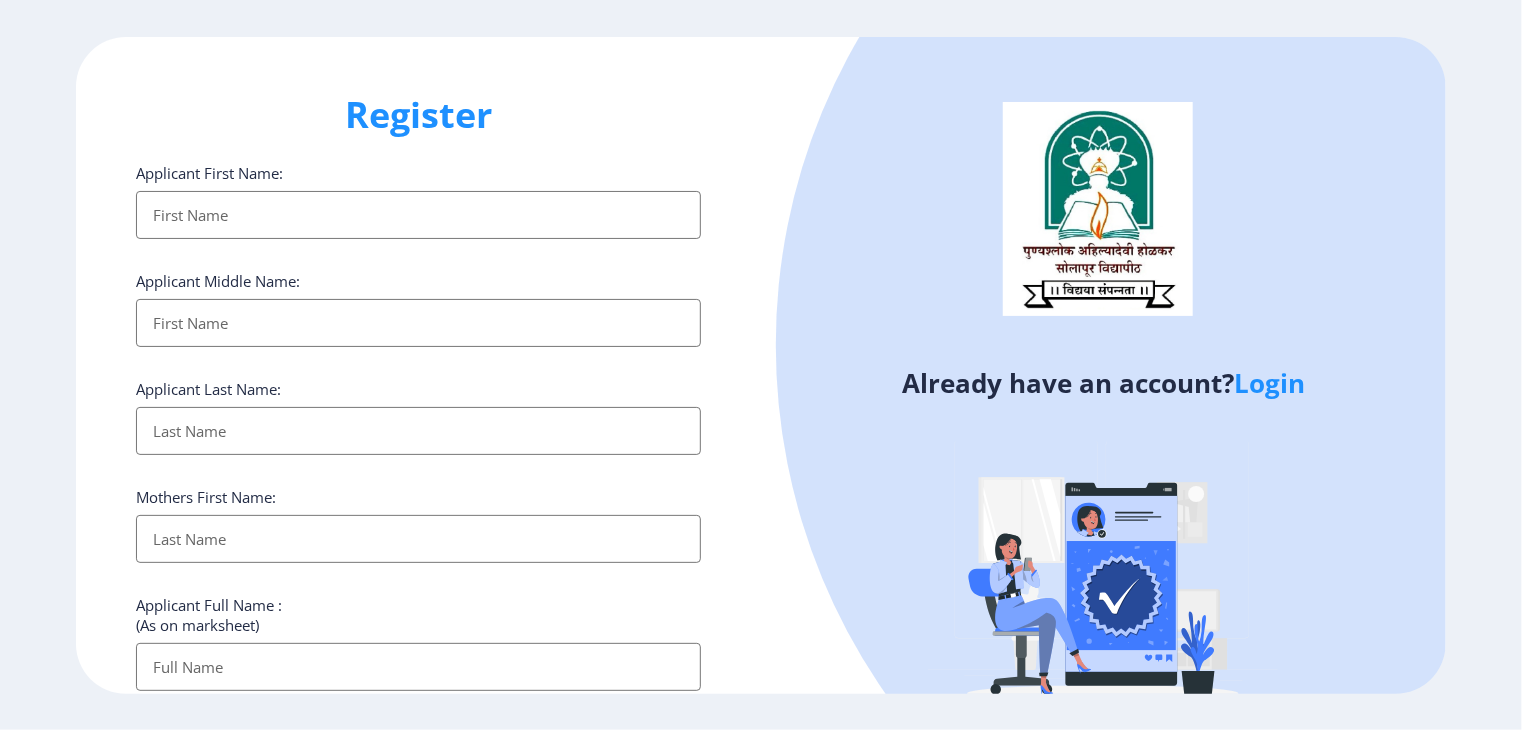 click on "Applicant First Name:" at bounding box center [418, 215] 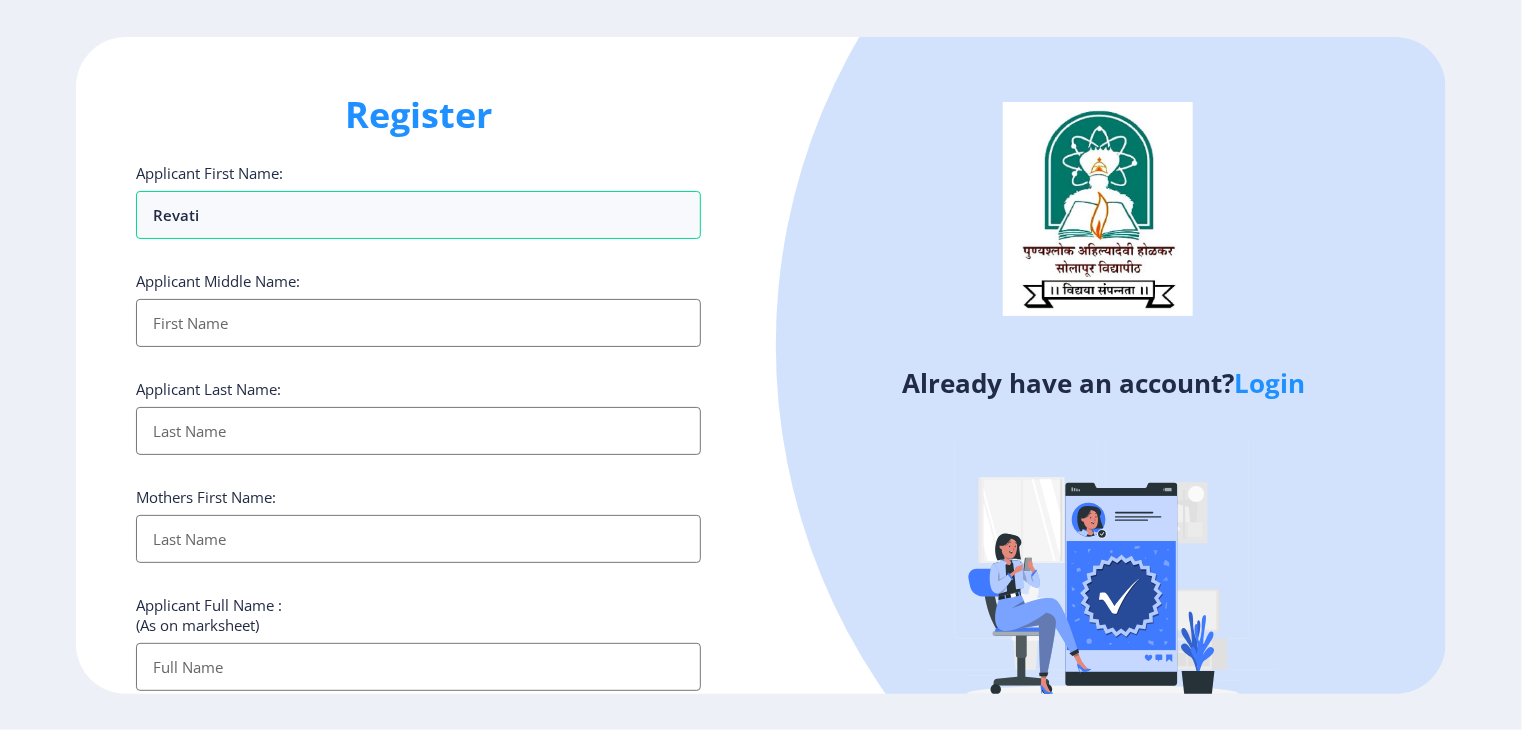 click on "Applicant First Name:" at bounding box center (418, 323) 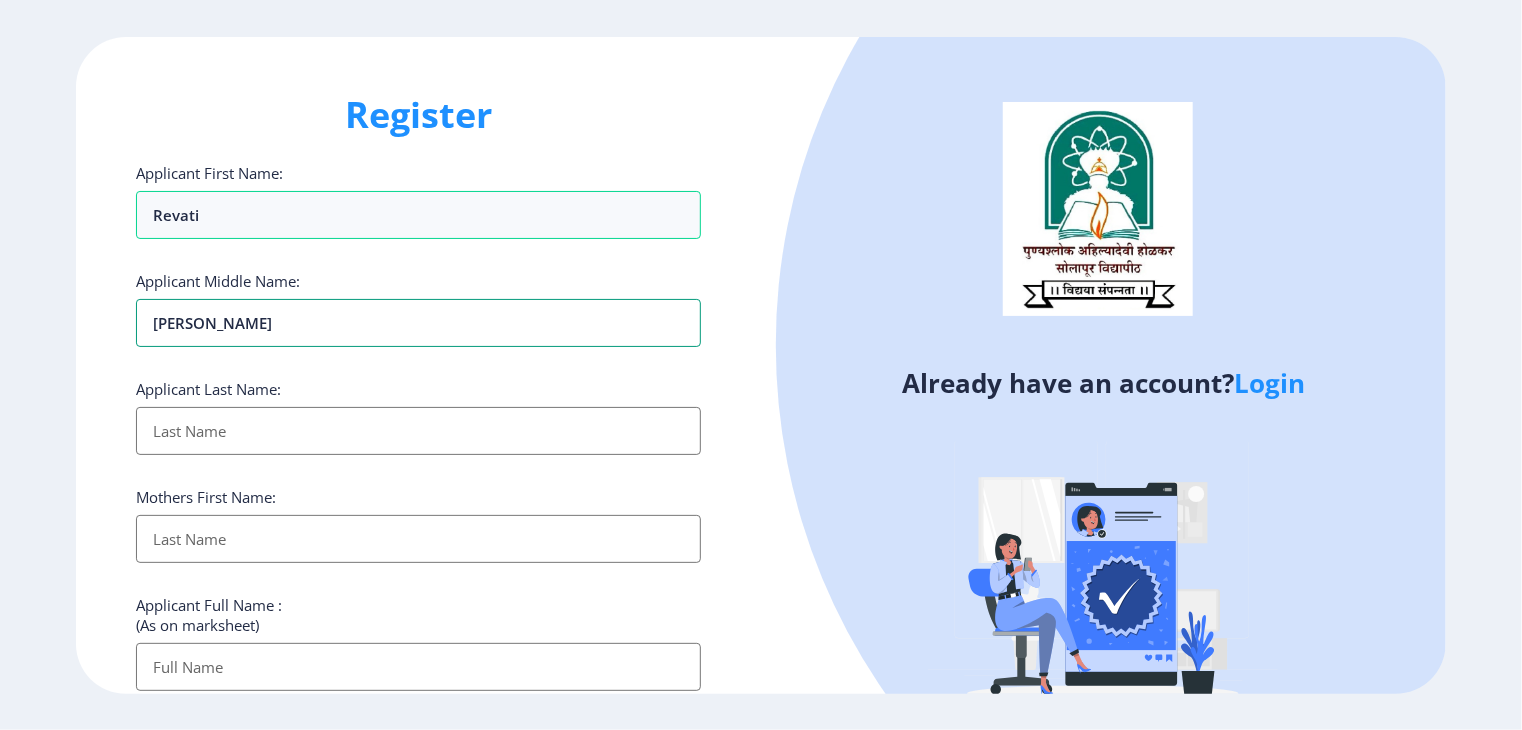 type on "[PERSON_NAME]" 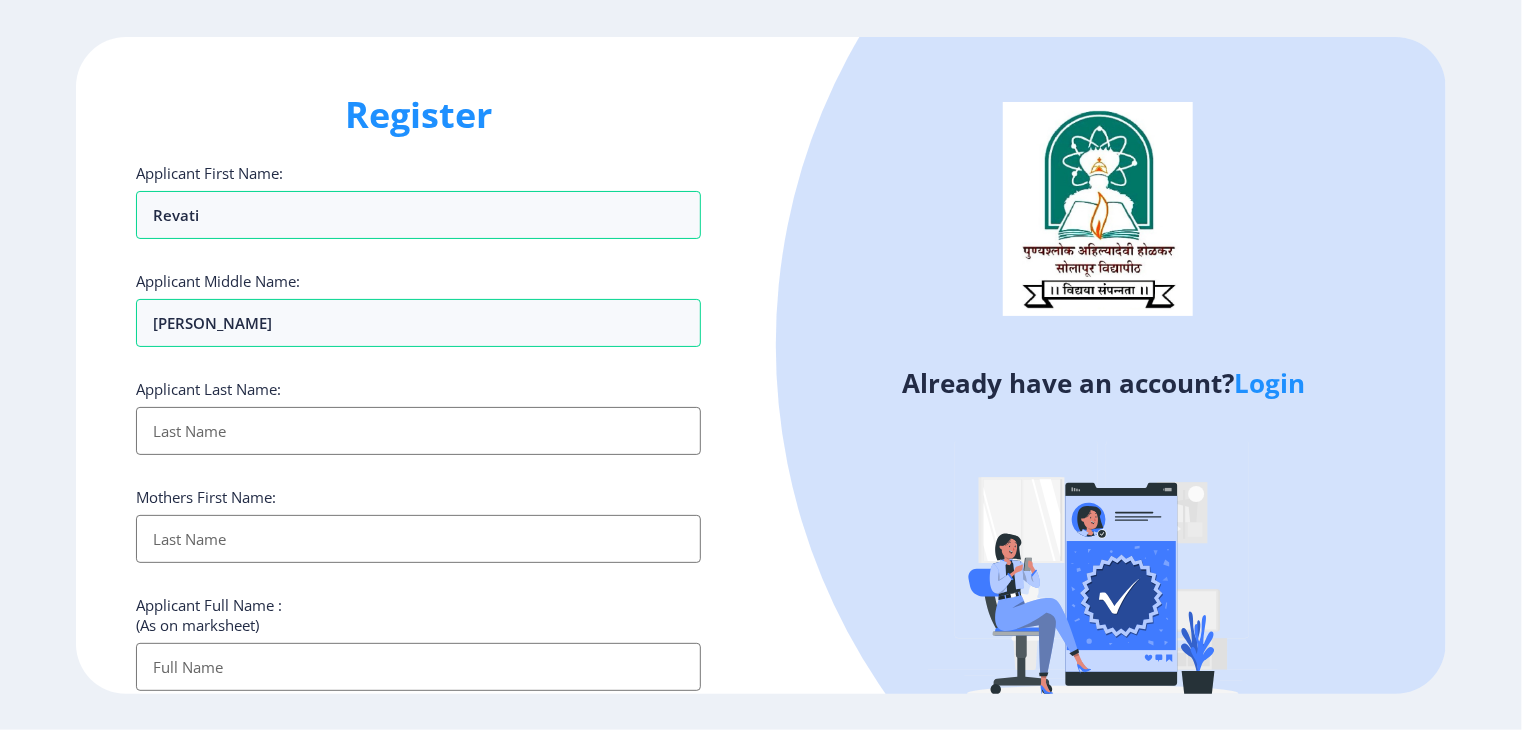 click on "Applicant First Name:" at bounding box center [418, 431] 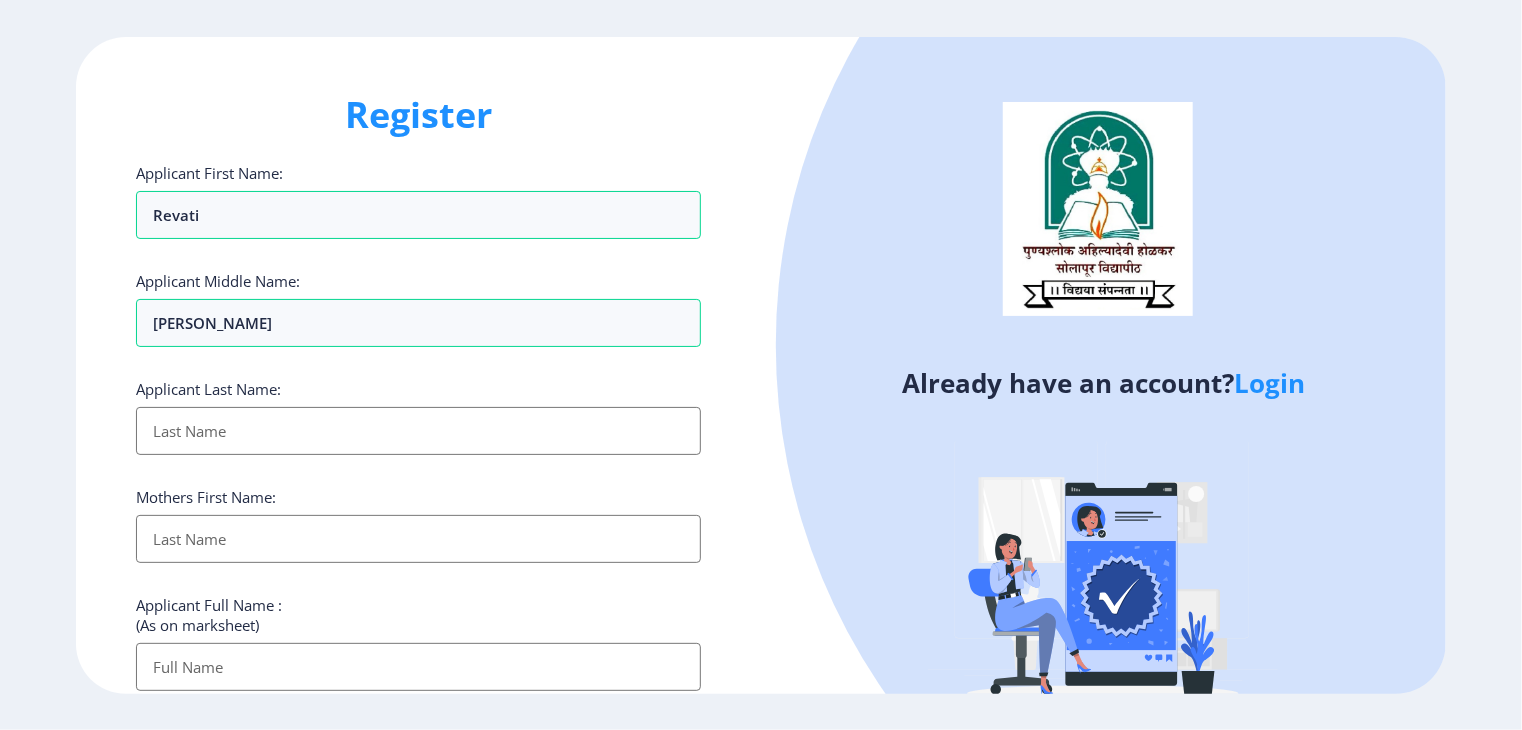 click on "Applicant First Name:" at bounding box center (418, 431) 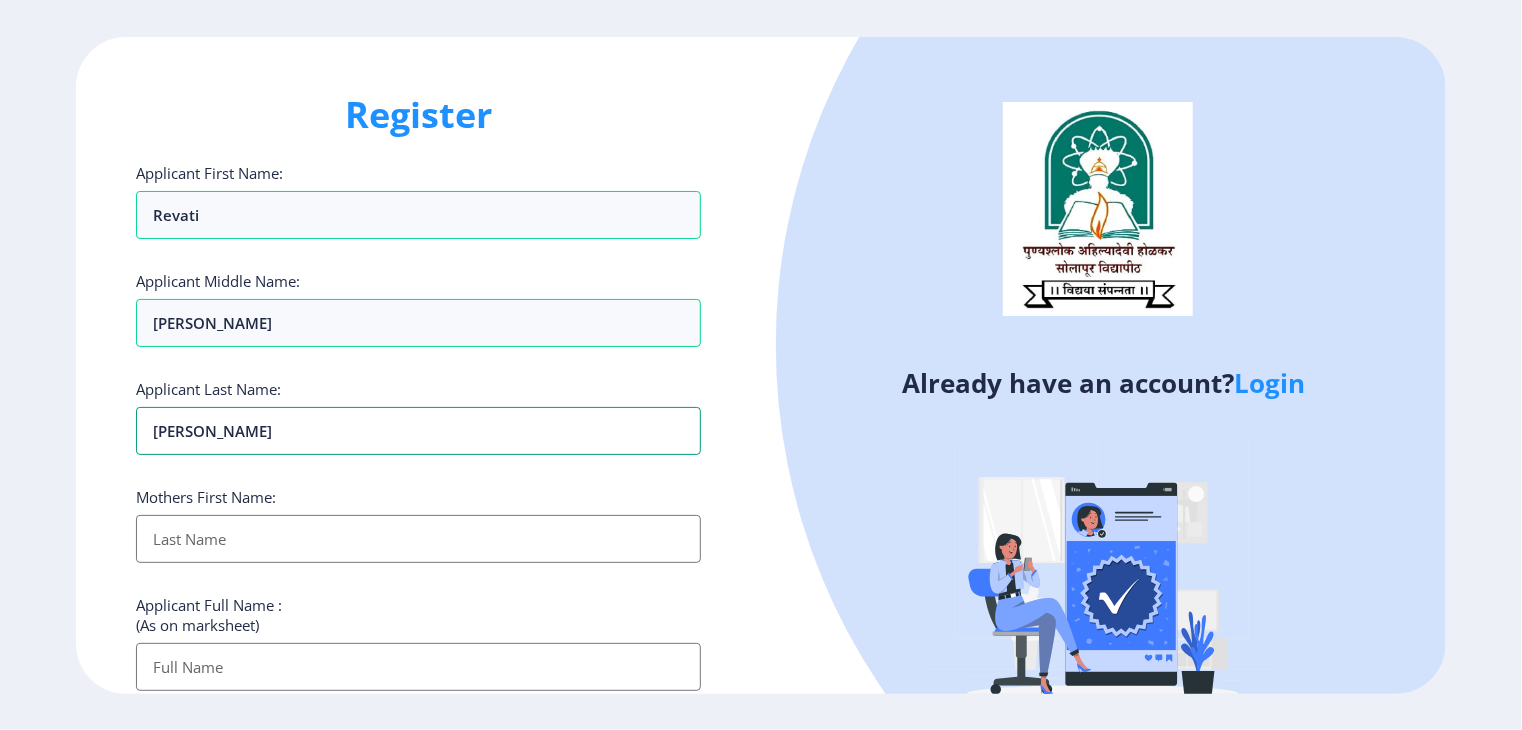 type on "[PERSON_NAME]" 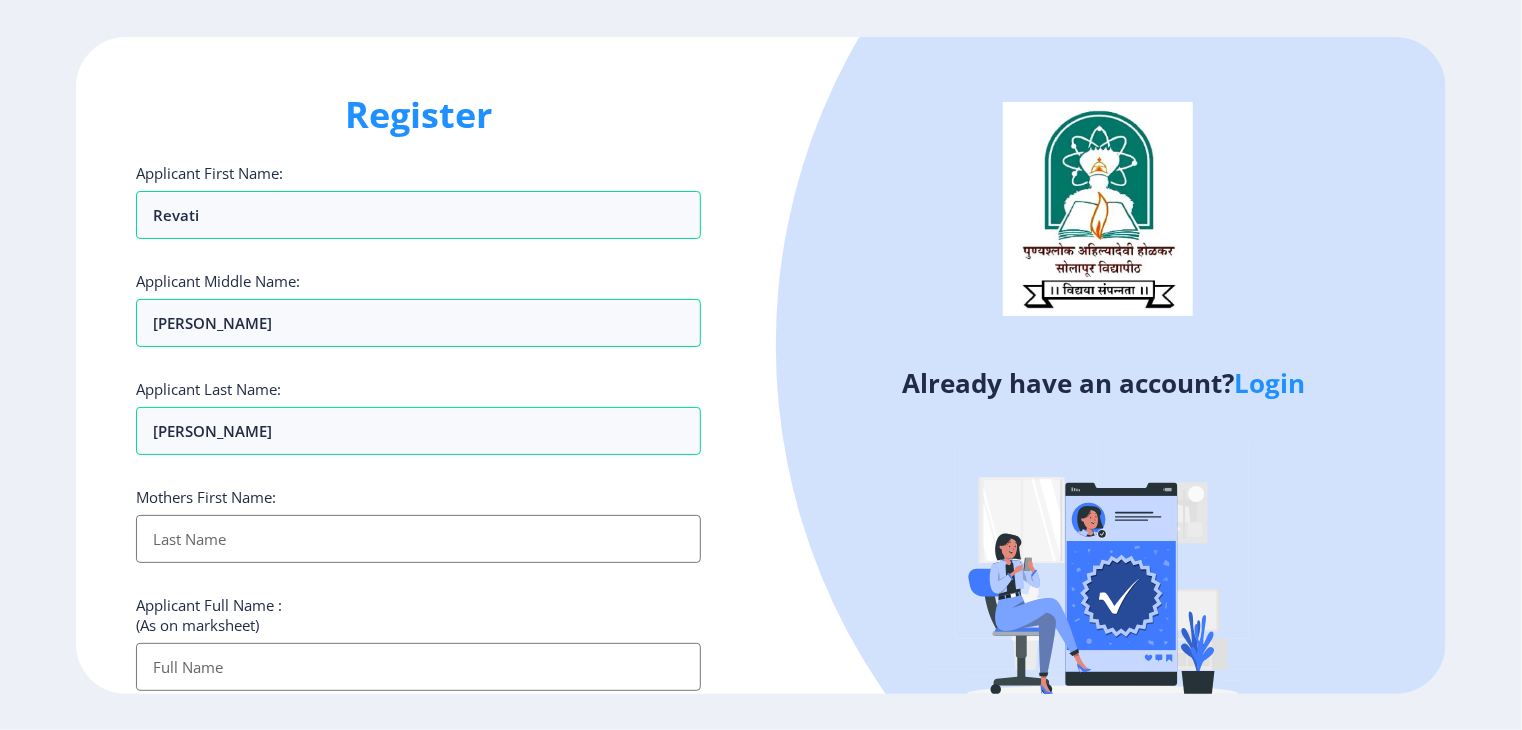 click on "Applicant First Name:" at bounding box center [418, 539] 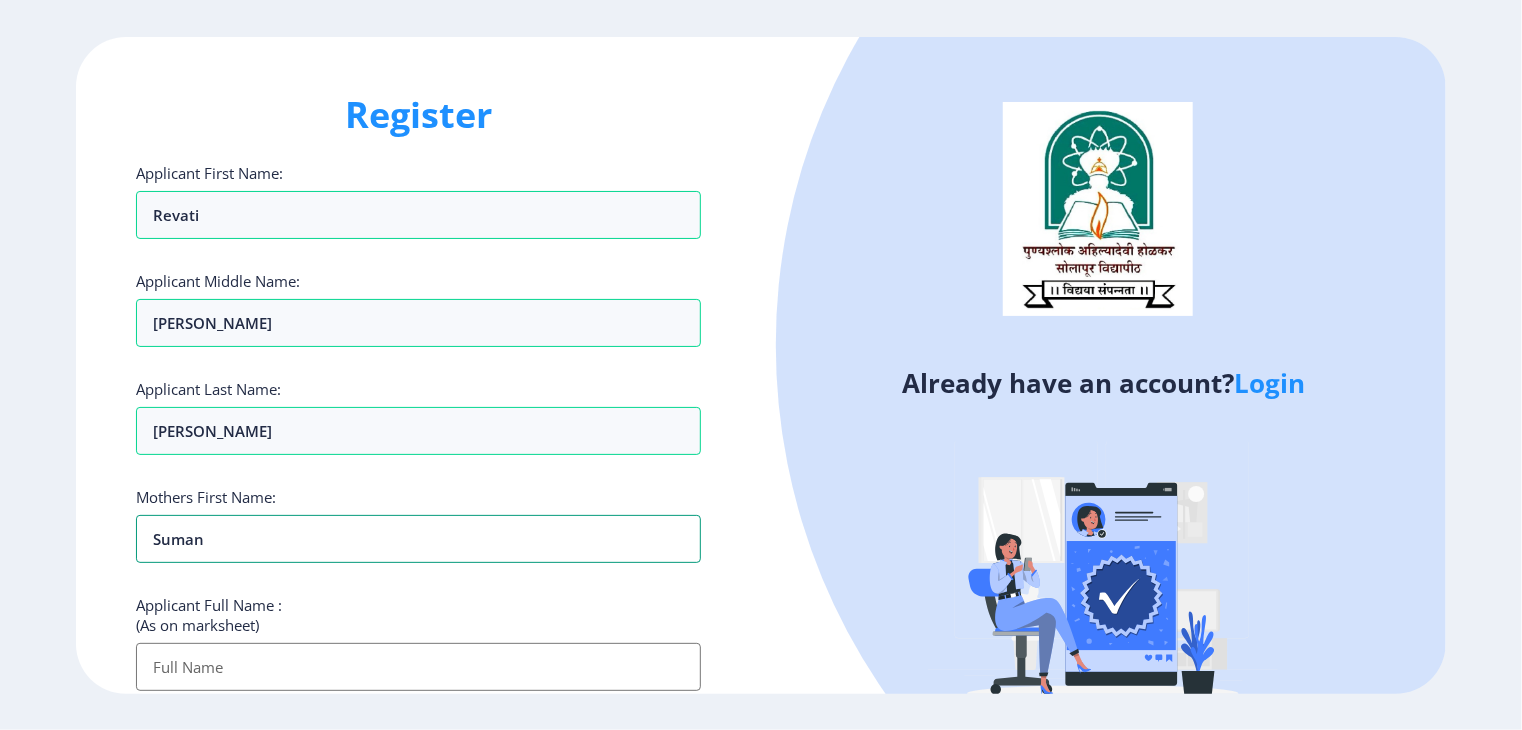 type on "suman" 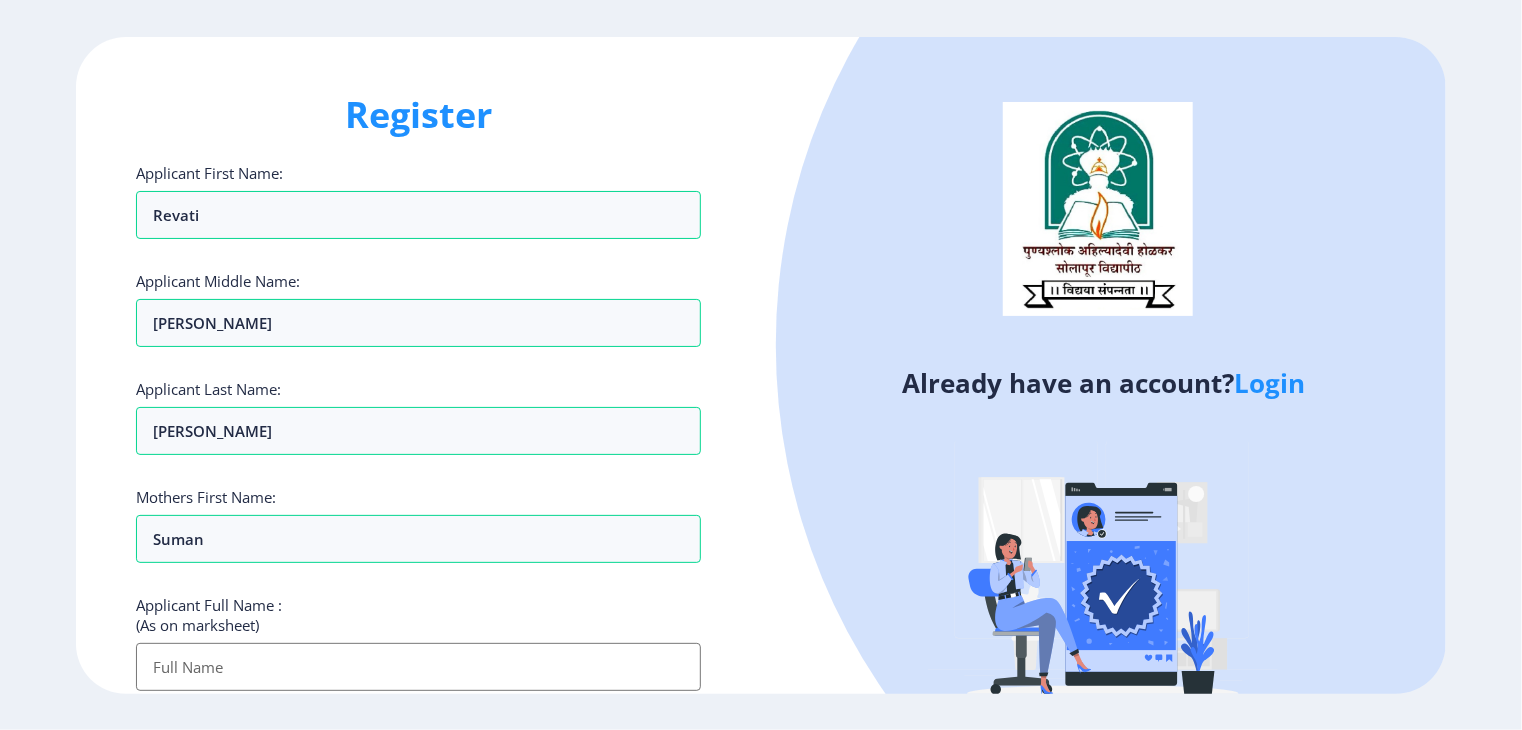 click on "Applicant First Name:" at bounding box center (418, 667) 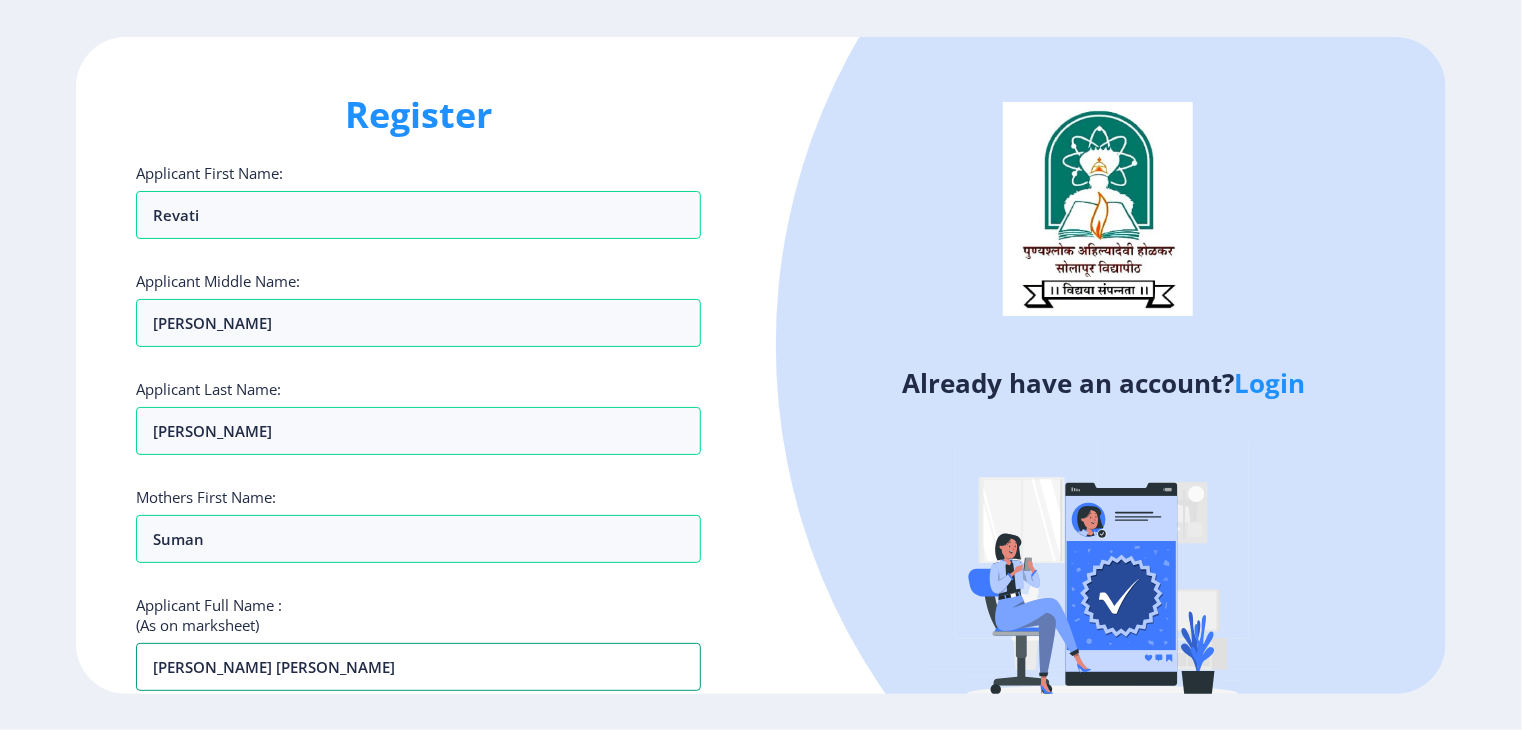 type on "[PERSON_NAME] [PERSON_NAME]" 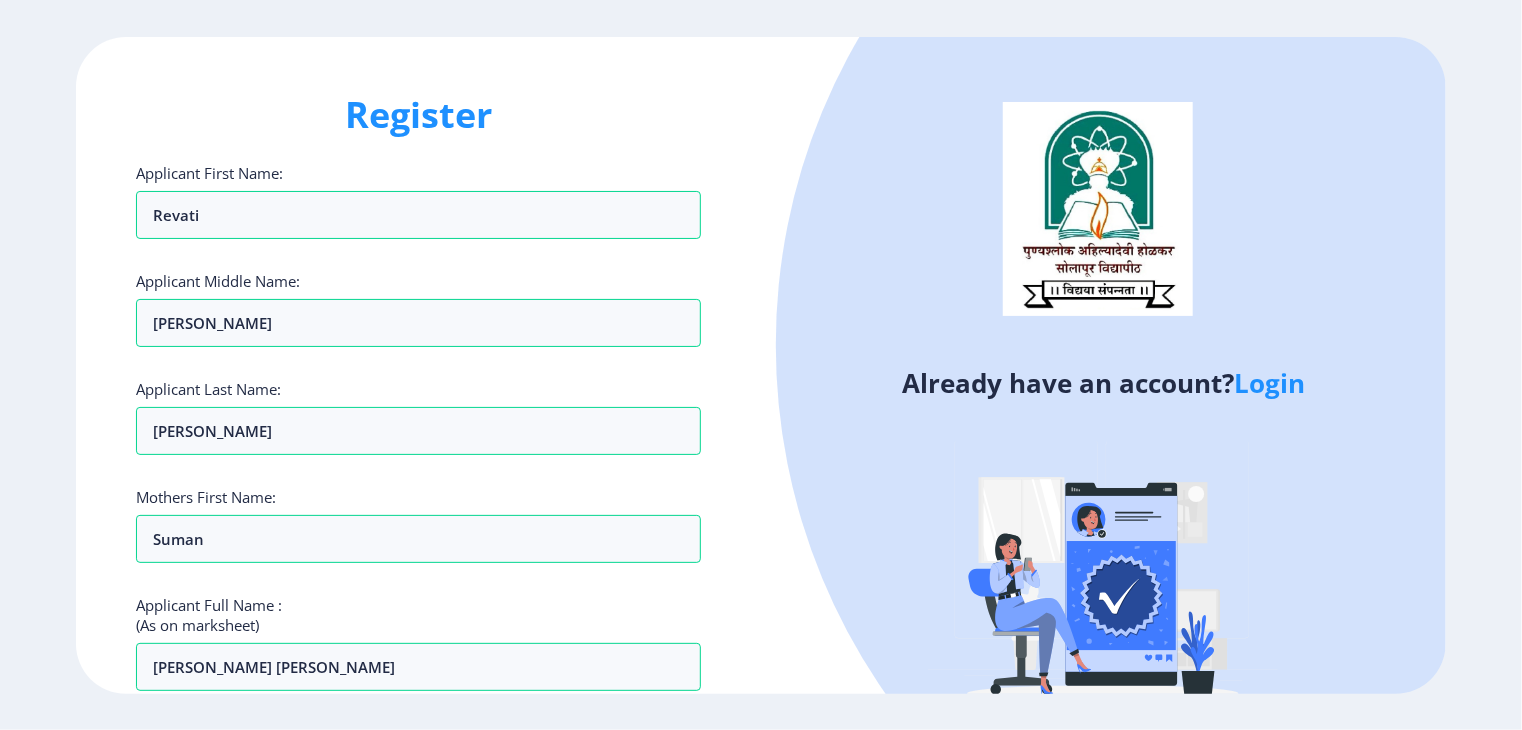 click on "Register Applicant First Name: [PERSON_NAME] Applicant Middle Name: [PERSON_NAME] Applicant Last Name: [PERSON_NAME] Mothers First Name: suman Applicant Full Name : (As on marksheet) [PERSON_NAME] [PERSON_NAME] Aadhar Number :  Gender: Select Gender [DEMOGRAPHIC_DATA] [DEMOGRAPHIC_DATA] Other  Country Code and Mobile number  *  +91 [GEOGRAPHIC_DATA] ([GEOGRAPHIC_DATA]) +91 [GEOGRAPHIC_DATA] (‫[GEOGRAPHIC_DATA]‬‎) +93 [GEOGRAPHIC_DATA] ([GEOGRAPHIC_DATA]) +355 [GEOGRAPHIC_DATA] (‫[GEOGRAPHIC_DATA]‬‎) +213 [US_STATE] +1 [GEOGRAPHIC_DATA] +376 [GEOGRAPHIC_DATA] +244 [GEOGRAPHIC_DATA] +1 [GEOGRAPHIC_DATA] +1 [GEOGRAPHIC_DATA] +54 [GEOGRAPHIC_DATA] ([GEOGRAPHIC_DATA]) +374 [GEOGRAPHIC_DATA] +297 [GEOGRAPHIC_DATA] +61 [GEOGRAPHIC_DATA] ([GEOGRAPHIC_DATA]) +43 [GEOGRAPHIC_DATA] ([GEOGRAPHIC_DATA]) +994 [GEOGRAPHIC_DATA] +1 [GEOGRAPHIC_DATA] ([GEOGRAPHIC_DATA][GEOGRAPHIC_DATA]‬‎) +973 [GEOGRAPHIC_DATA] ([GEOGRAPHIC_DATA]) +880 [GEOGRAPHIC_DATA] +1 [GEOGRAPHIC_DATA] ([GEOGRAPHIC_DATA]) +375 [GEOGRAPHIC_DATA] ([GEOGRAPHIC_DATA]) +32 [GEOGRAPHIC_DATA] +501 [GEOGRAPHIC_DATA] ([GEOGRAPHIC_DATA]) +229 [GEOGRAPHIC_DATA] +1 [GEOGRAPHIC_DATA] (འབྲུག) +975 [GEOGRAPHIC_DATA] +591 [GEOGRAPHIC_DATA] ([GEOGRAPHIC_DATA]) +387 [GEOGRAPHIC_DATA] +267 [GEOGRAPHIC_DATA] ([GEOGRAPHIC_DATA]) +55 [GEOGRAPHIC_DATA] +246 [GEOGRAPHIC_DATA]" 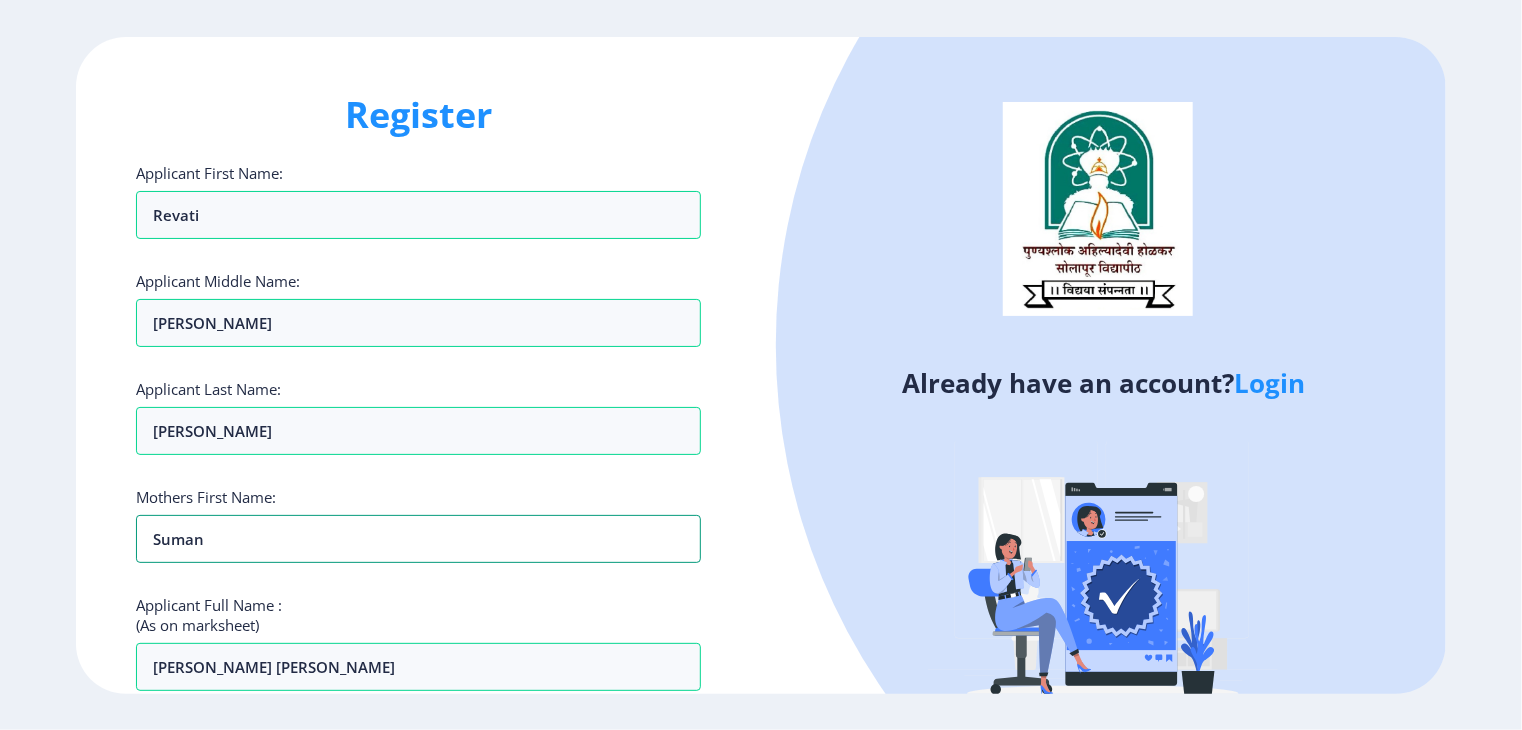 drag, startPoint x: 696, startPoint y: 551, endPoint x: 744, endPoint y: 589, distance: 61.220913 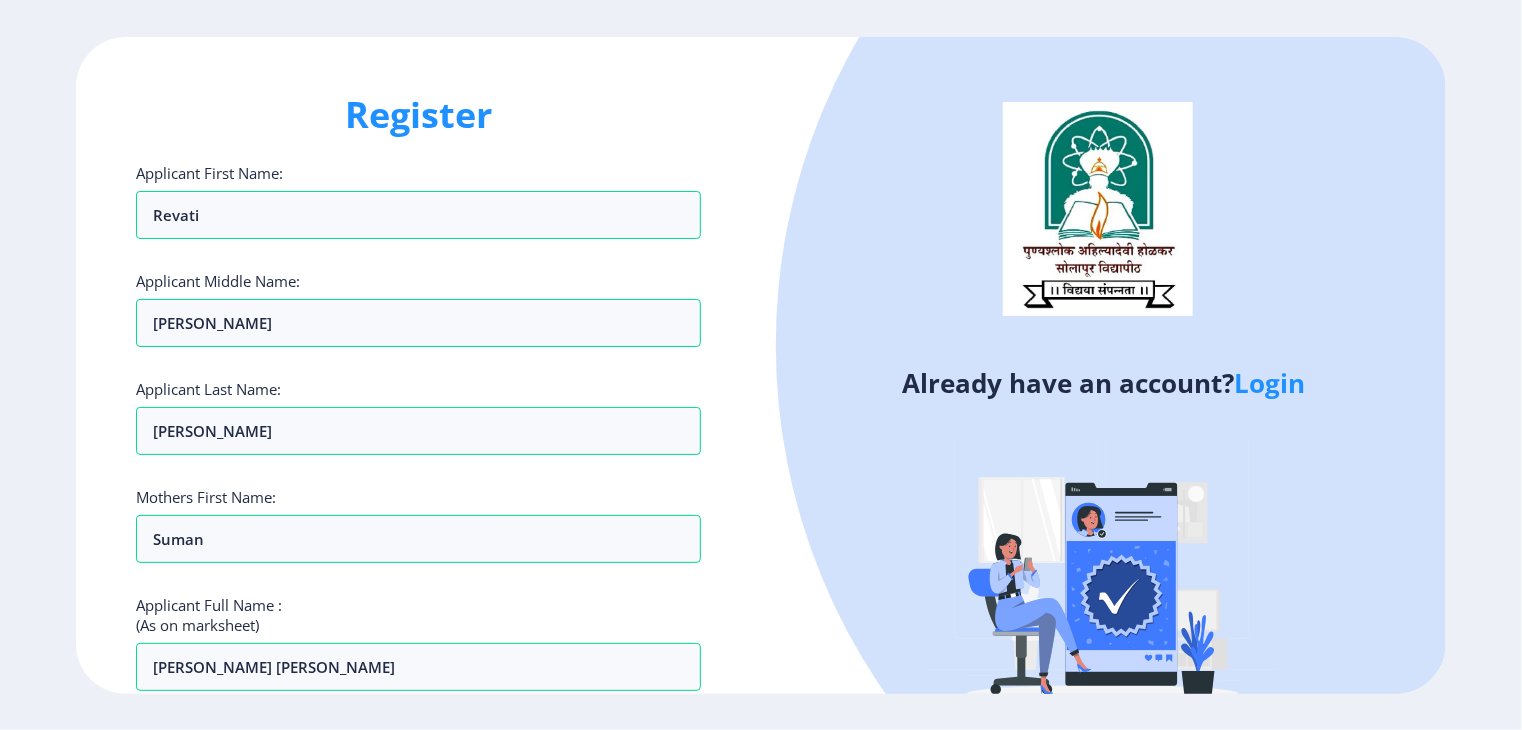 click on "Register Applicant First Name: [PERSON_NAME] Applicant Middle Name: [PERSON_NAME] Applicant Last Name: [PERSON_NAME] Mothers First Name: suman Applicant Full Name : (As on marksheet) [PERSON_NAME] [PERSON_NAME] Aadhar Number :  Gender: Select Gender [DEMOGRAPHIC_DATA] [DEMOGRAPHIC_DATA] Other  Country Code and Mobile number  *  +91 [GEOGRAPHIC_DATA] ([GEOGRAPHIC_DATA]) +91 [GEOGRAPHIC_DATA] (‫[GEOGRAPHIC_DATA]‬‎) +93 [GEOGRAPHIC_DATA] ([GEOGRAPHIC_DATA]) +355 [GEOGRAPHIC_DATA] (‫[GEOGRAPHIC_DATA]‬‎) +213 [US_STATE] +1 [GEOGRAPHIC_DATA] +376 [GEOGRAPHIC_DATA] +244 [GEOGRAPHIC_DATA] +1 [GEOGRAPHIC_DATA] +1 [GEOGRAPHIC_DATA] +54 [GEOGRAPHIC_DATA] ([GEOGRAPHIC_DATA]) +374 [GEOGRAPHIC_DATA] +297 [GEOGRAPHIC_DATA] +61 [GEOGRAPHIC_DATA] ([GEOGRAPHIC_DATA]) +43 [GEOGRAPHIC_DATA] ([GEOGRAPHIC_DATA]) +994 [GEOGRAPHIC_DATA] +1 [GEOGRAPHIC_DATA] ([GEOGRAPHIC_DATA][GEOGRAPHIC_DATA]‬‎) +973 [GEOGRAPHIC_DATA] ([GEOGRAPHIC_DATA]) +880 [GEOGRAPHIC_DATA] +1 [GEOGRAPHIC_DATA] ([GEOGRAPHIC_DATA]) +375 [GEOGRAPHIC_DATA] ([GEOGRAPHIC_DATA]) +32 [GEOGRAPHIC_DATA] +501 [GEOGRAPHIC_DATA] ([GEOGRAPHIC_DATA]) +229 [GEOGRAPHIC_DATA] +1 [GEOGRAPHIC_DATA] (འབྲུག) +975 [GEOGRAPHIC_DATA] +591 [GEOGRAPHIC_DATA] ([GEOGRAPHIC_DATA]) +387 [GEOGRAPHIC_DATA] +267 [GEOGRAPHIC_DATA] ([GEOGRAPHIC_DATA]) +55 [GEOGRAPHIC_DATA] +246 [GEOGRAPHIC_DATA]" 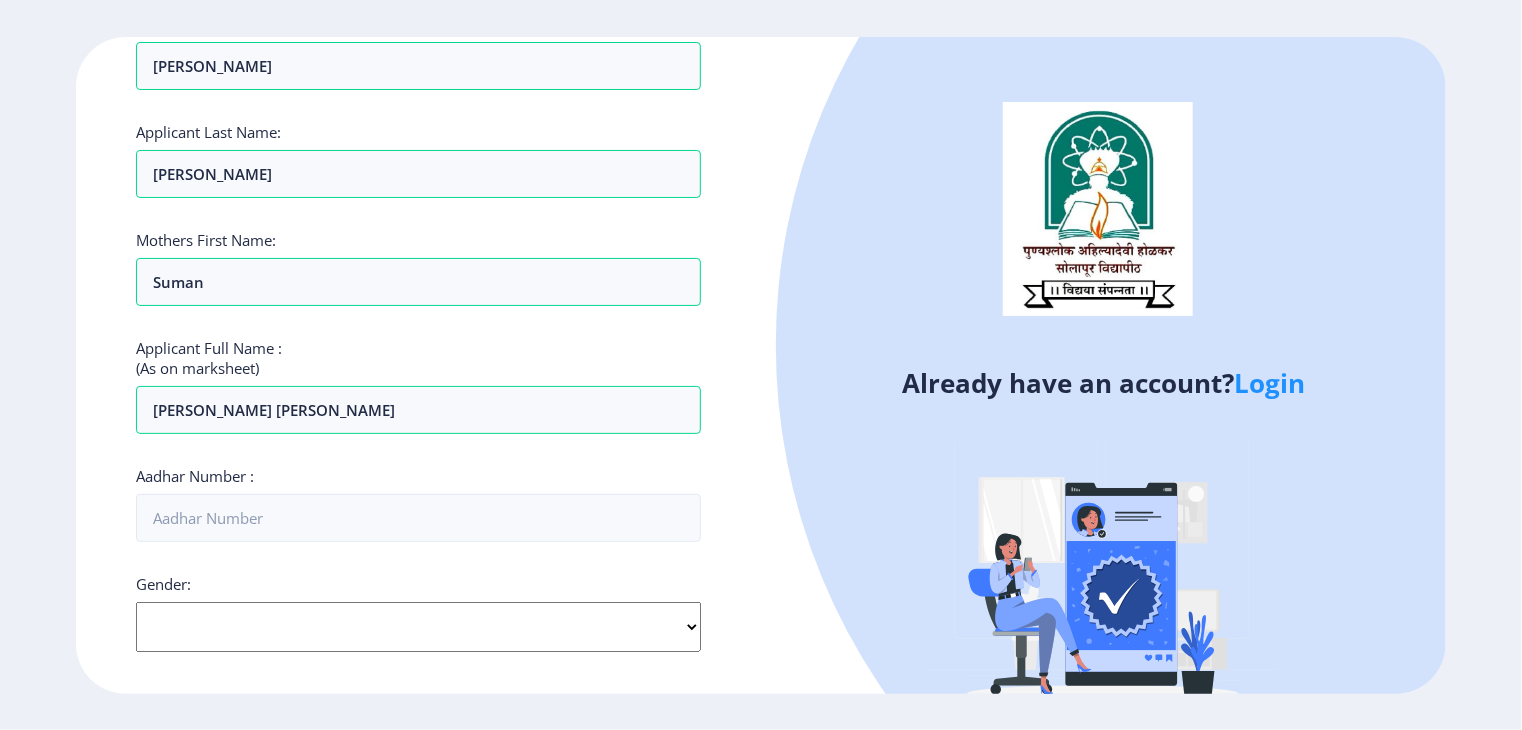scroll, scrollTop: 400, scrollLeft: 0, axis: vertical 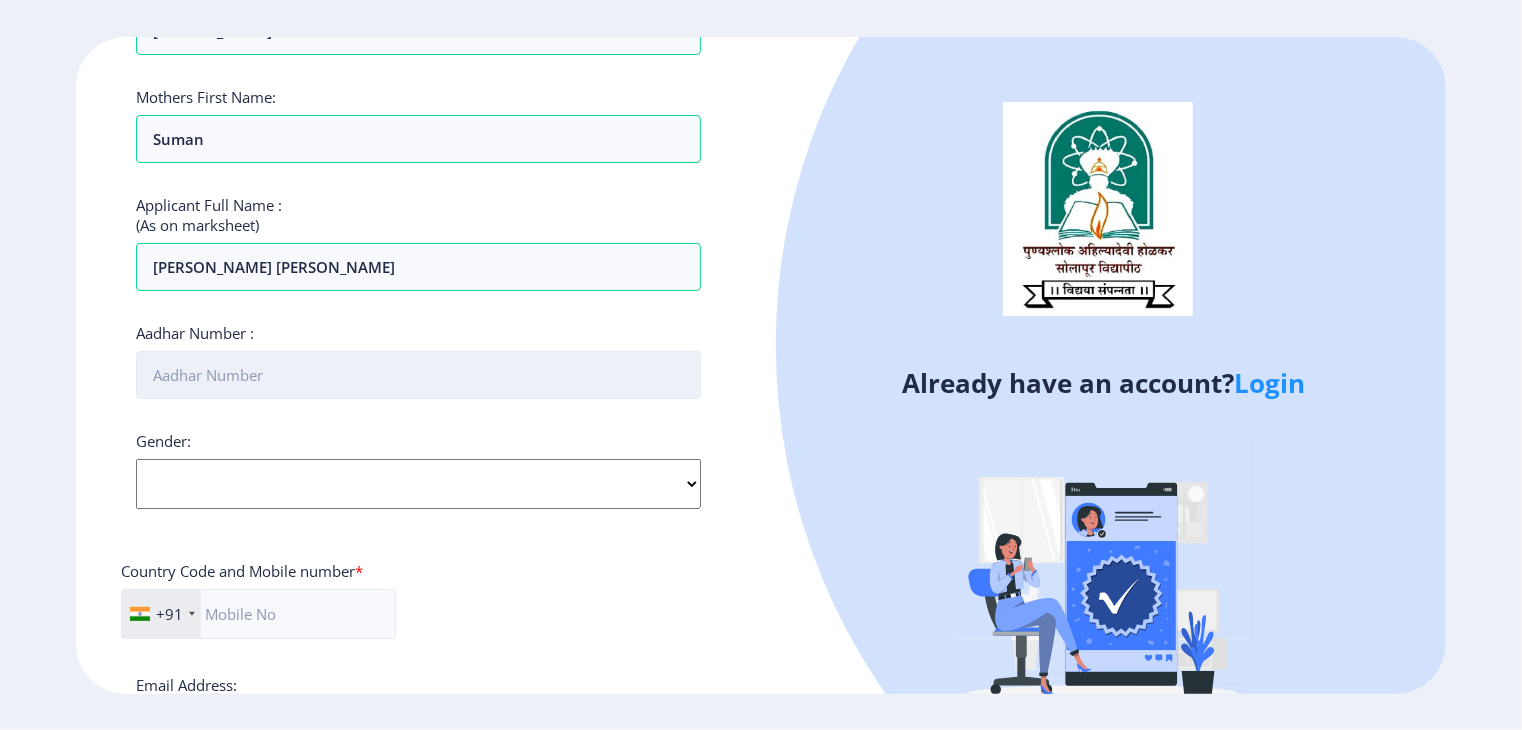 click on "Aadhar Number :" at bounding box center (418, 375) 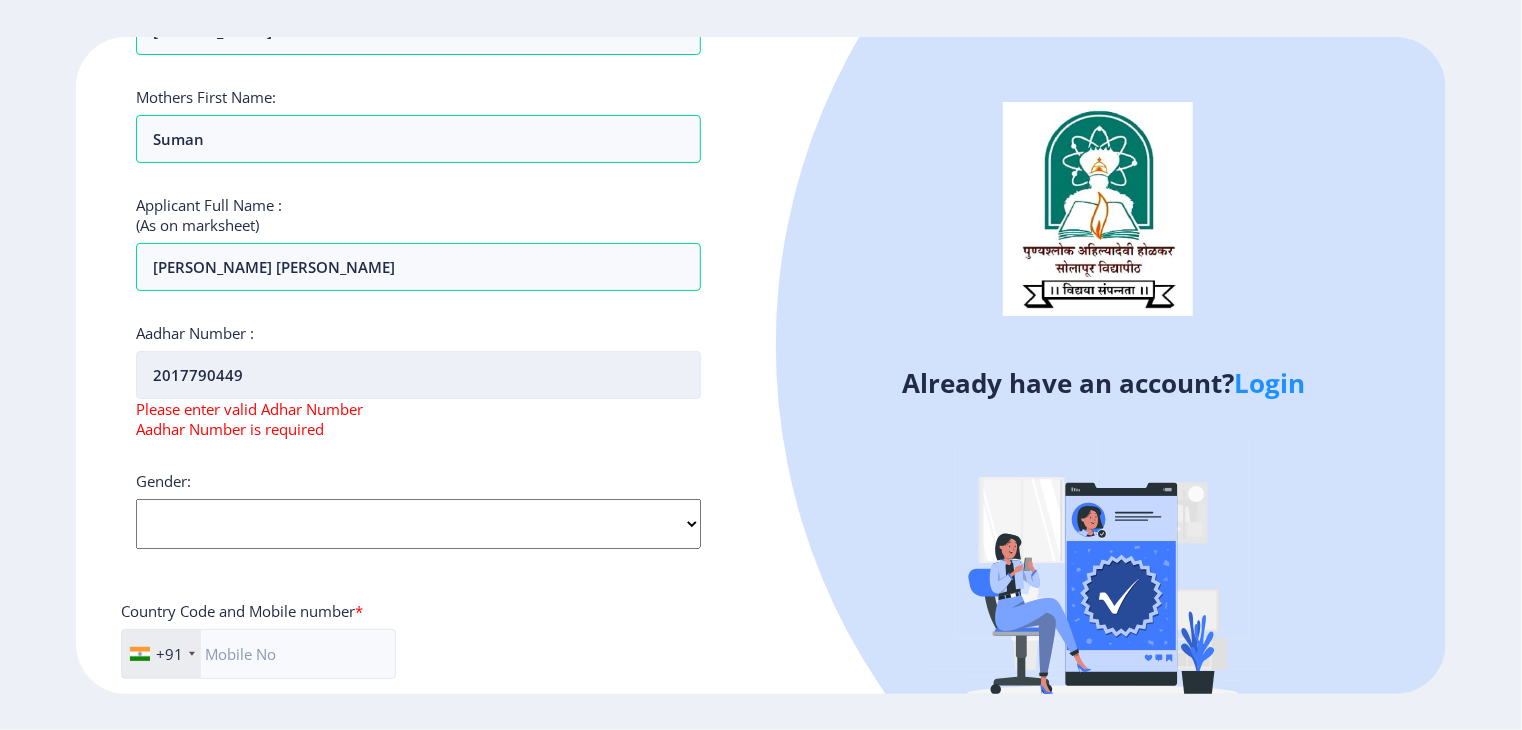 click on "2017790449" at bounding box center (418, 375) 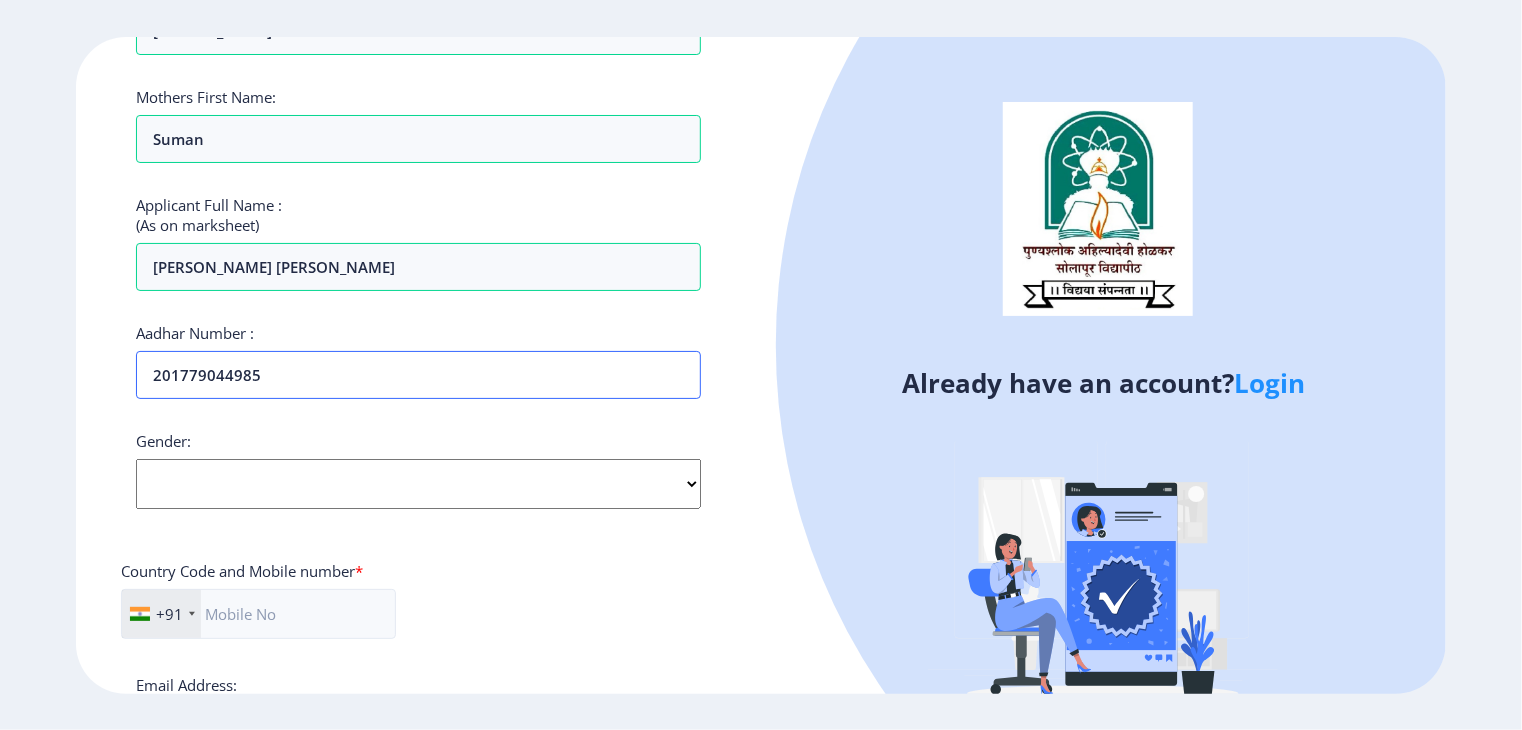 type on "201779044985" 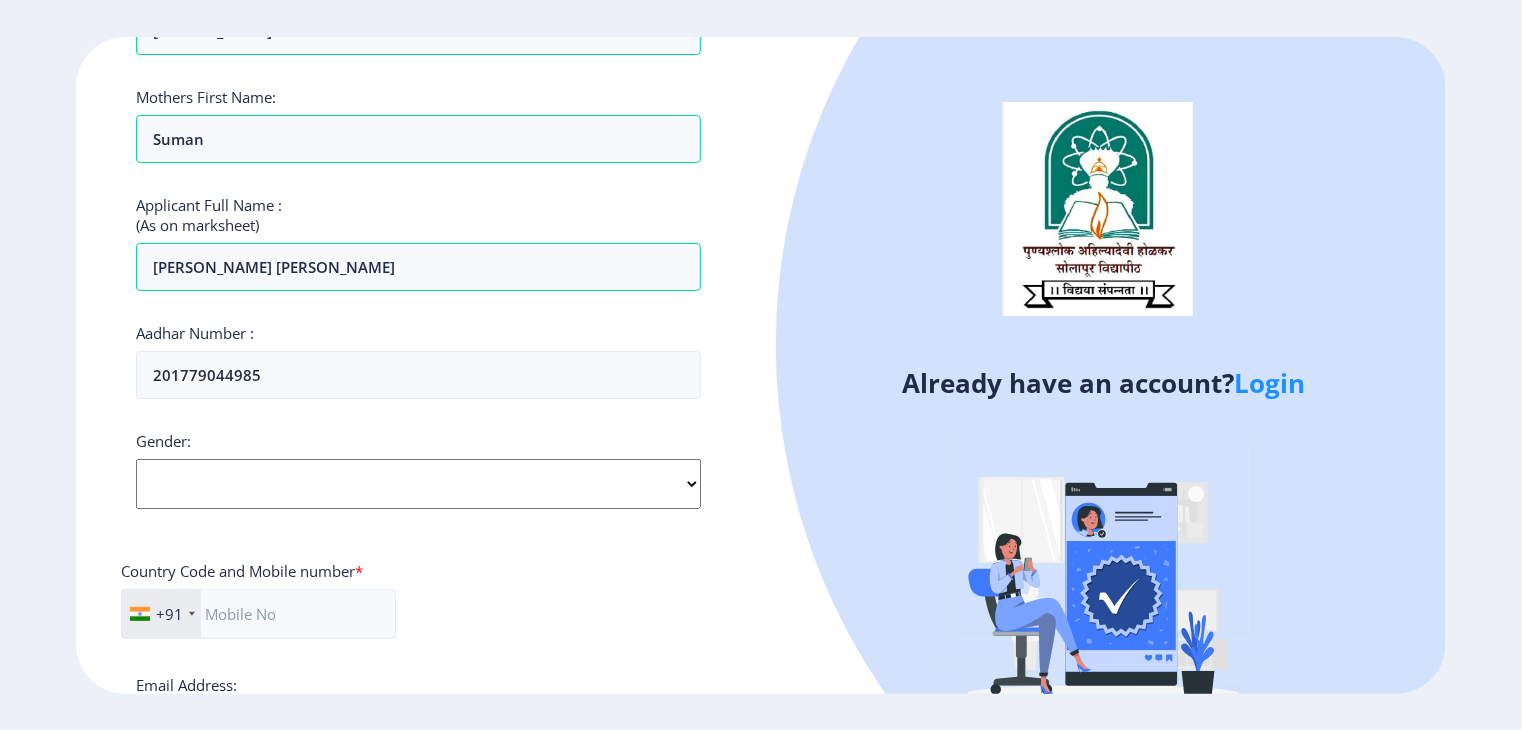 click on "Select Gender [DEMOGRAPHIC_DATA] [DEMOGRAPHIC_DATA] Other" 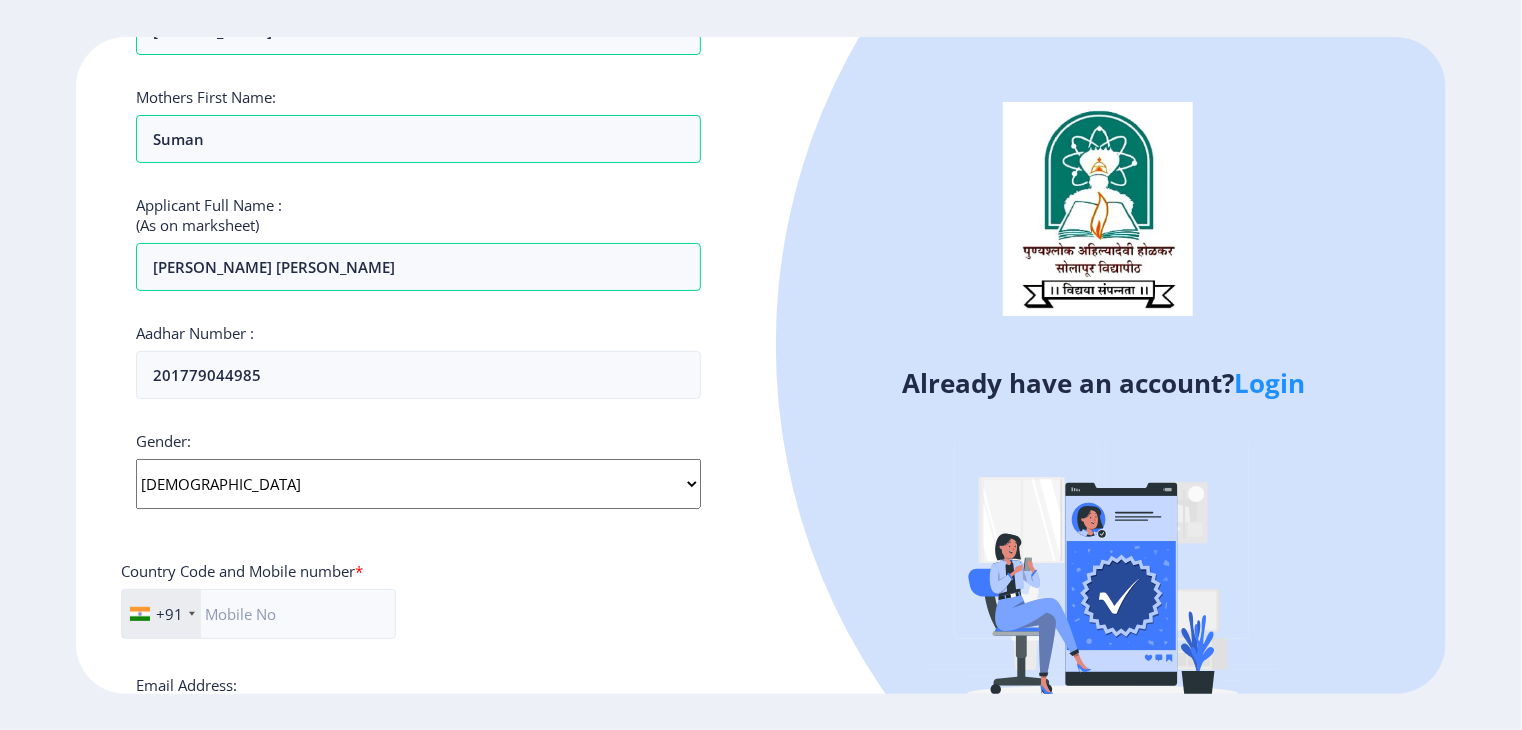click on "Select Gender [DEMOGRAPHIC_DATA] [DEMOGRAPHIC_DATA] Other" 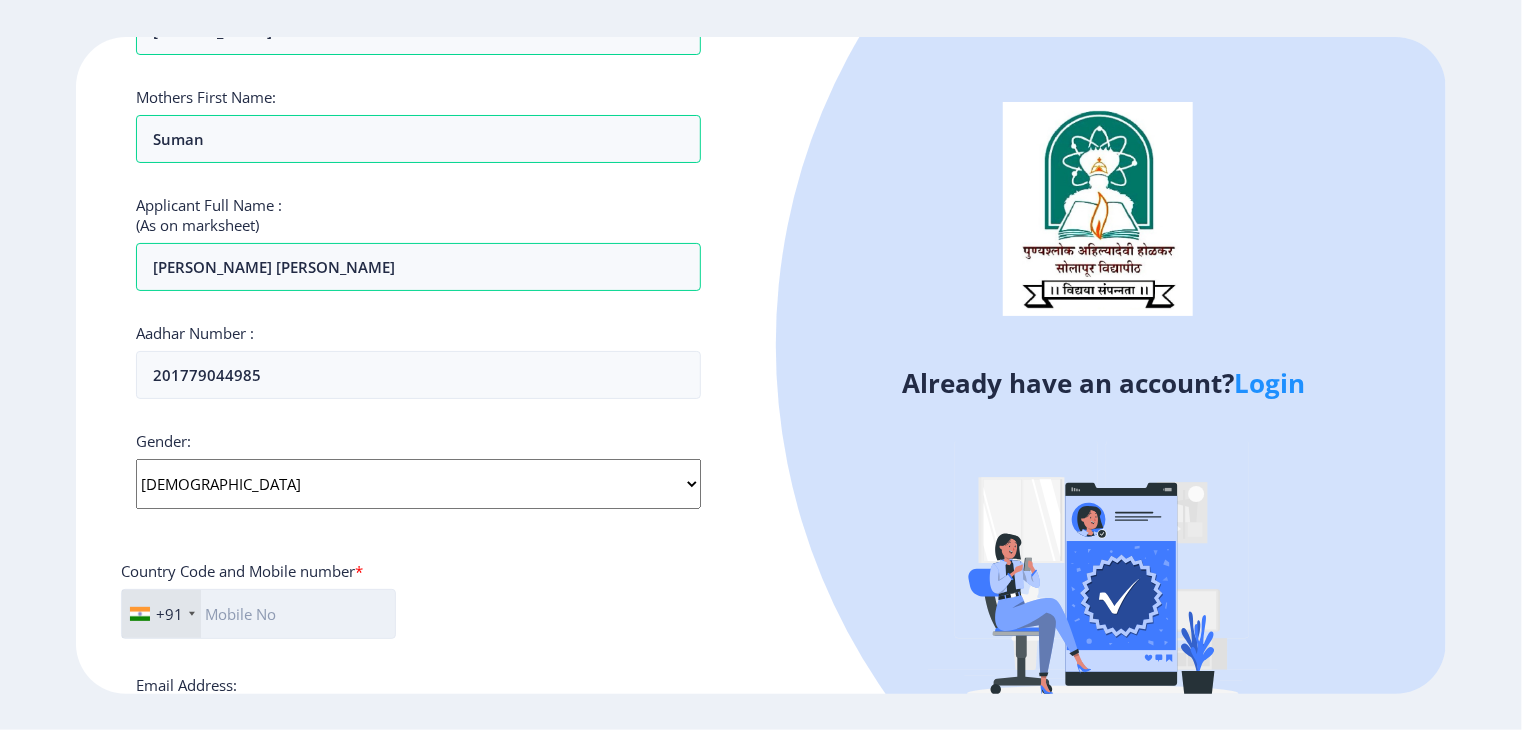 click 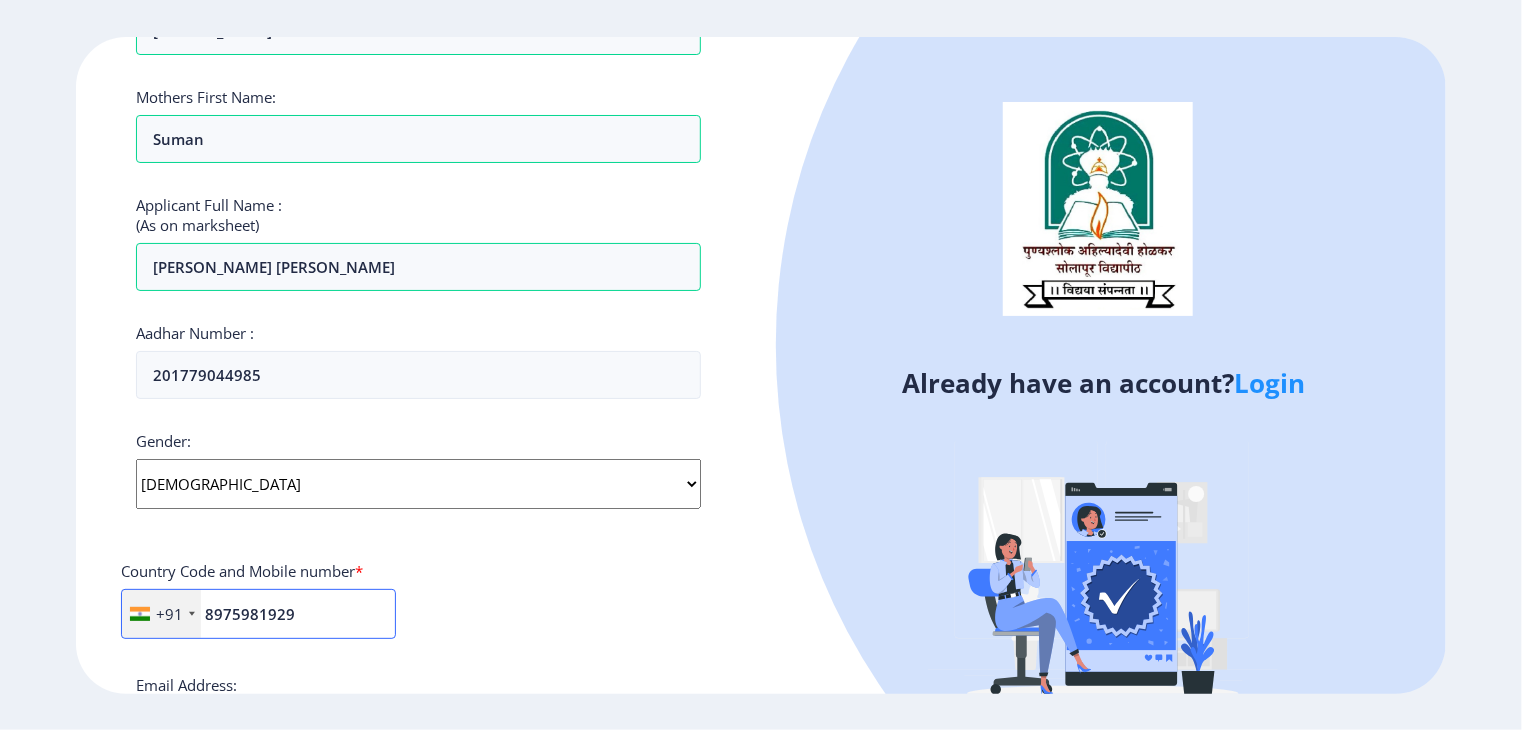type on "8975981929" 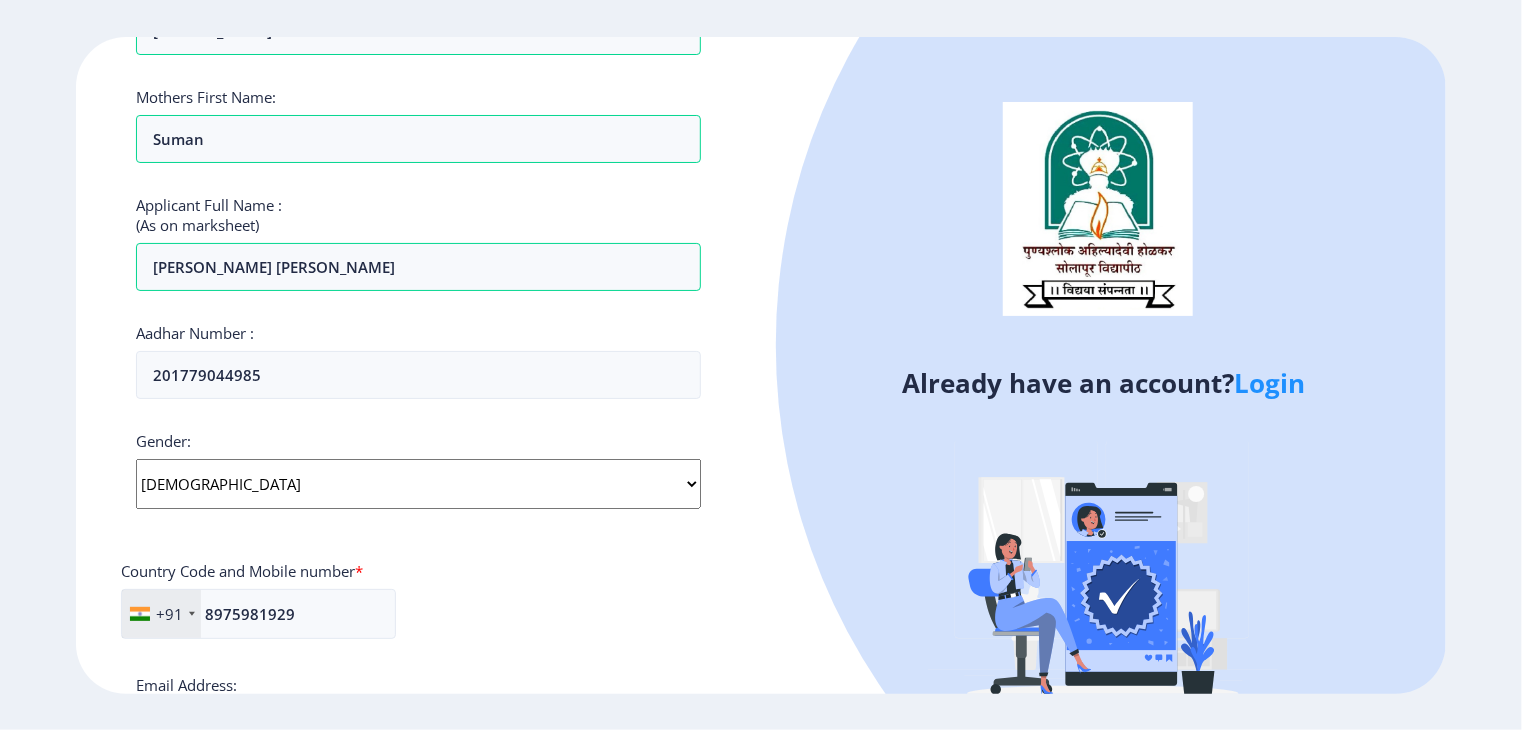 click on "Email Address:" 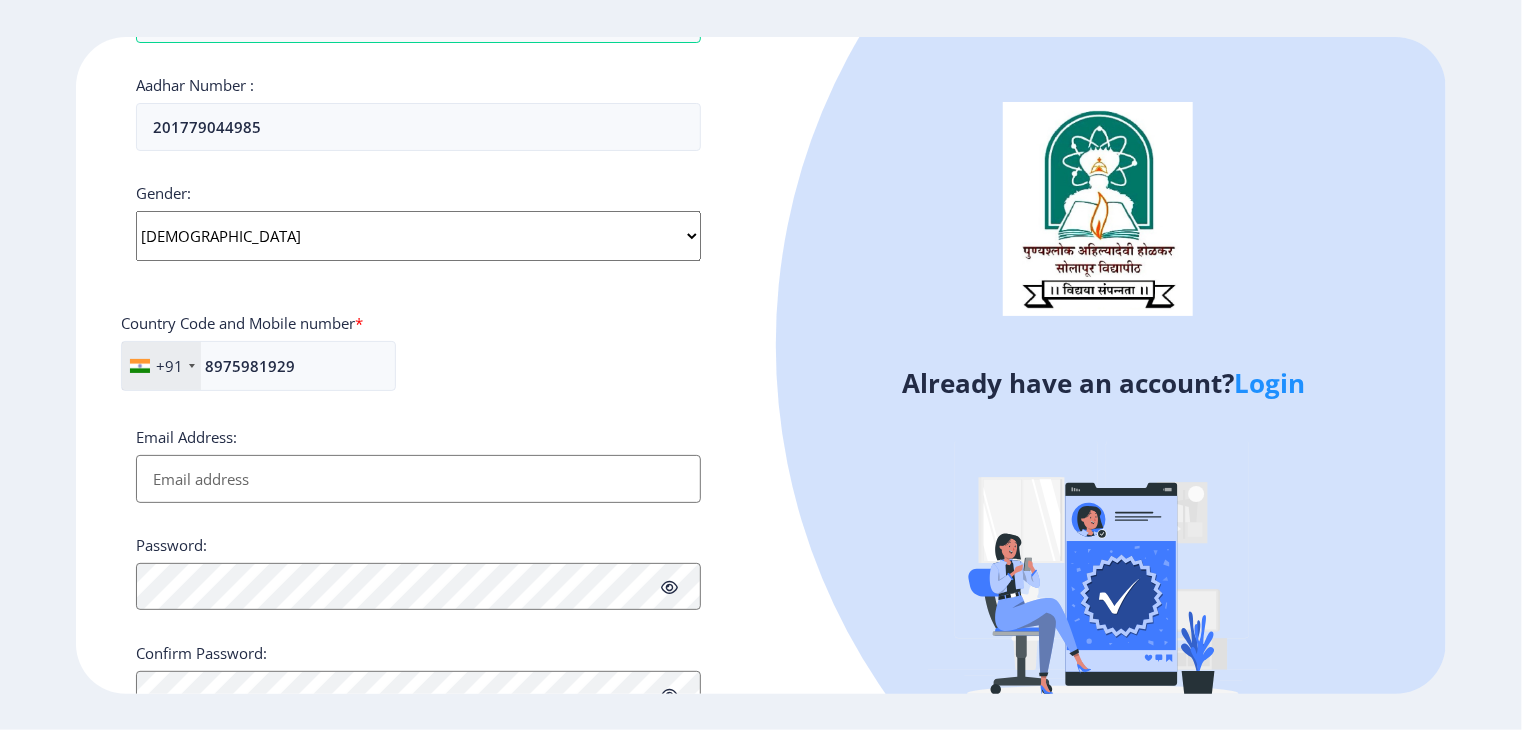 scroll, scrollTop: 680, scrollLeft: 0, axis: vertical 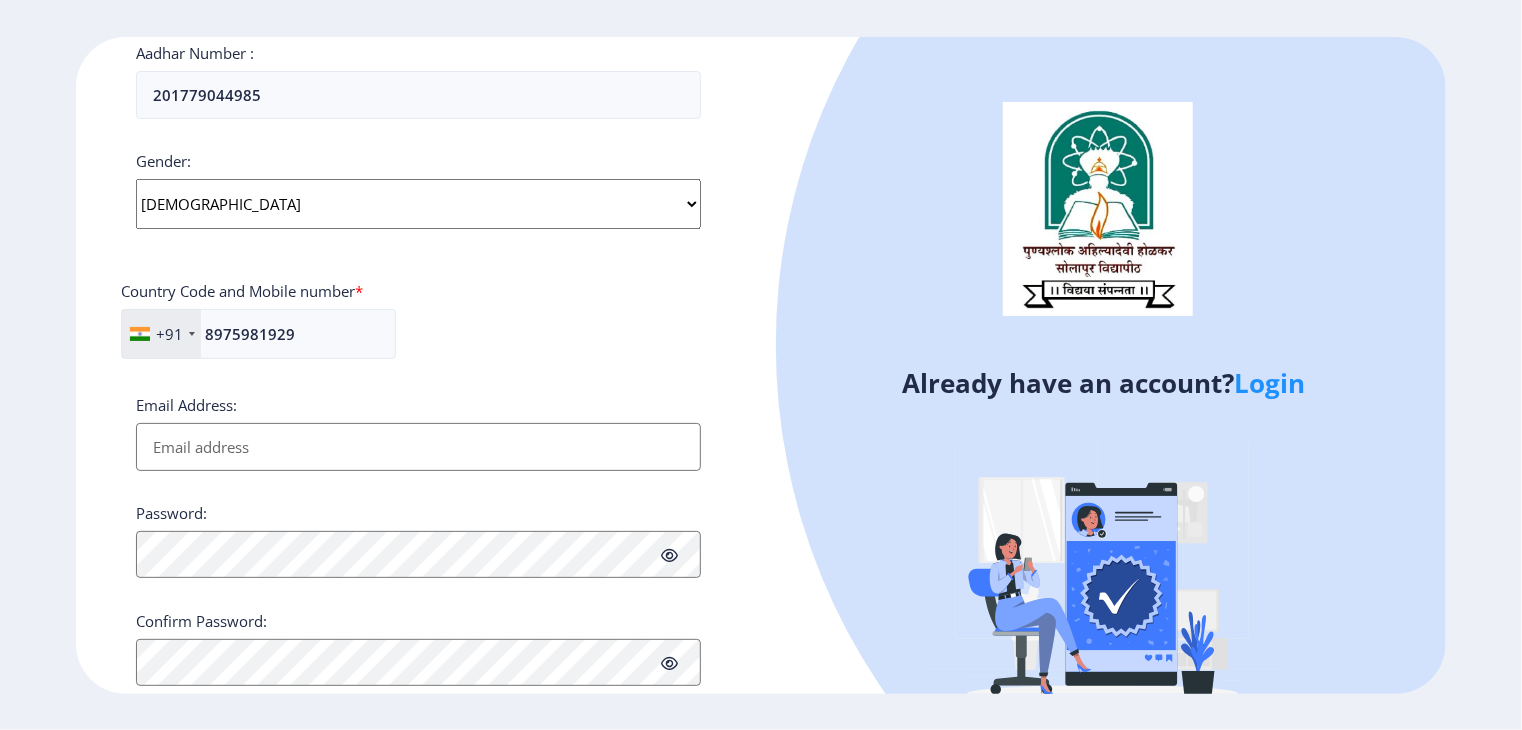 click on "Email Address:" at bounding box center (418, 447) 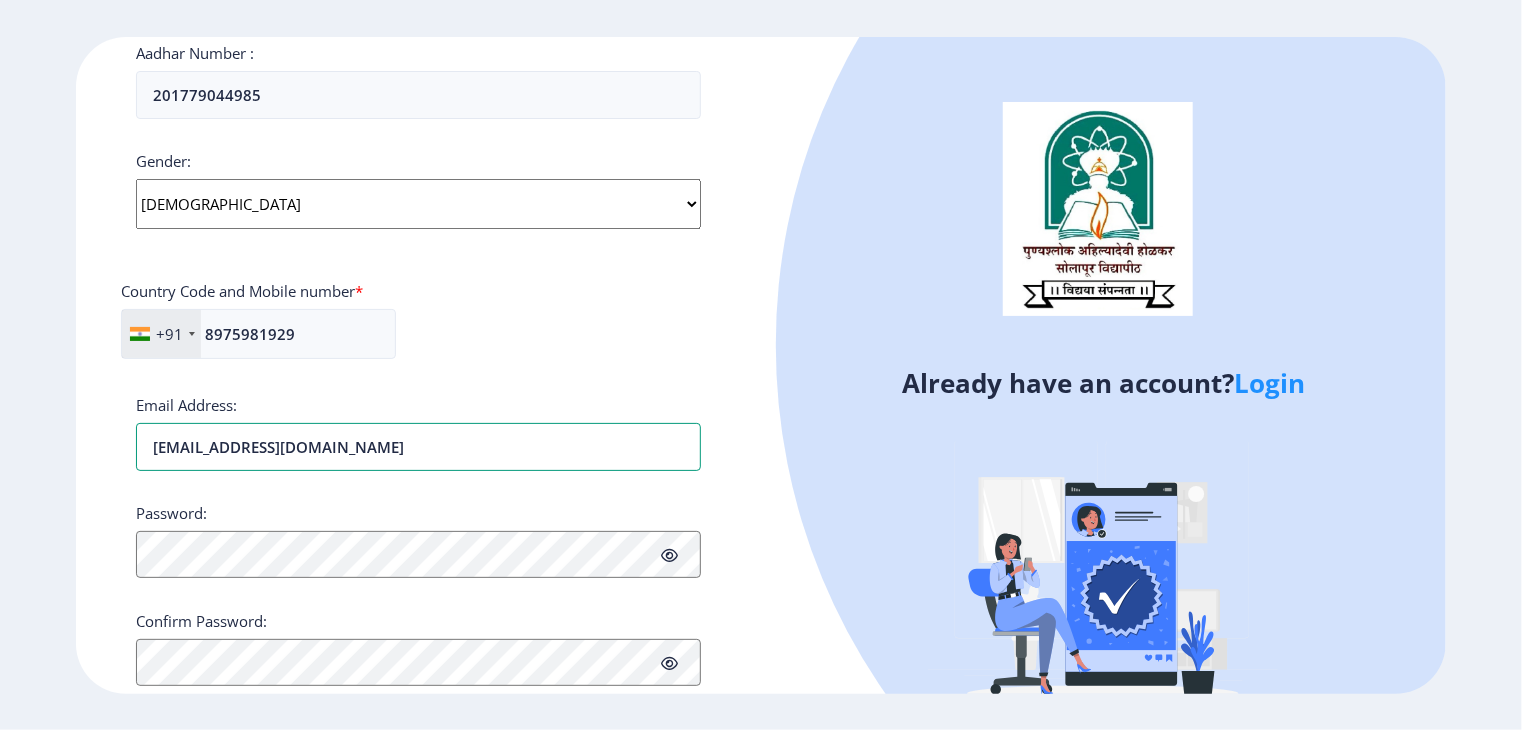 type on "[EMAIL_ADDRESS][DOMAIN_NAME]" 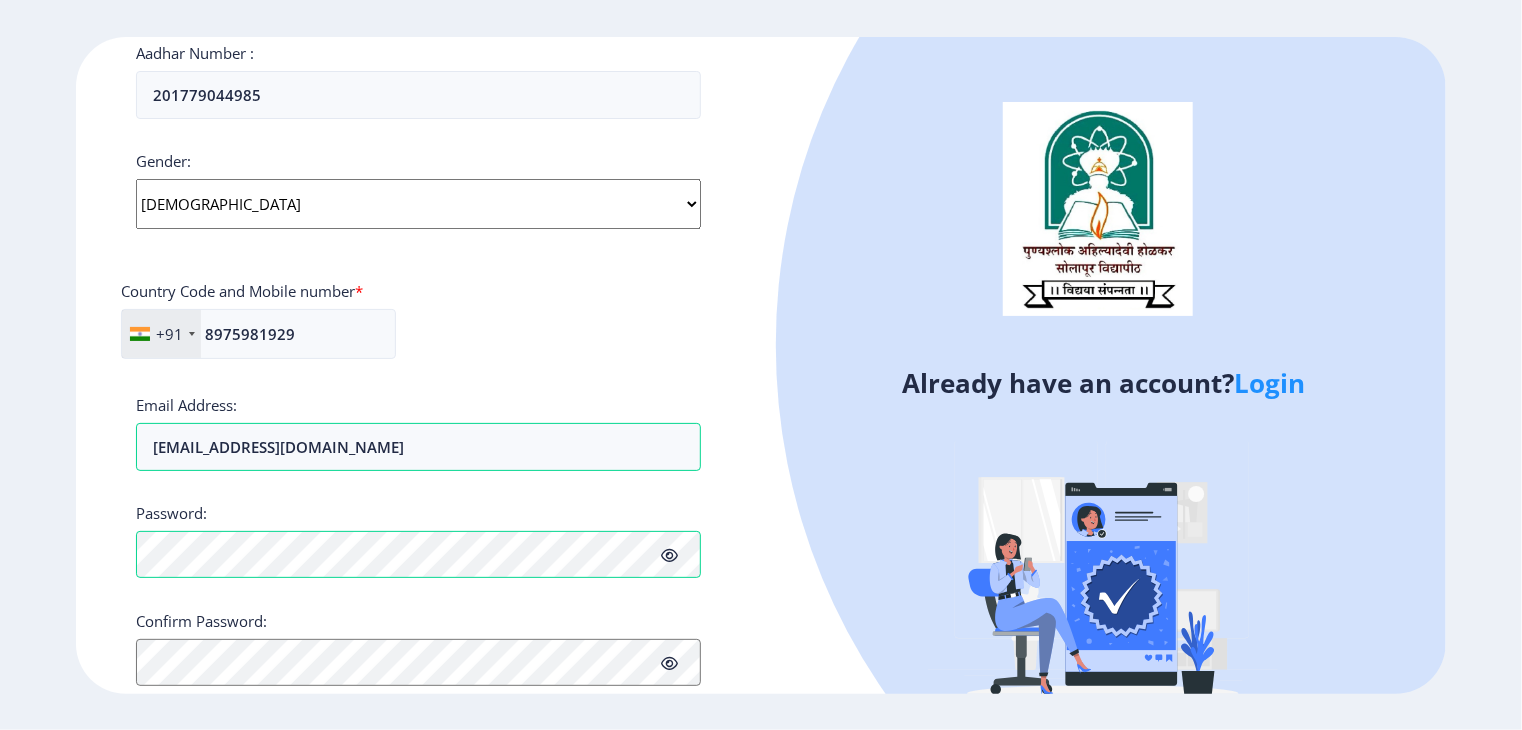 click 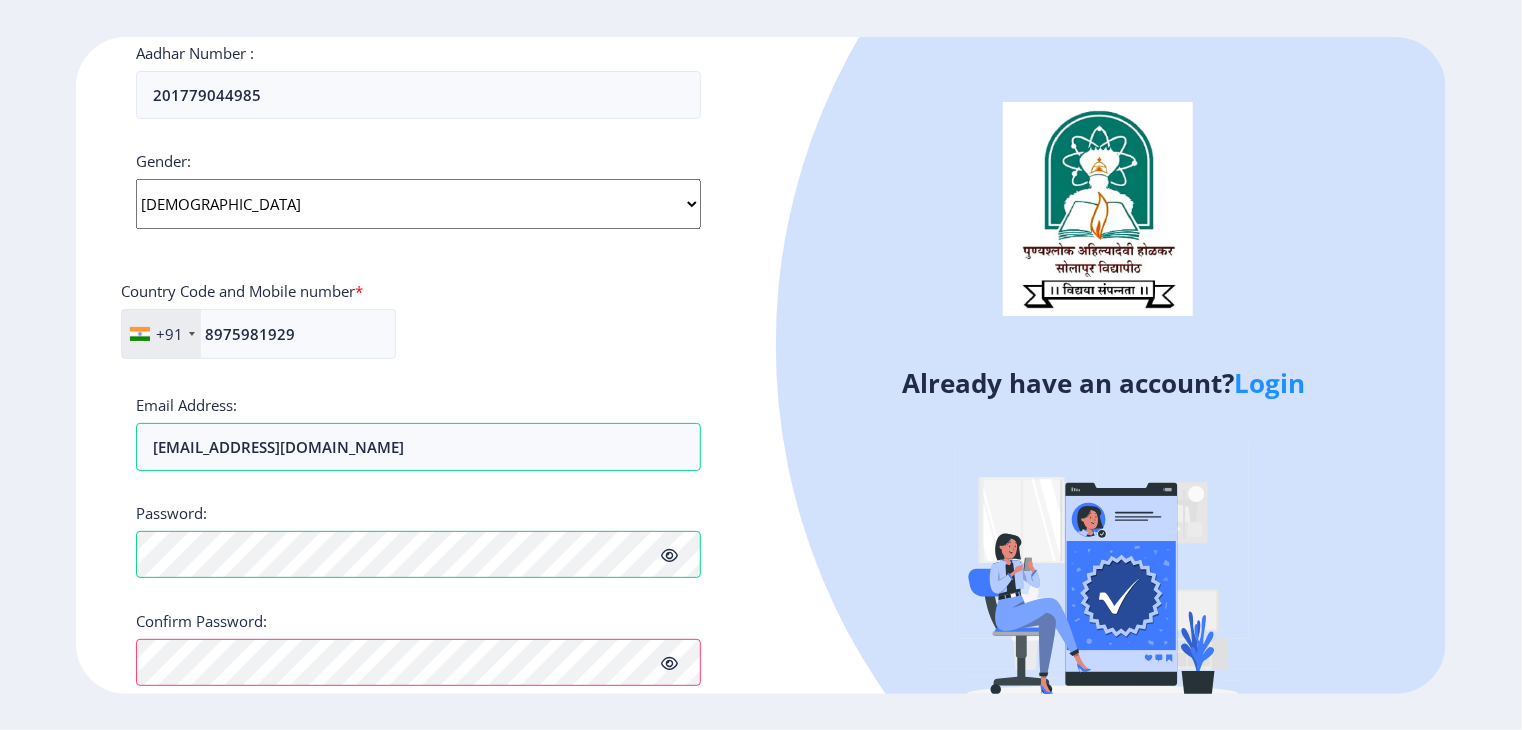 click on "Register Applicant First Name: [PERSON_NAME] Applicant Middle Name: [PERSON_NAME] Applicant Last Name: [PERSON_NAME] Mothers First Name: suman Applicant Full Name : (As on marksheet) [PERSON_NAME] [PERSON_NAME] Aadhar Number :  201779044985 Gender: Select Gender [DEMOGRAPHIC_DATA] [DEMOGRAPHIC_DATA] Other  Country Code and Mobile number  *  +91 [GEOGRAPHIC_DATA] ([GEOGRAPHIC_DATA]) +91 [GEOGRAPHIC_DATA] (‫[GEOGRAPHIC_DATA]‬‎) +93 [GEOGRAPHIC_DATA] ([GEOGRAPHIC_DATA]) +355 [GEOGRAPHIC_DATA] (‫[GEOGRAPHIC_DATA]‬‎) +213 [US_STATE] +1 [GEOGRAPHIC_DATA] +376 [GEOGRAPHIC_DATA] +244 [GEOGRAPHIC_DATA] +1 [GEOGRAPHIC_DATA] +1 [GEOGRAPHIC_DATA] +54 [GEOGRAPHIC_DATA] ([GEOGRAPHIC_DATA]) +374 [GEOGRAPHIC_DATA] +297 [GEOGRAPHIC_DATA] +61 [GEOGRAPHIC_DATA] ([GEOGRAPHIC_DATA]) +43 [GEOGRAPHIC_DATA] ([GEOGRAPHIC_DATA]) +994 [GEOGRAPHIC_DATA] +1 [GEOGRAPHIC_DATA] ([GEOGRAPHIC_DATA][GEOGRAPHIC_DATA]‬‎) +973 [GEOGRAPHIC_DATA] ([GEOGRAPHIC_DATA]) +880 [GEOGRAPHIC_DATA] +1 [GEOGRAPHIC_DATA] ([GEOGRAPHIC_DATA]) +375 [GEOGRAPHIC_DATA] ([GEOGRAPHIC_DATA]) +32 [GEOGRAPHIC_DATA] +501 [GEOGRAPHIC_DATA] ([GEOGRAPHIC_DATA]) +229 [GEOGRAPHIC_DATA] +1 [GEOGRAPHIC_DATA] (འབྲུག) +975 [GEOGRAPHIC_DATA] +591 [GEOGRAPHIC_DATA] ([GEOGRAPHIC_DATA]) +387 [GEOGRAPHIC_DATA] +267 [GEOGRAPHIC_DATA] ([GEOGRAPHIC_DATA]) +55 [GEOGRAPHIC_DATA] +246 +1 [GEOGRAPHIC_DATA]" 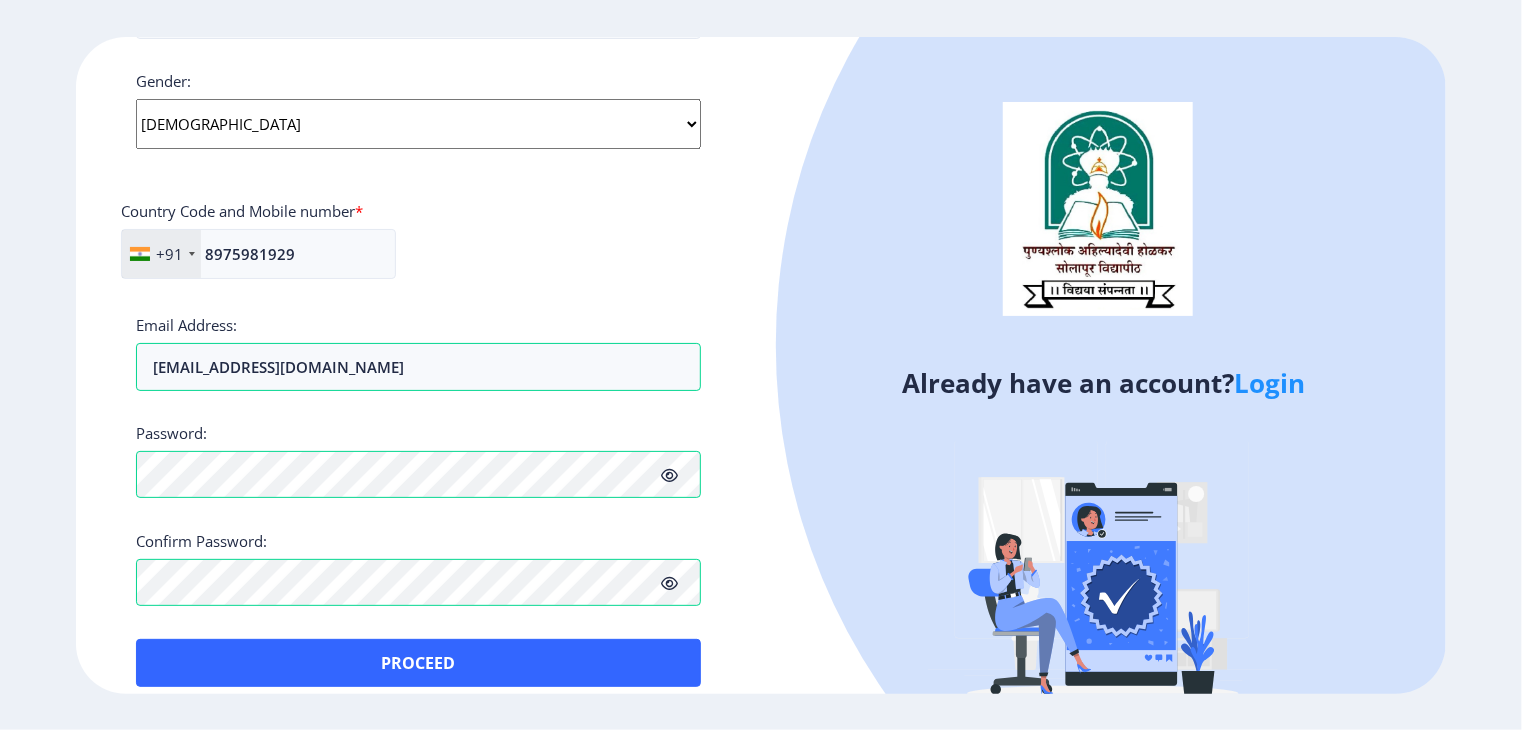 scroll, scrollTop: 779, scrollLeft: 0, axis: vertical 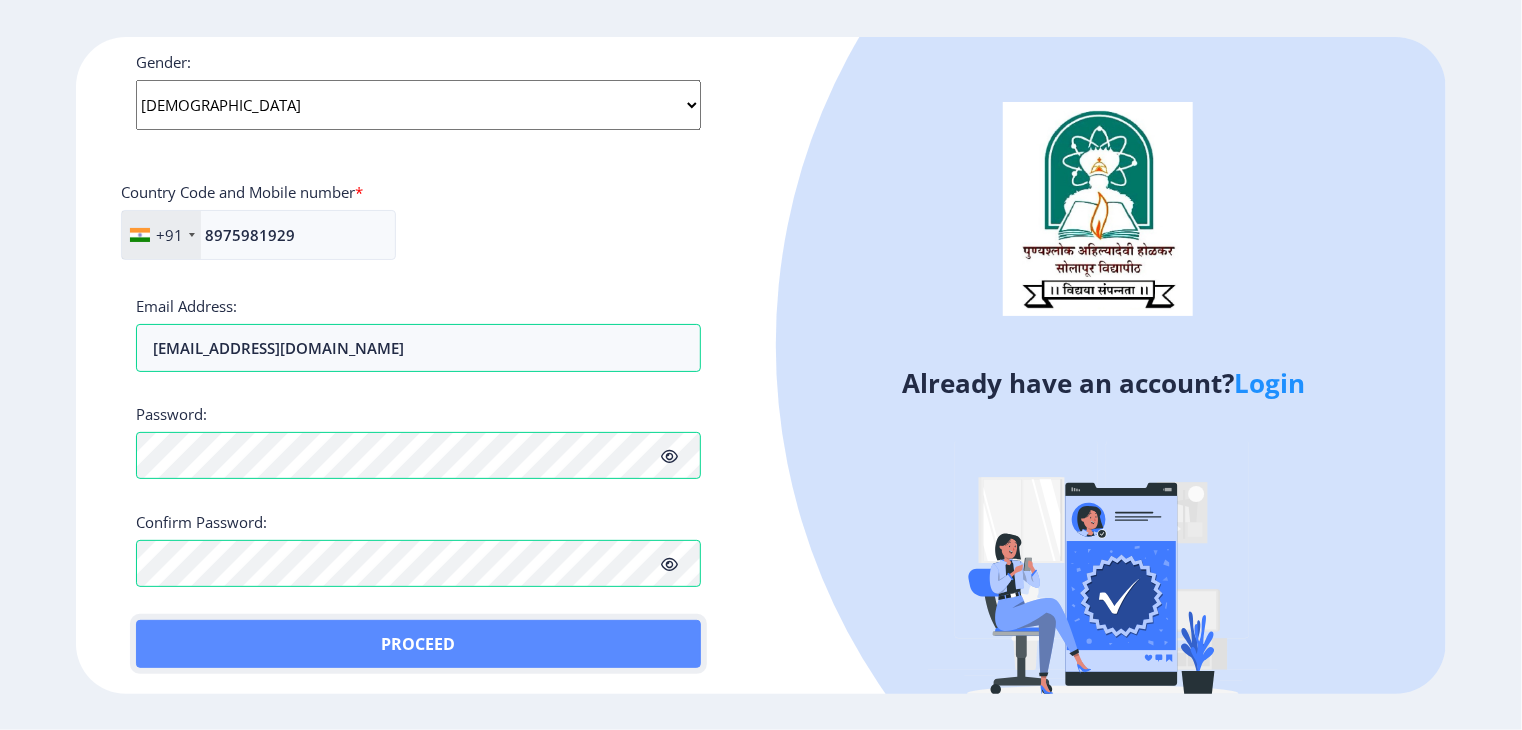 click on "Proceed" 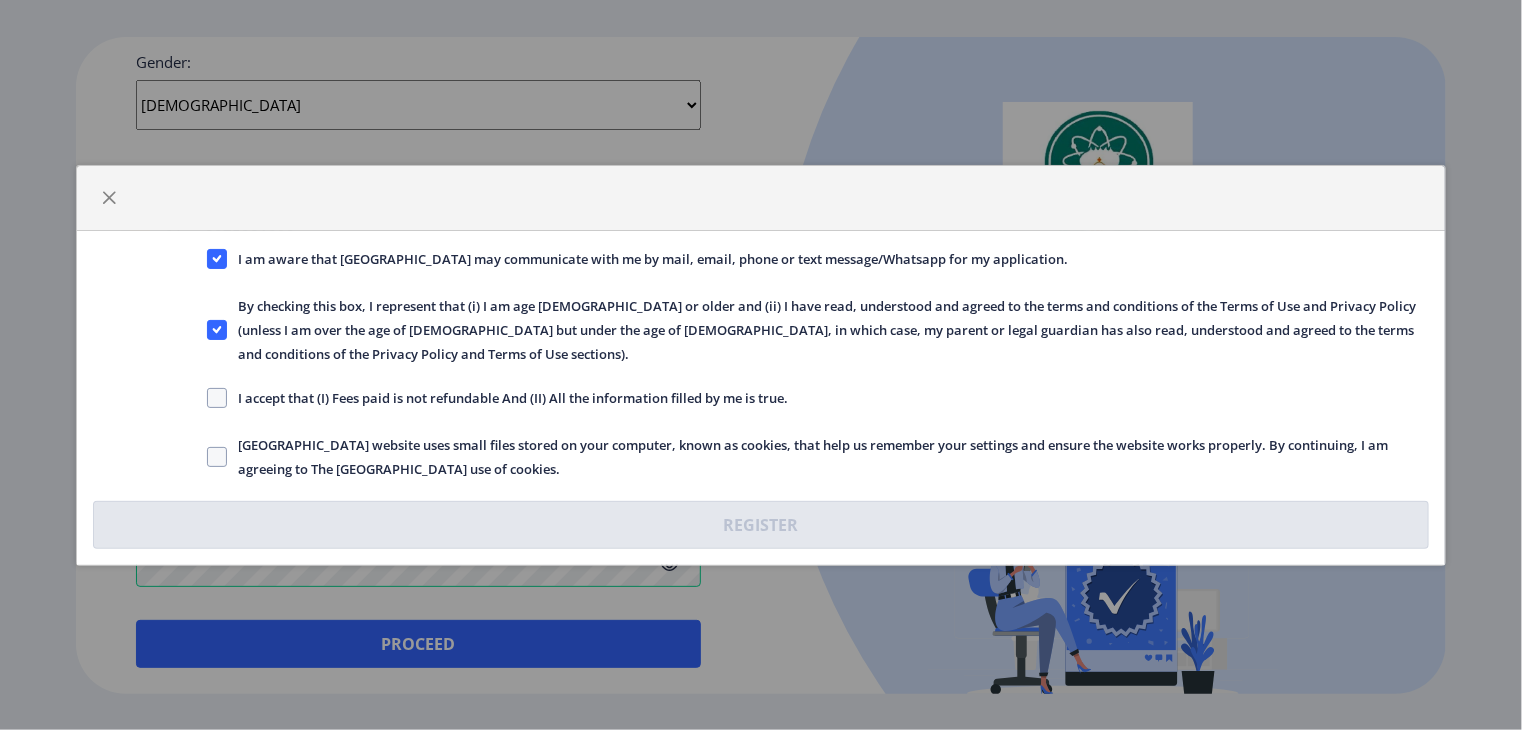 click on "I accept that (I) Fees paid is not refundable And (II) All the information filled by me is true." 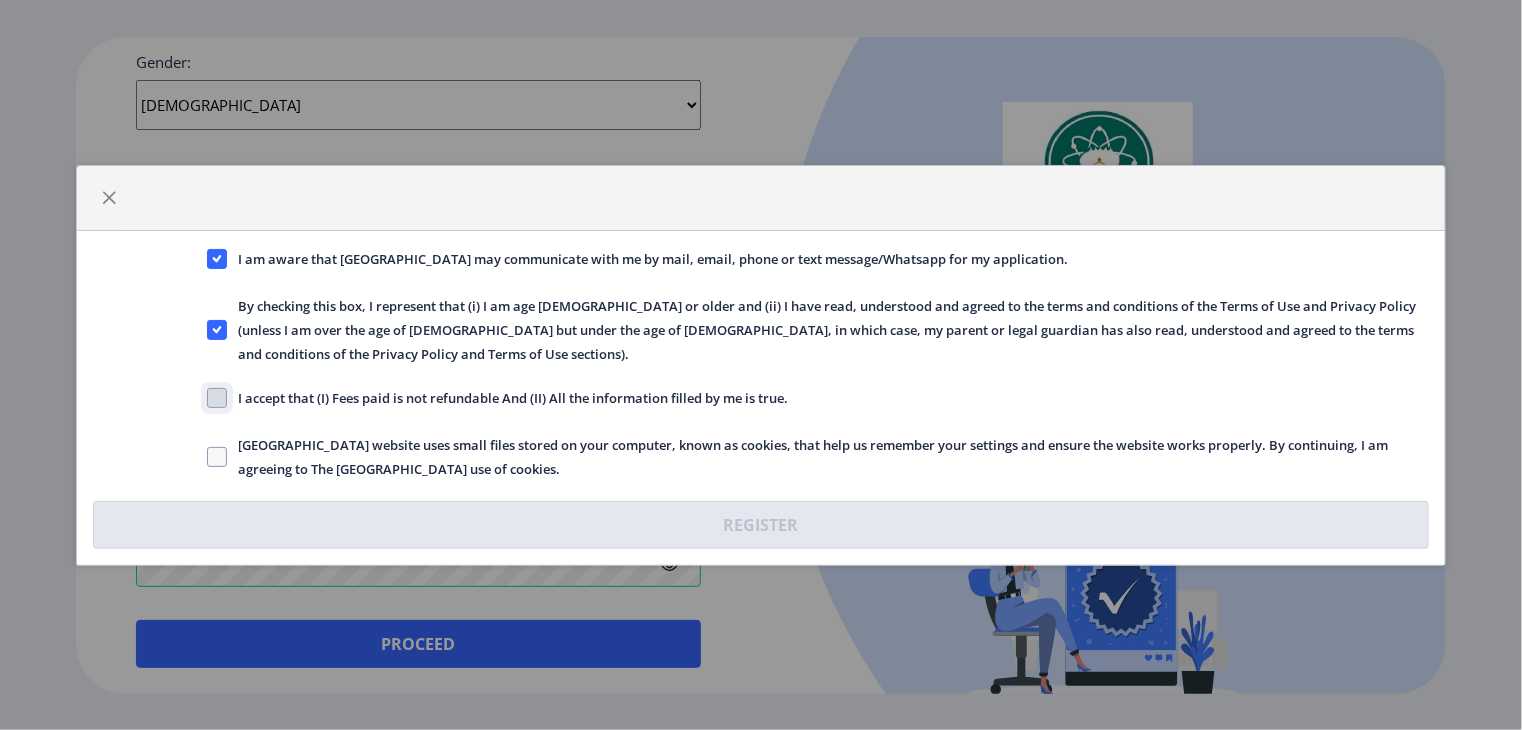 click on "I accept that (I) Fees paid is not refundable And (II) All the information filled by me is true." 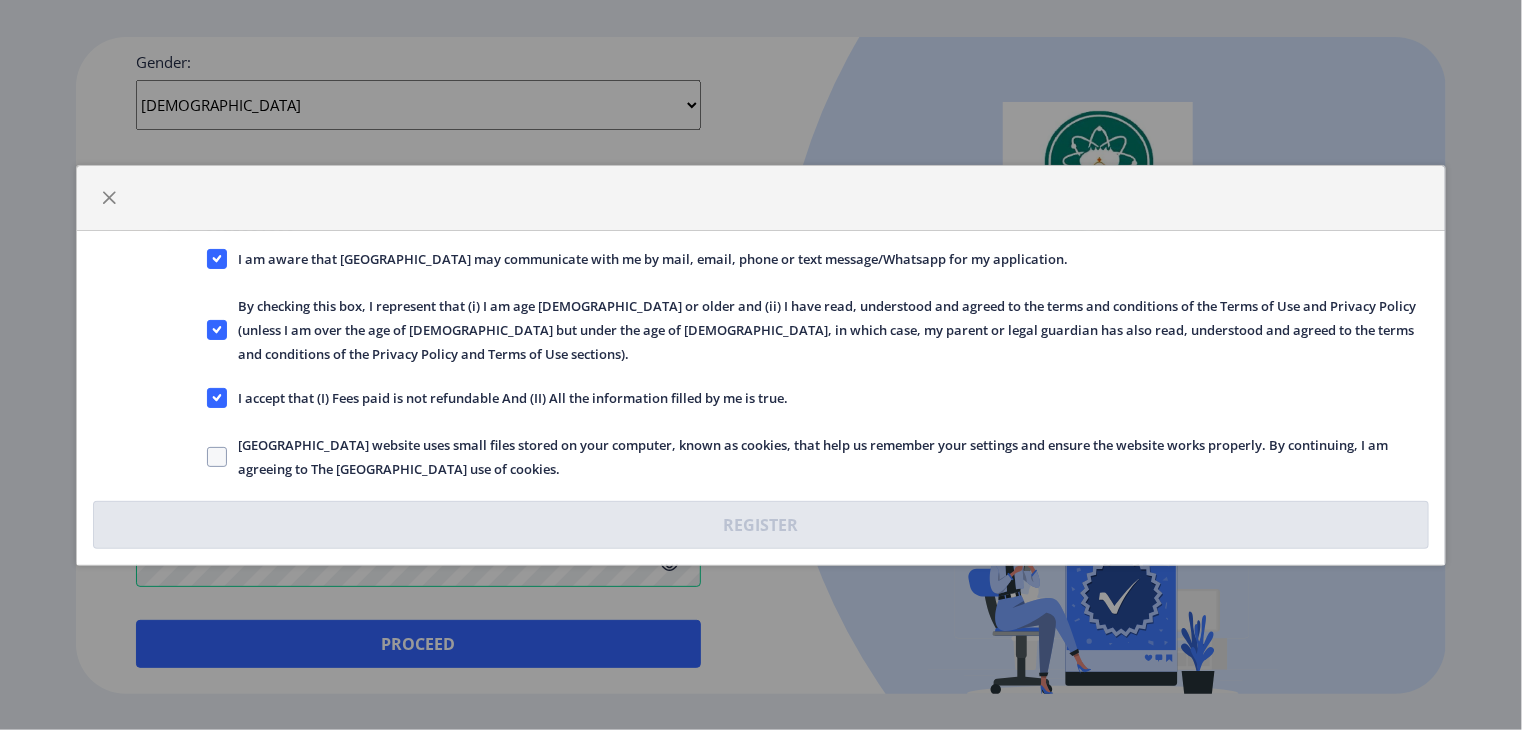 click on "[GEOGRAPHIC_DATA] website uses small files stored on your computer, known as cookies, that help us remember your settings and ensure the website works properly. By continuing, I am agreeing to The [GEOGRAPHIC_DATA] use of cookies." 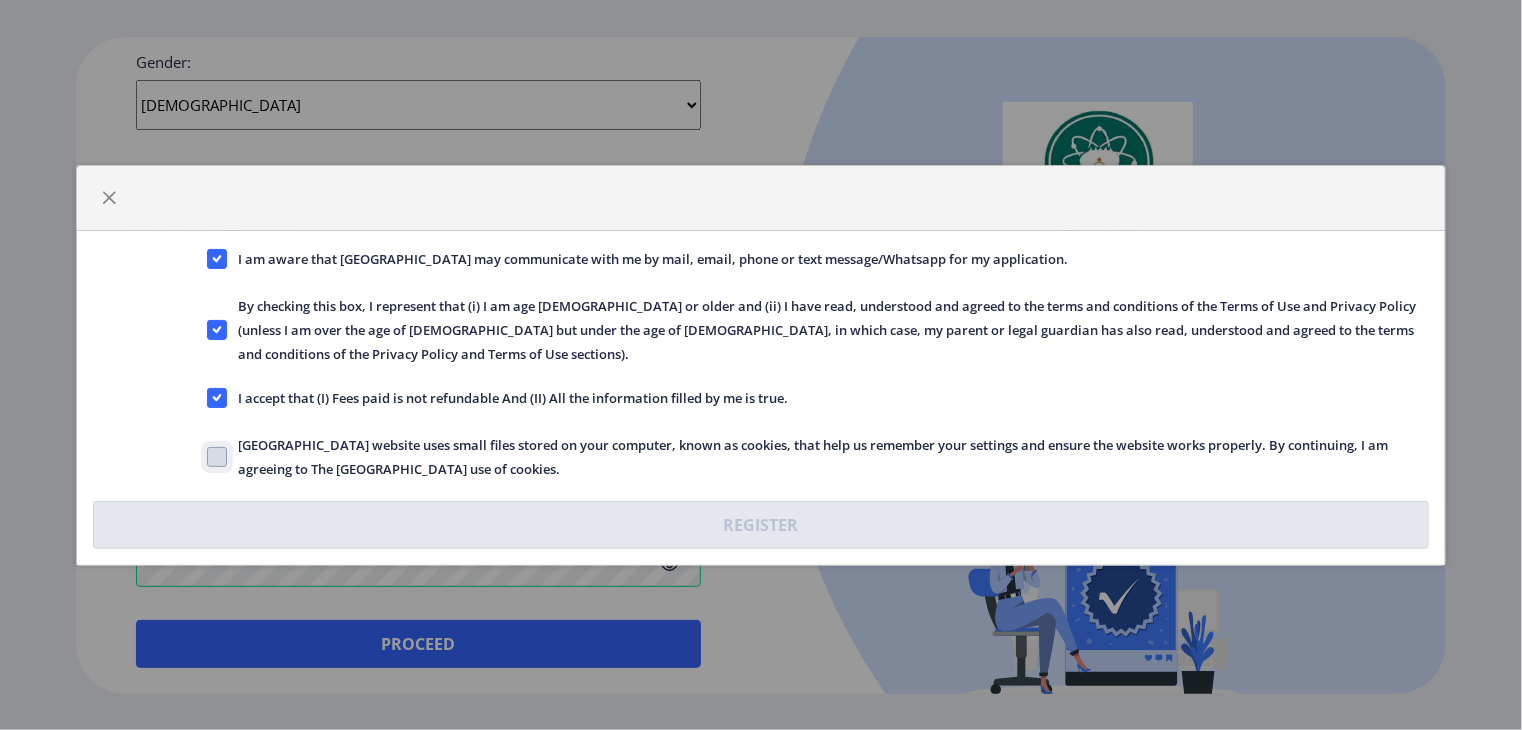 click on "[GEOGRAPHIC_DATA] website uses small files stored on your computer, known as cookies, that help us remember your settings and ensure the website works properly. By continuing, I am agreeing to The [GEOGRAPHIC_DATA] use of cookies." 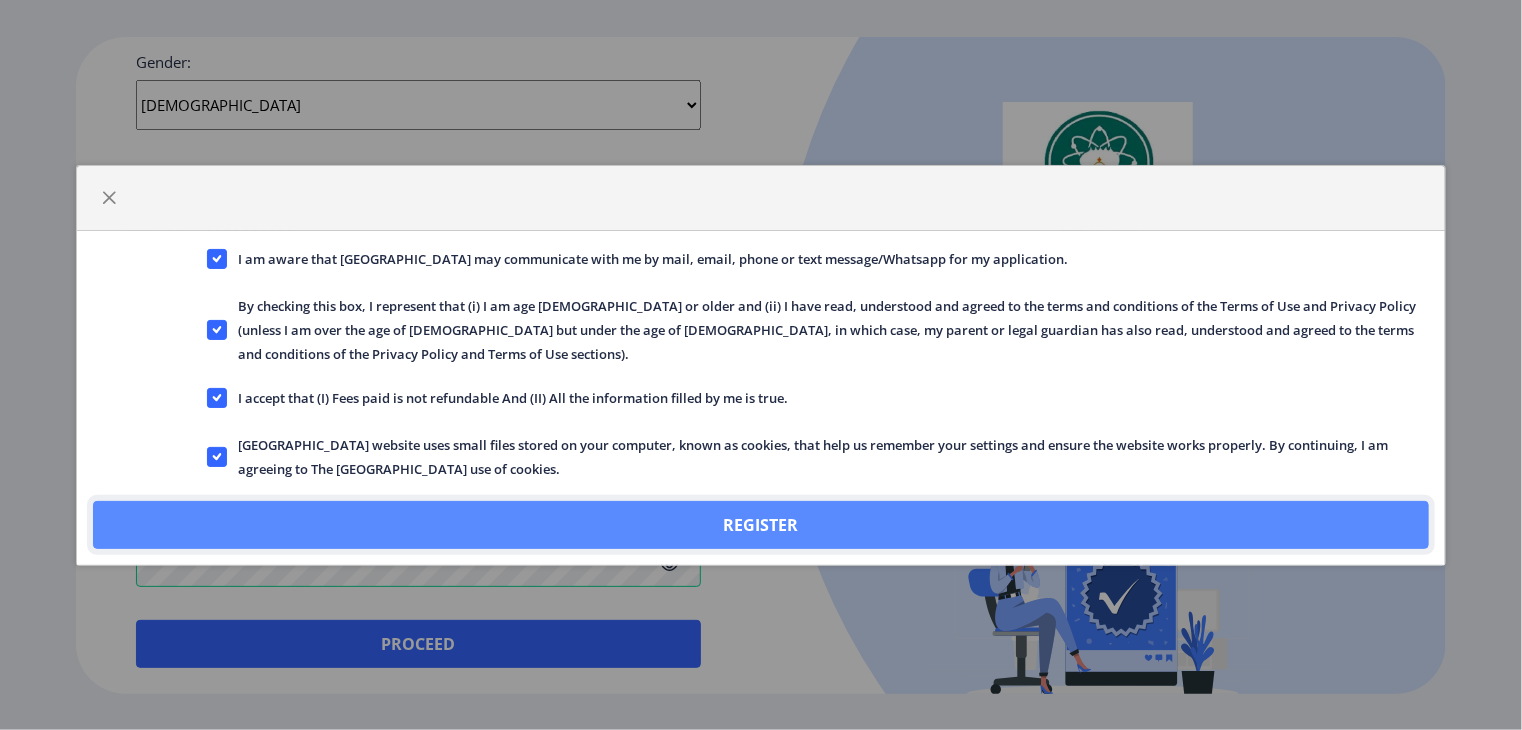 click on "Register" 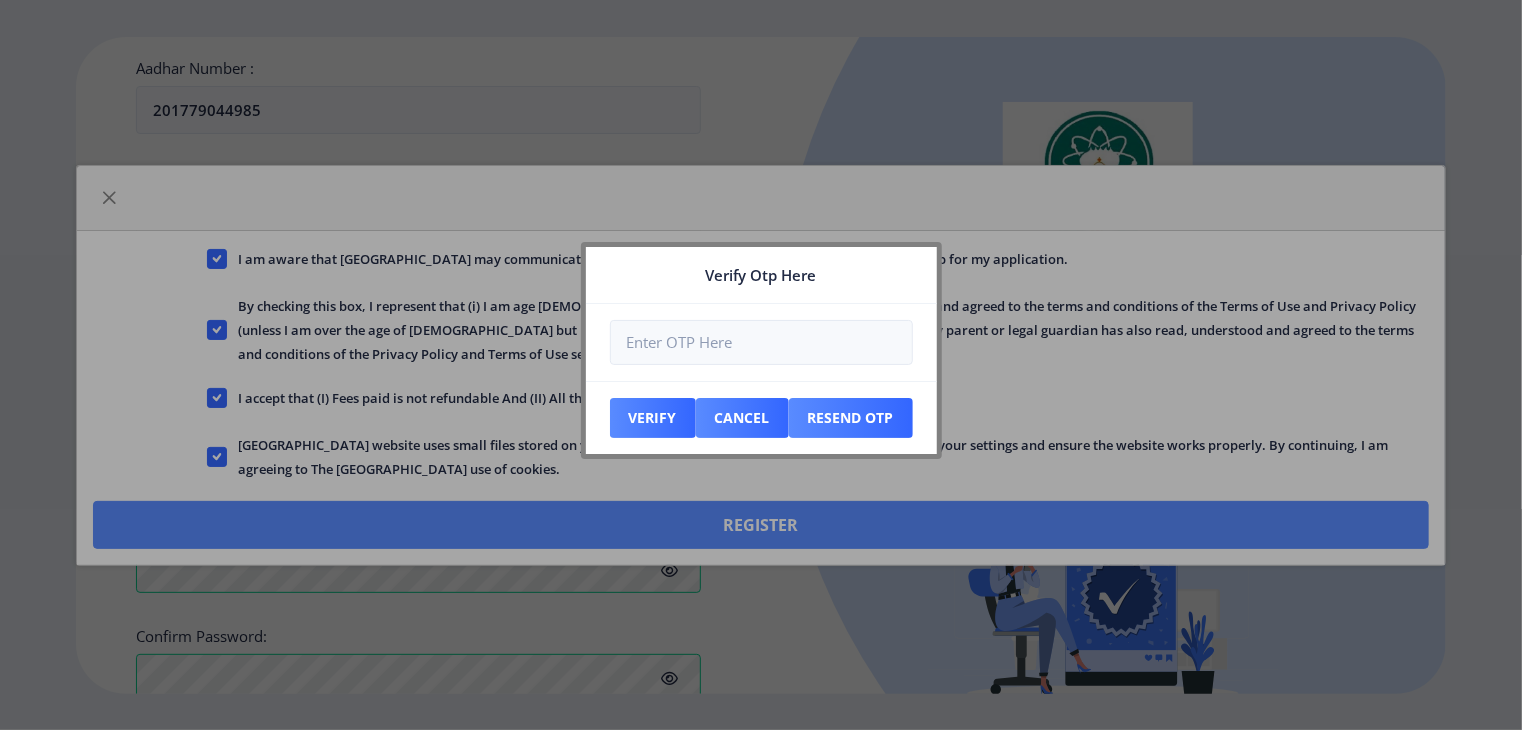 scroll, scrollTop: 892, scrollLeft: 0, axis: vertical 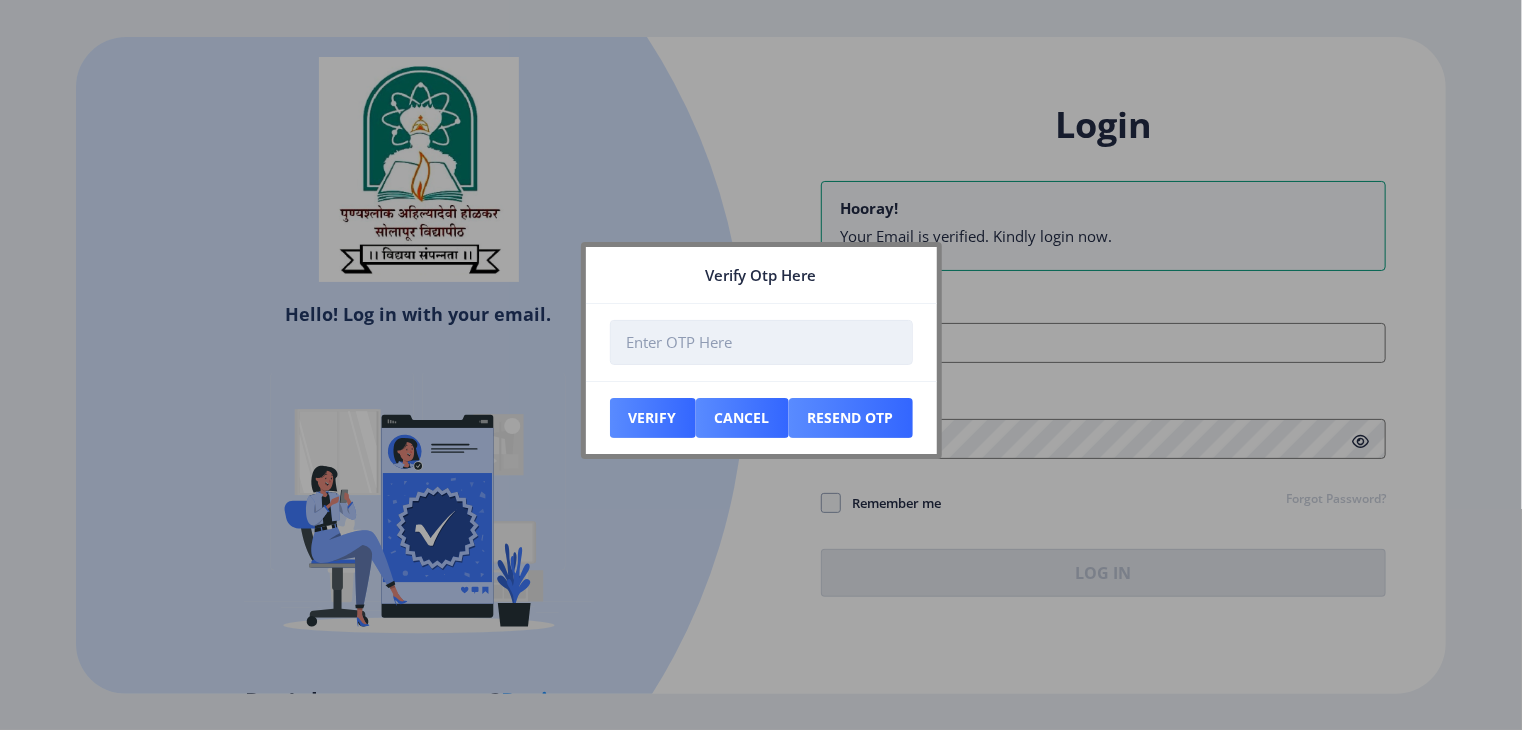 click at bounding box center (761, 342) 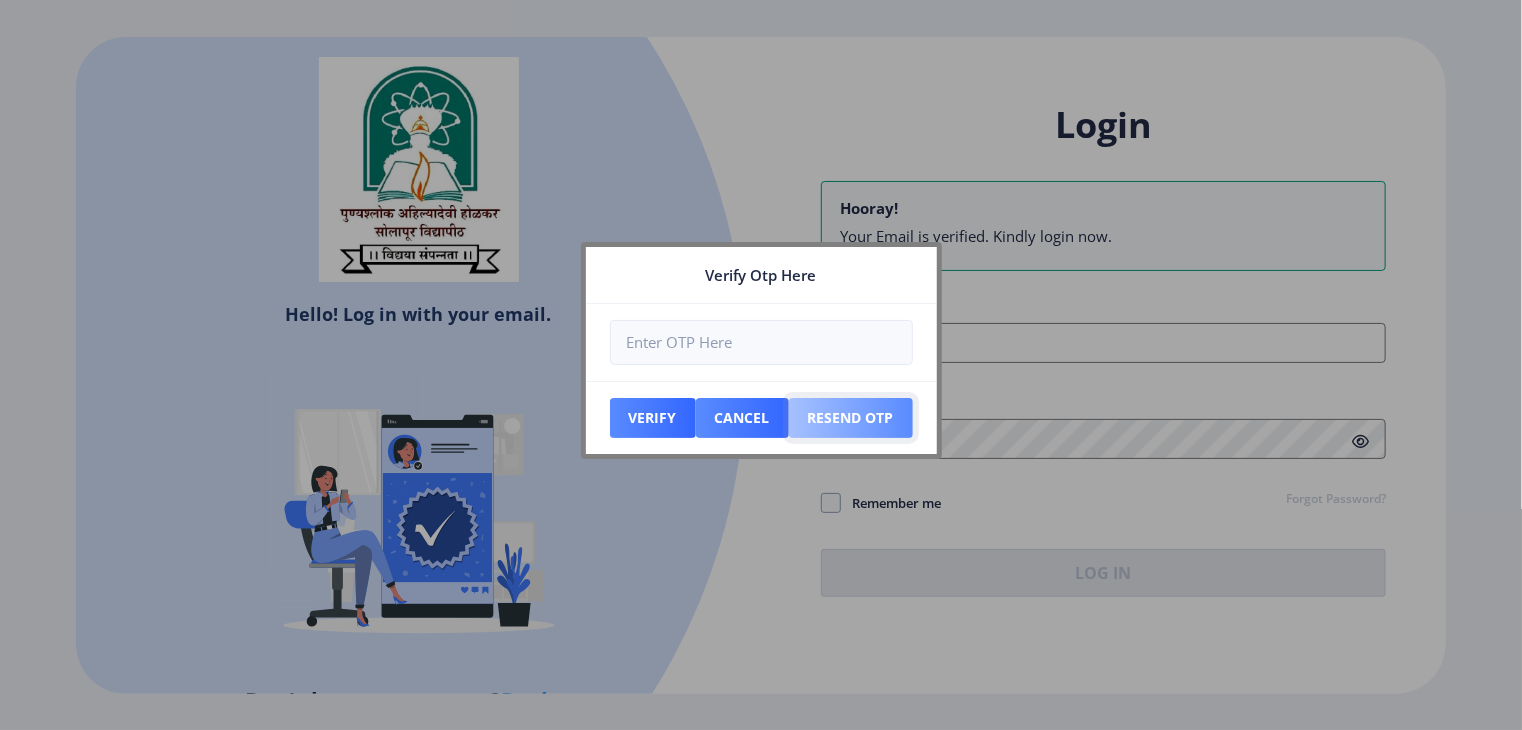 click on "Resend Otp" at bounding box center (653, 418) 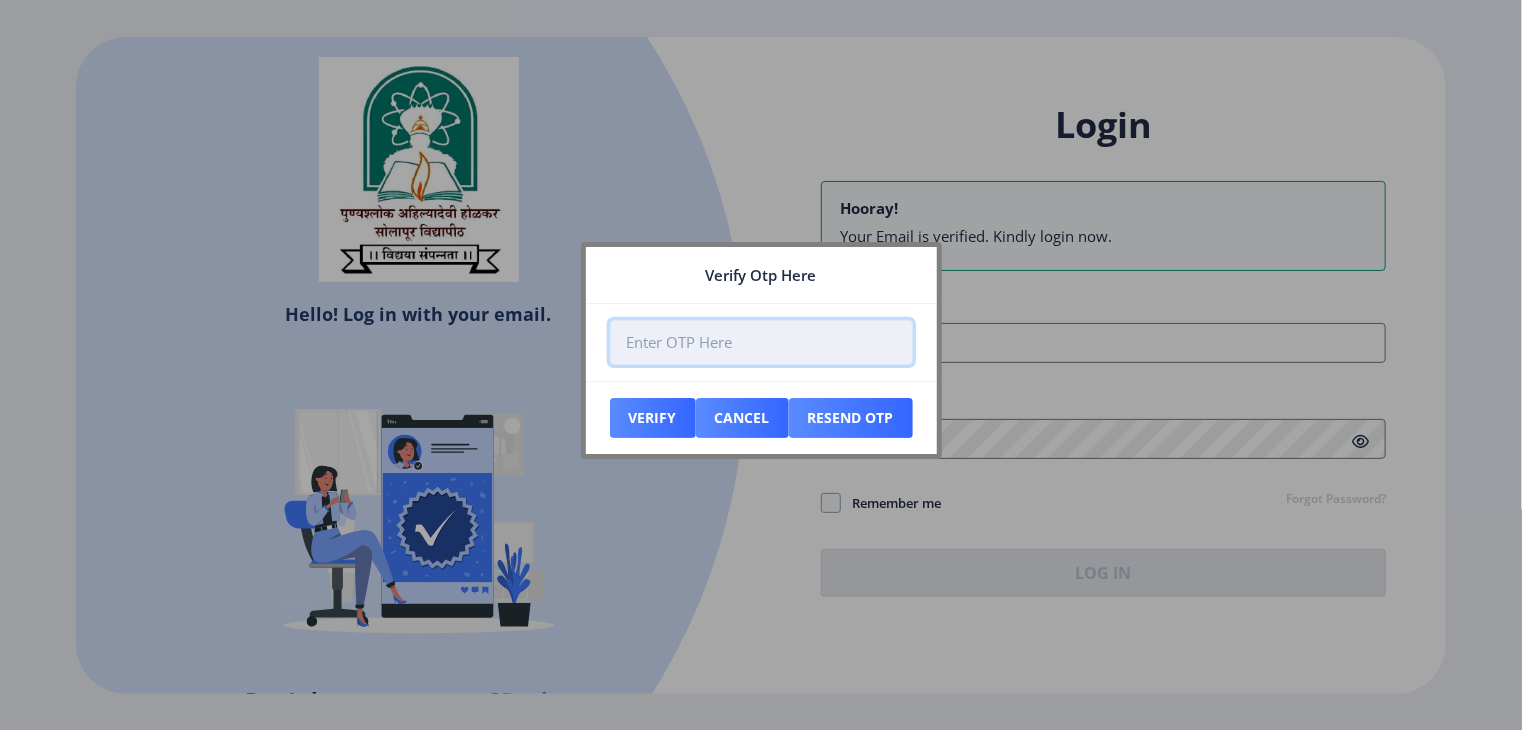 click at bounding box center [761, 342] 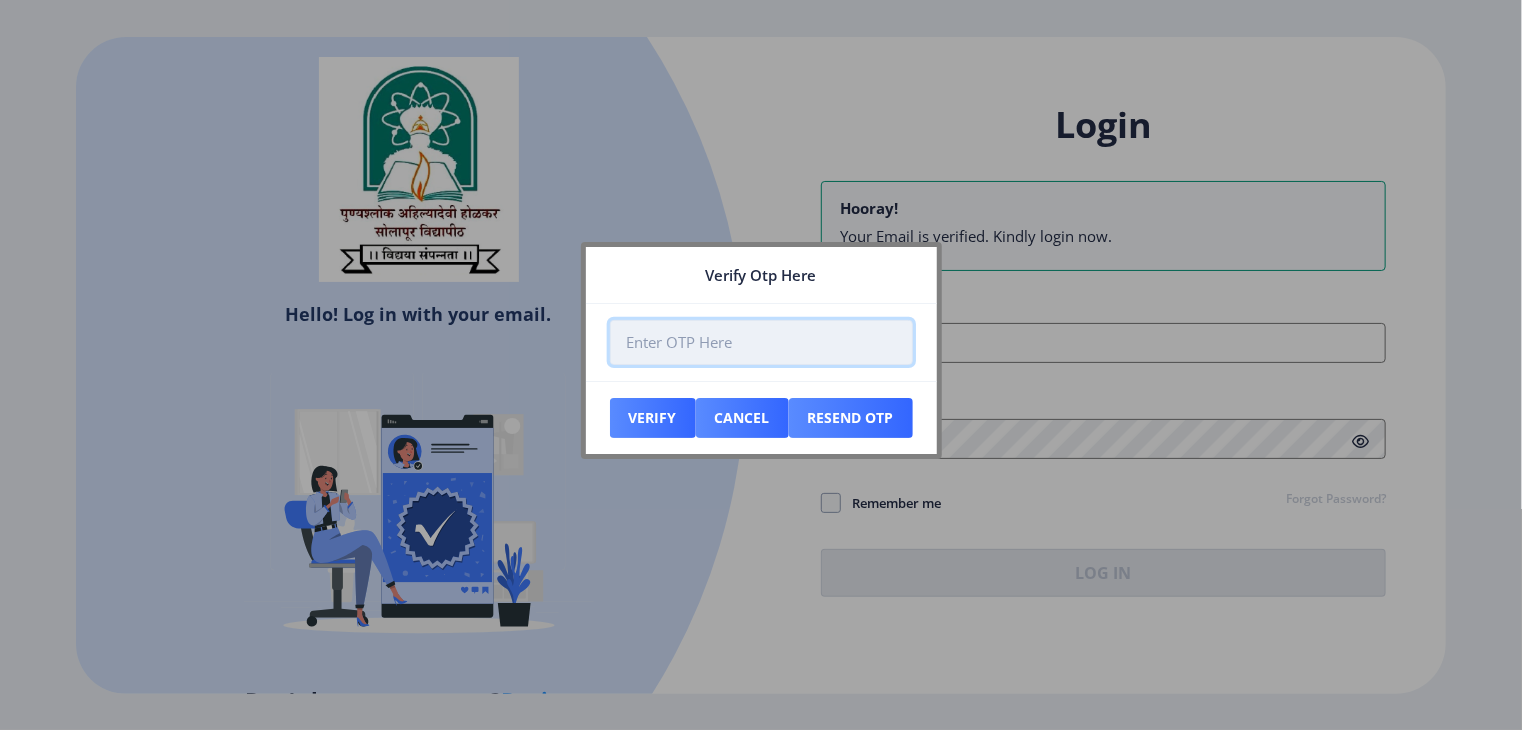 click at bounding box center (761, 342) 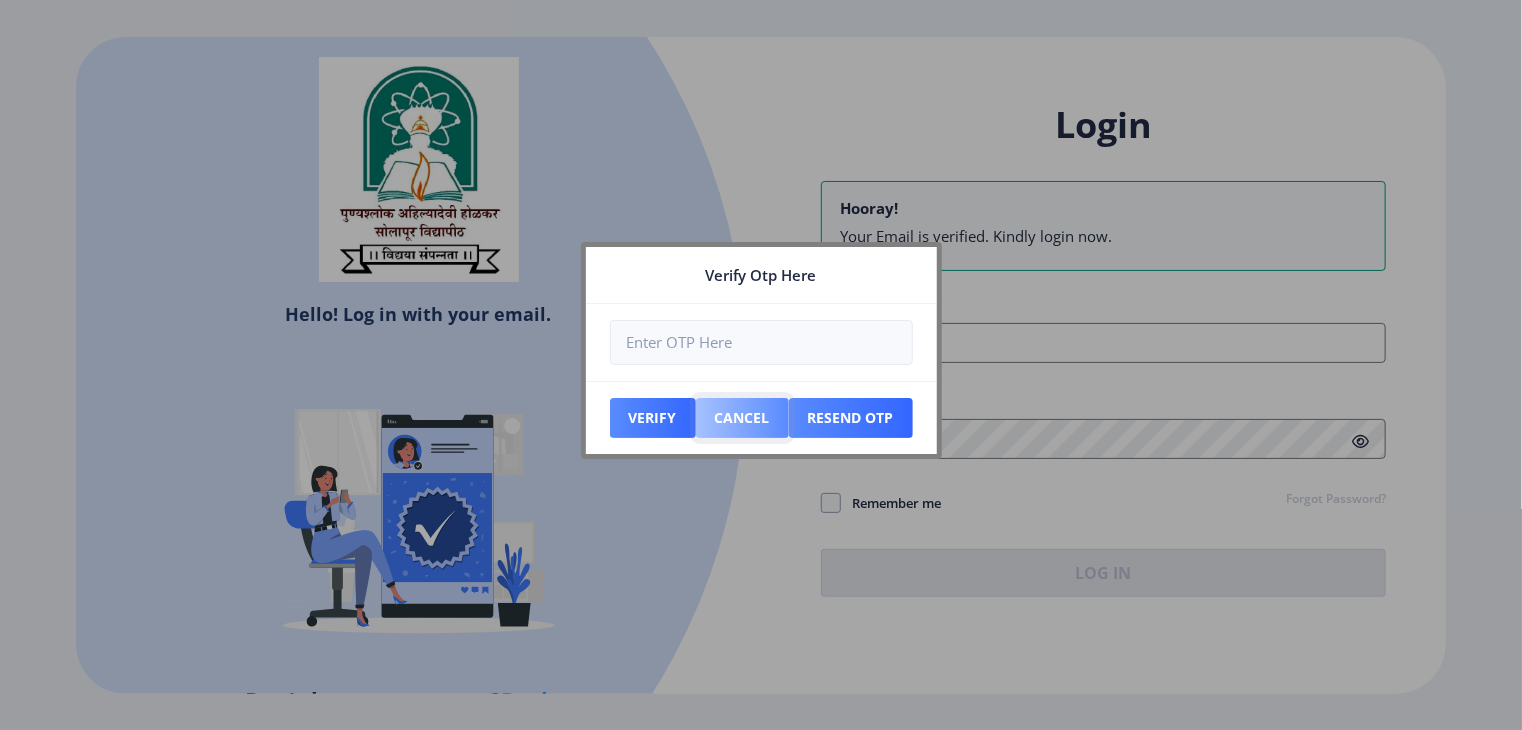 click on "Cancel" at bounding box center (653, 418) 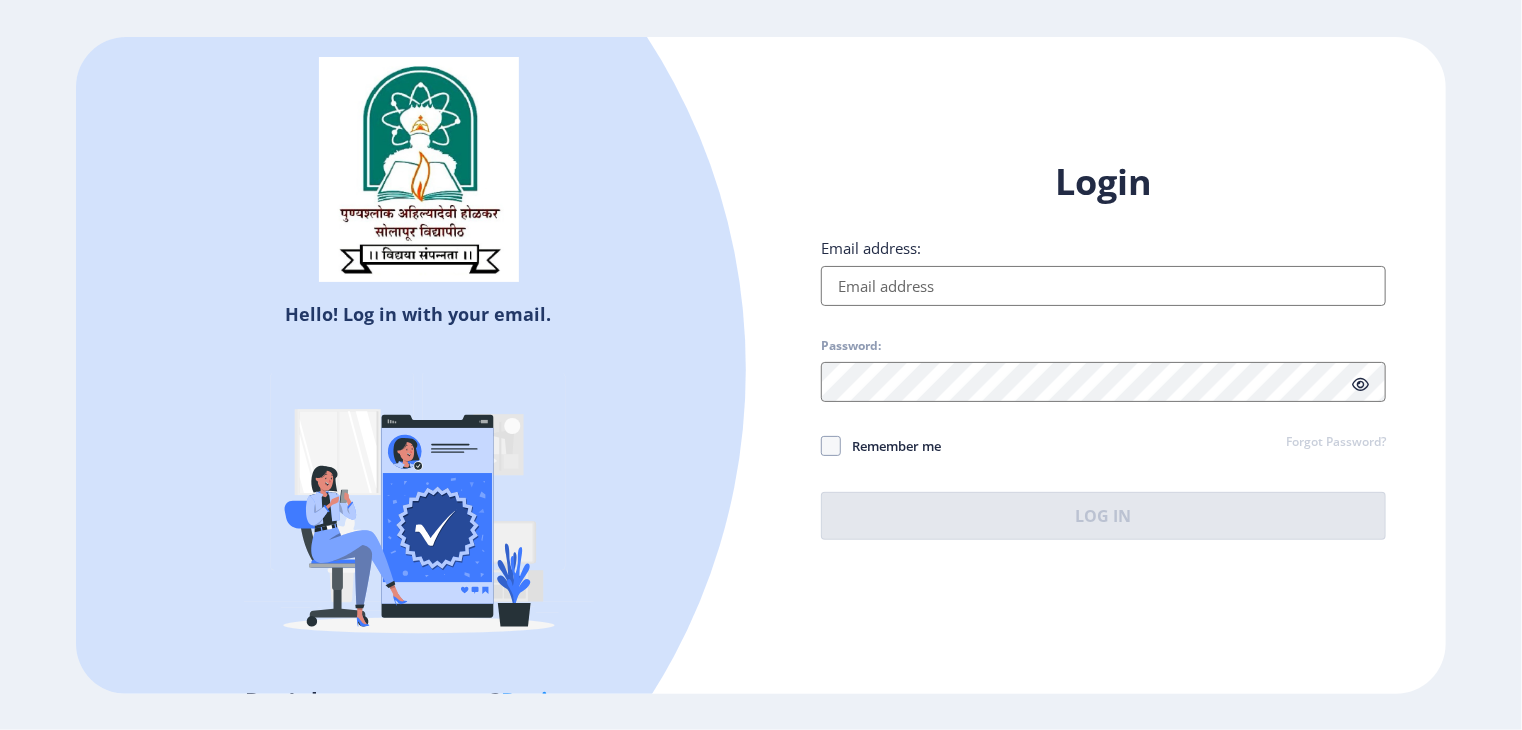 click on "Email address:" at bounding box center [1103, 286] 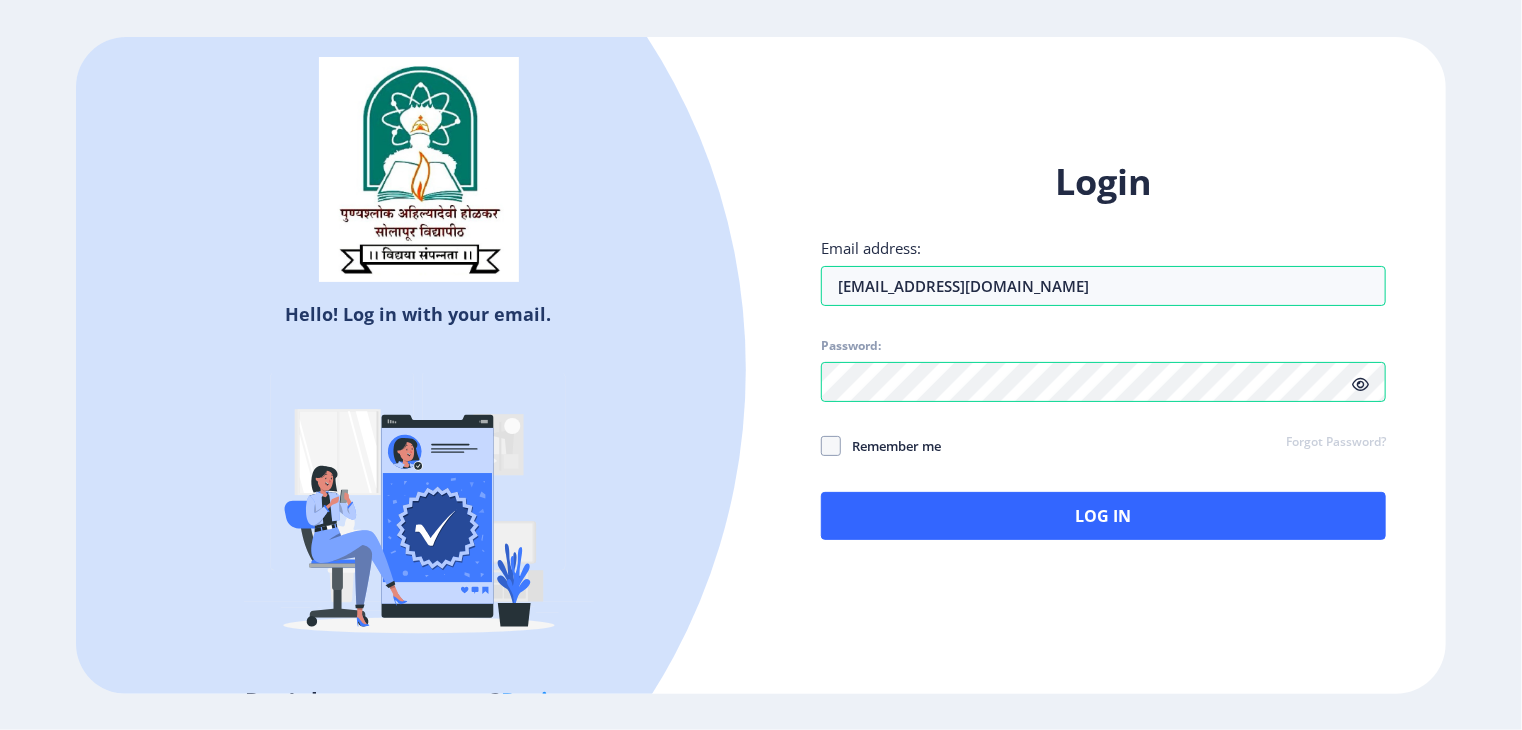 click 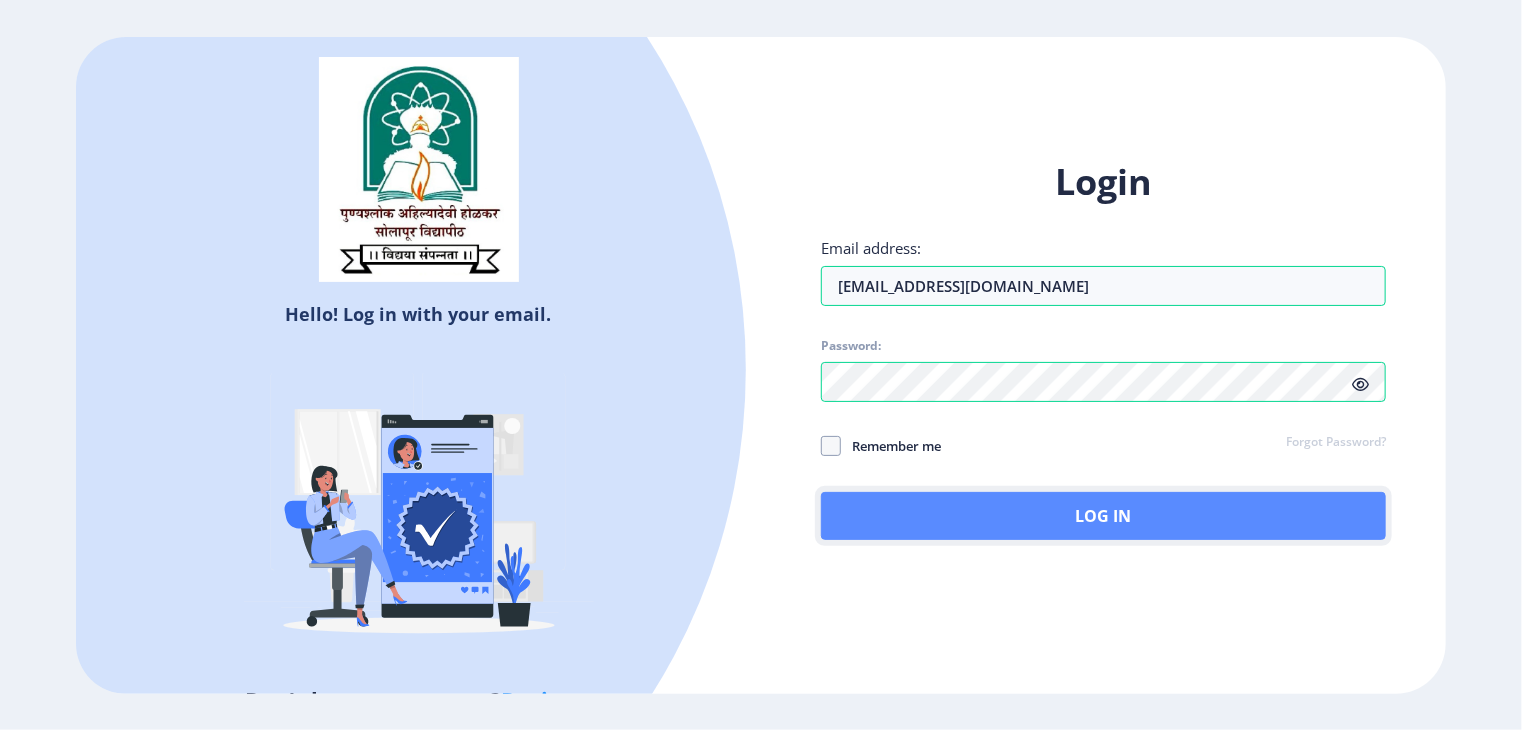 click on "Log In" 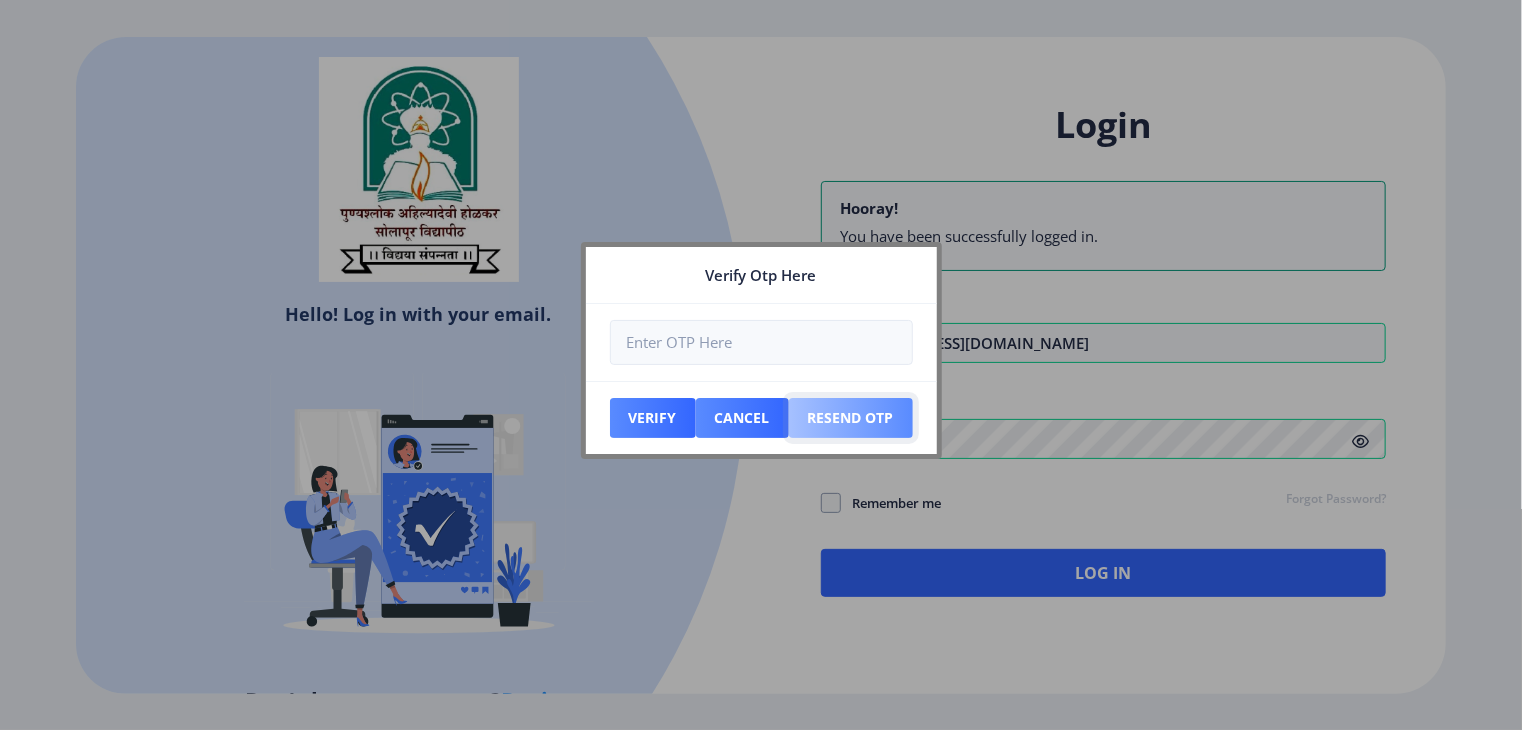 click on "Resend Otp" at bounding box center (653, 418) 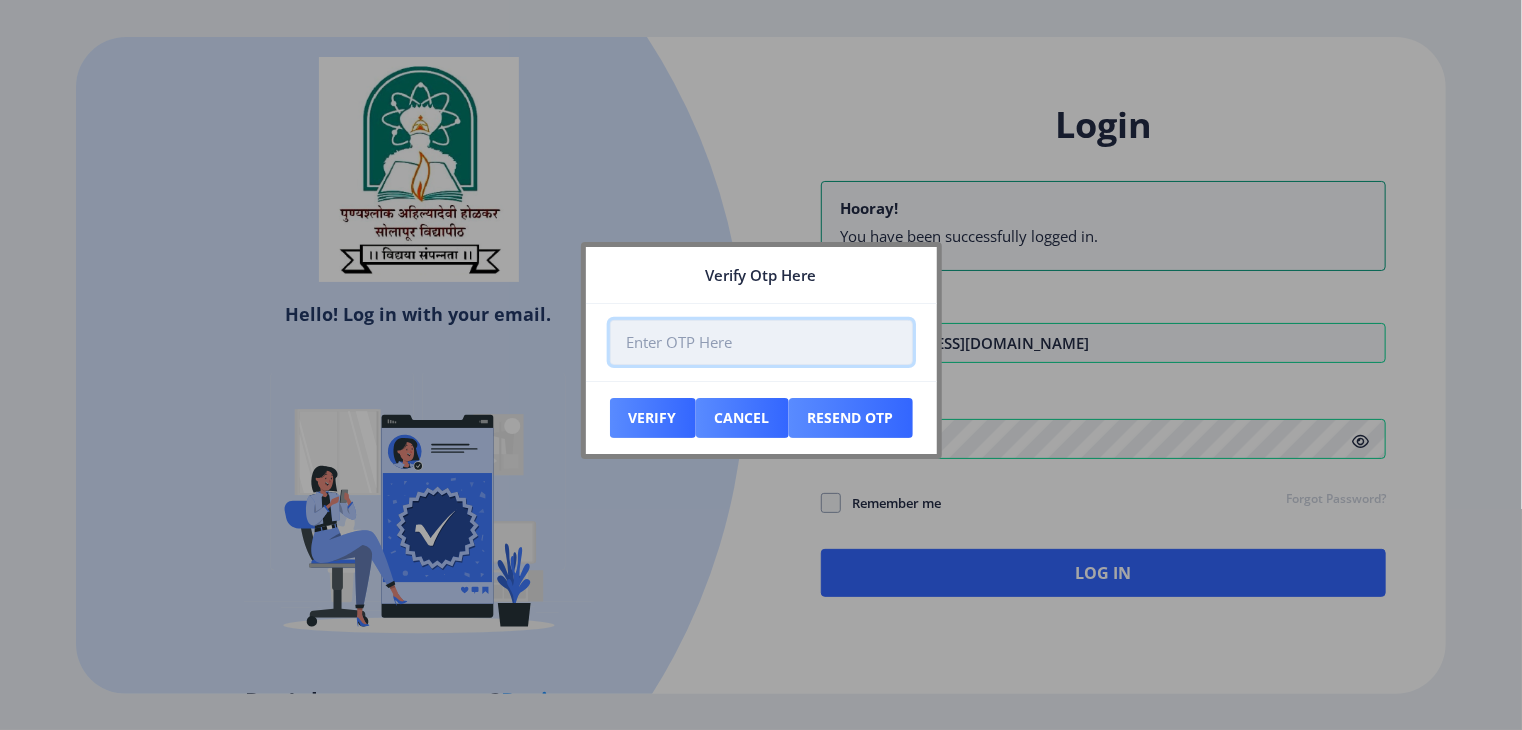 click at bounding box center [761, 342] 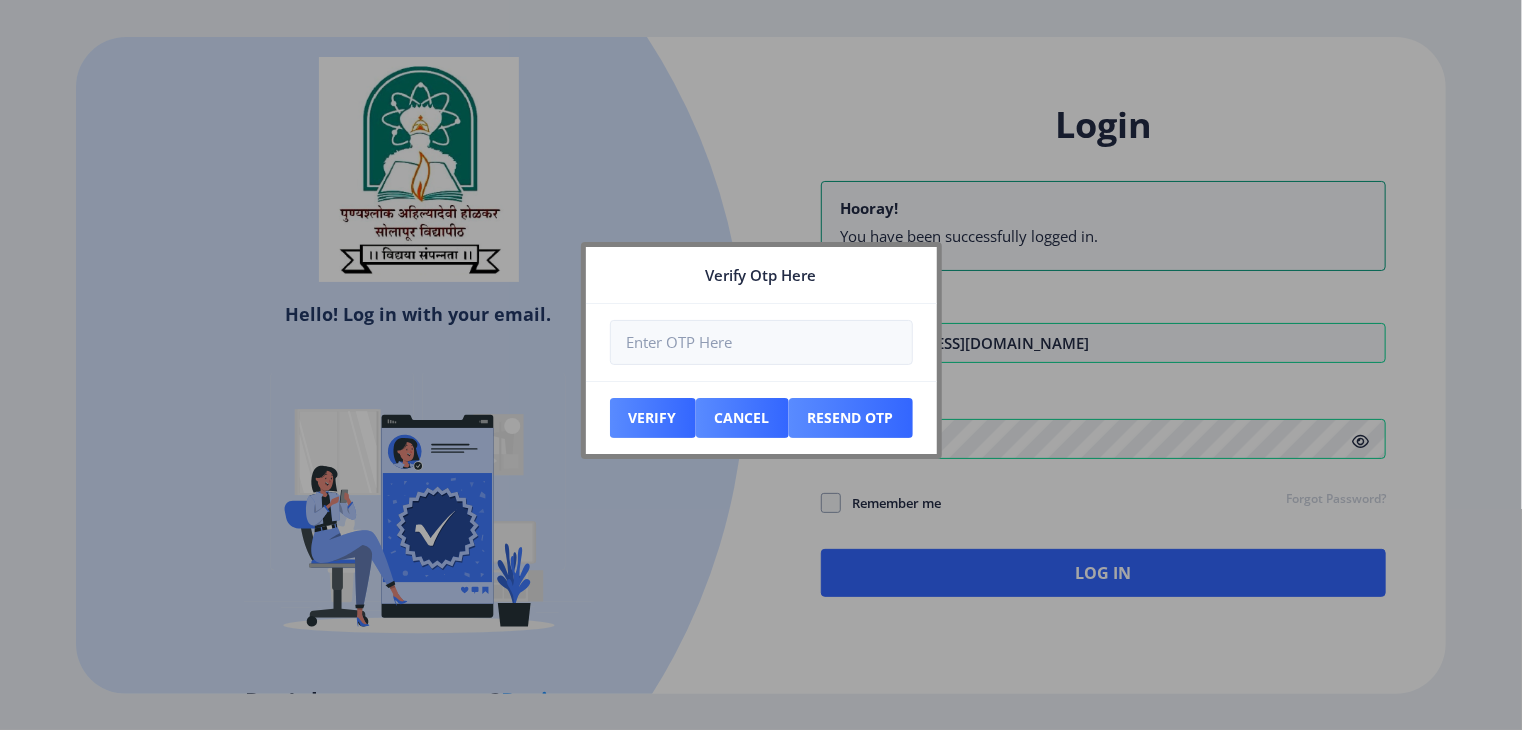 click 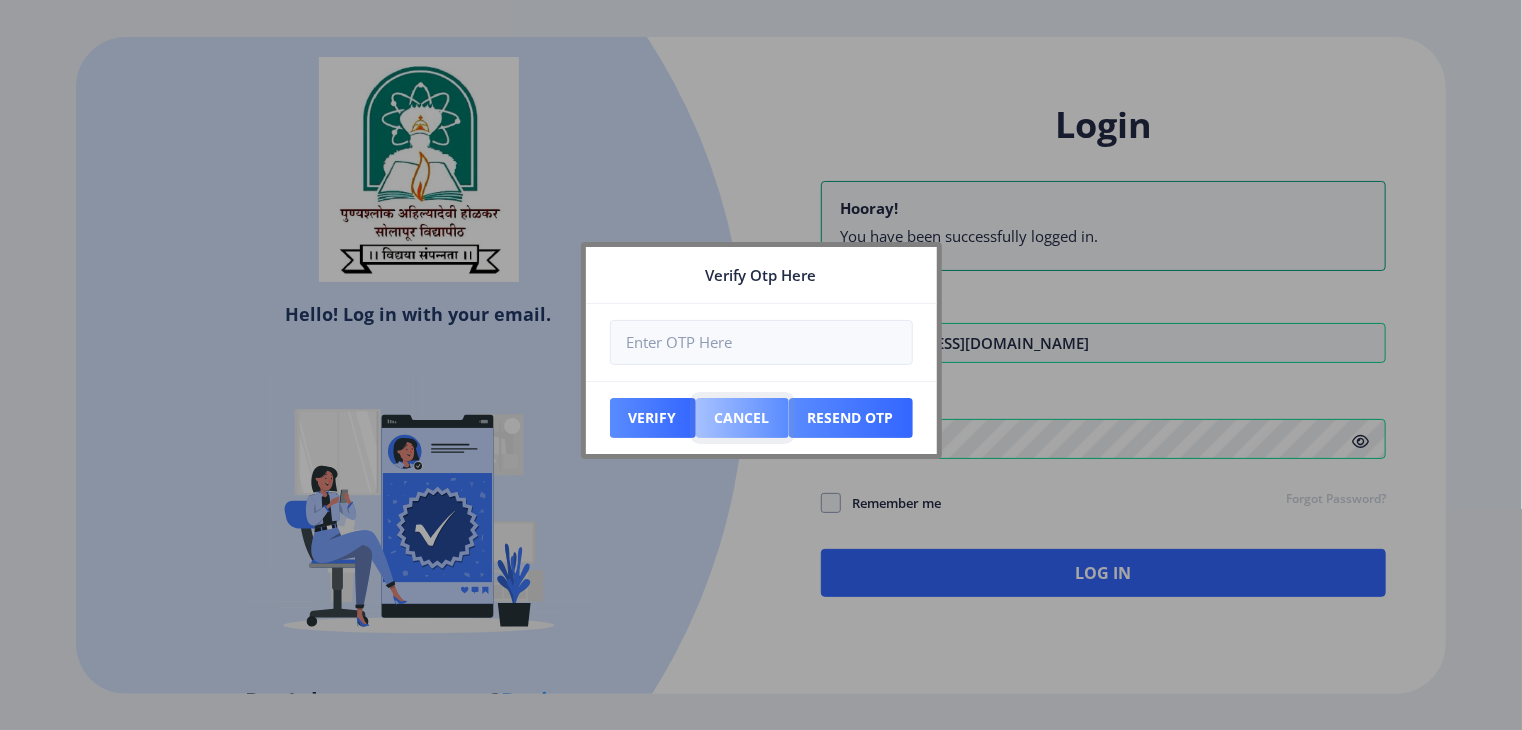 click on "Cancel" at bounding box center [653, 418] 